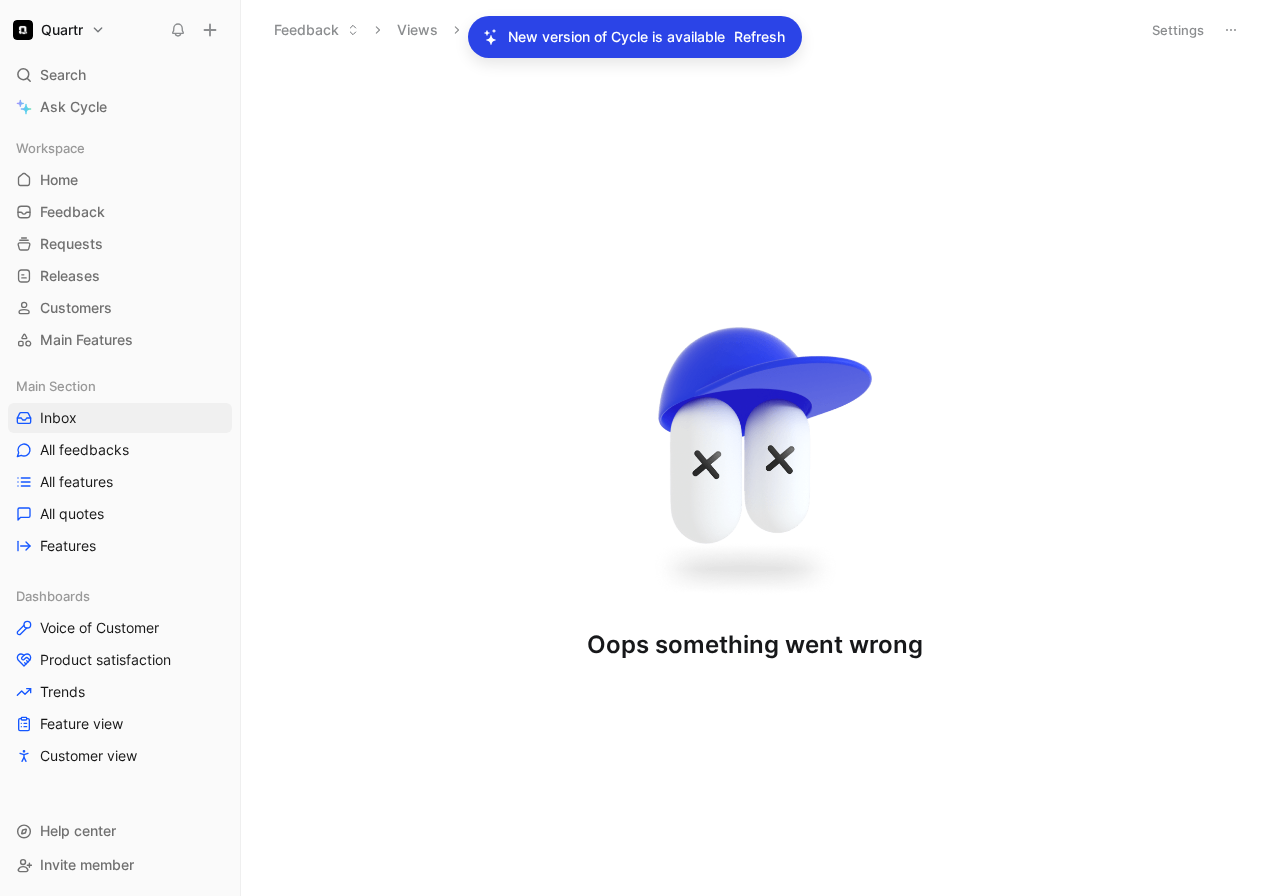 scroll, scrollTop: 0, scrollLeft: 0, axis: both 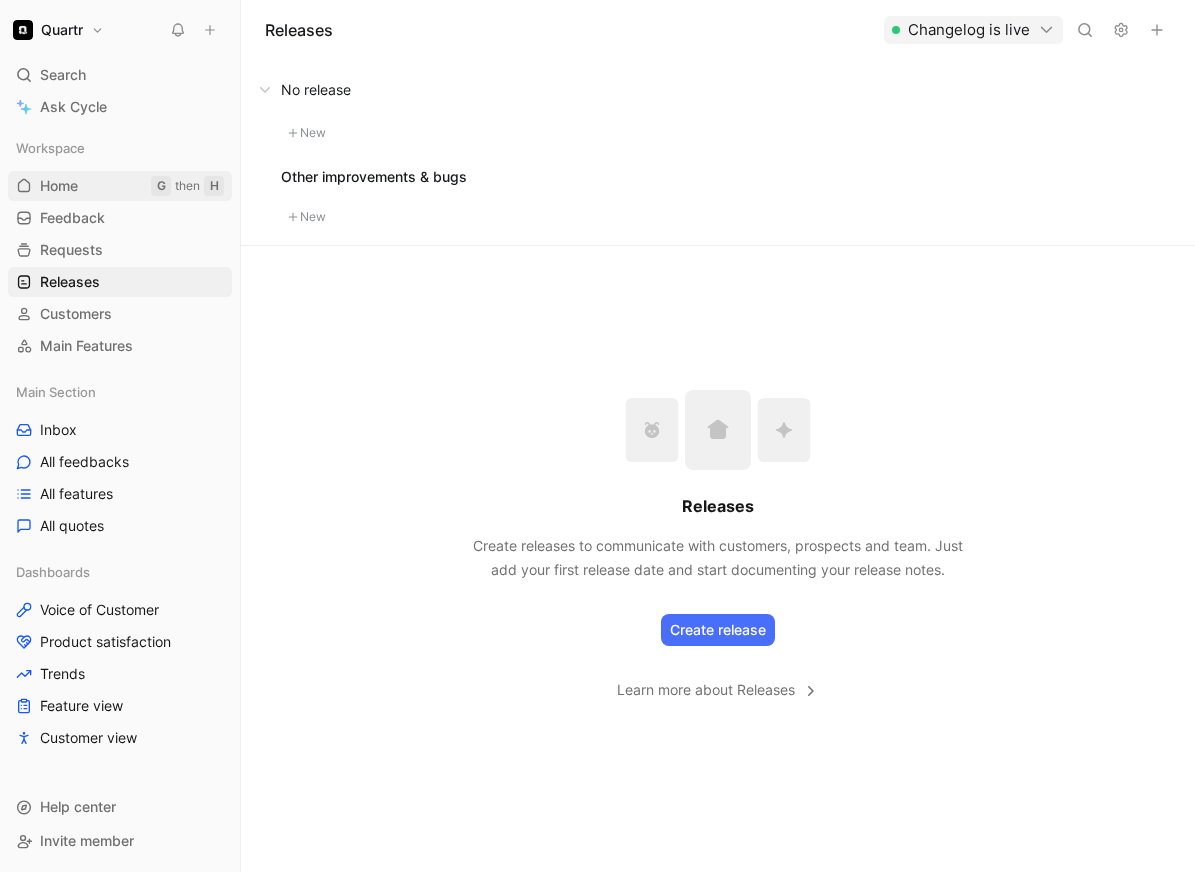 click on "Home G then H" at bounding box center (120, 186) 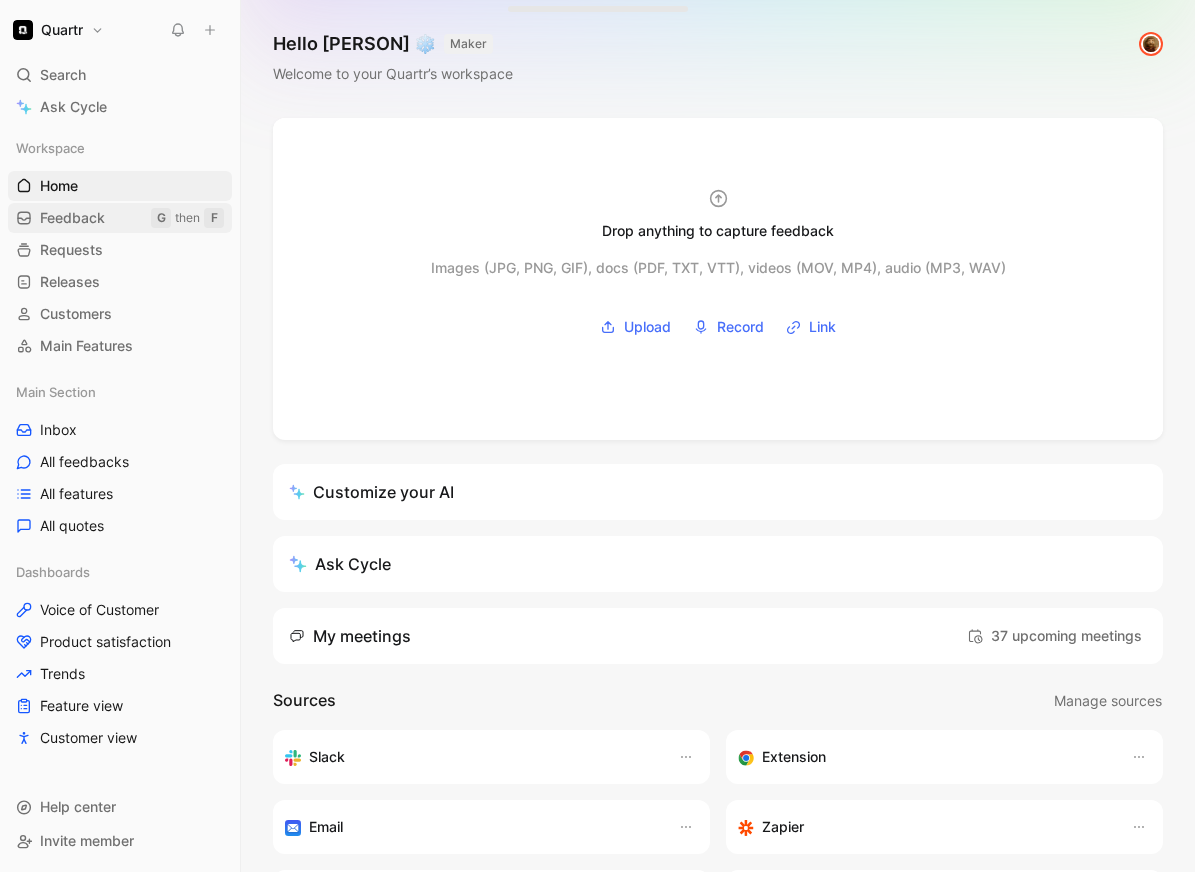 click on "Feedback" at bounding box center [72, 218] 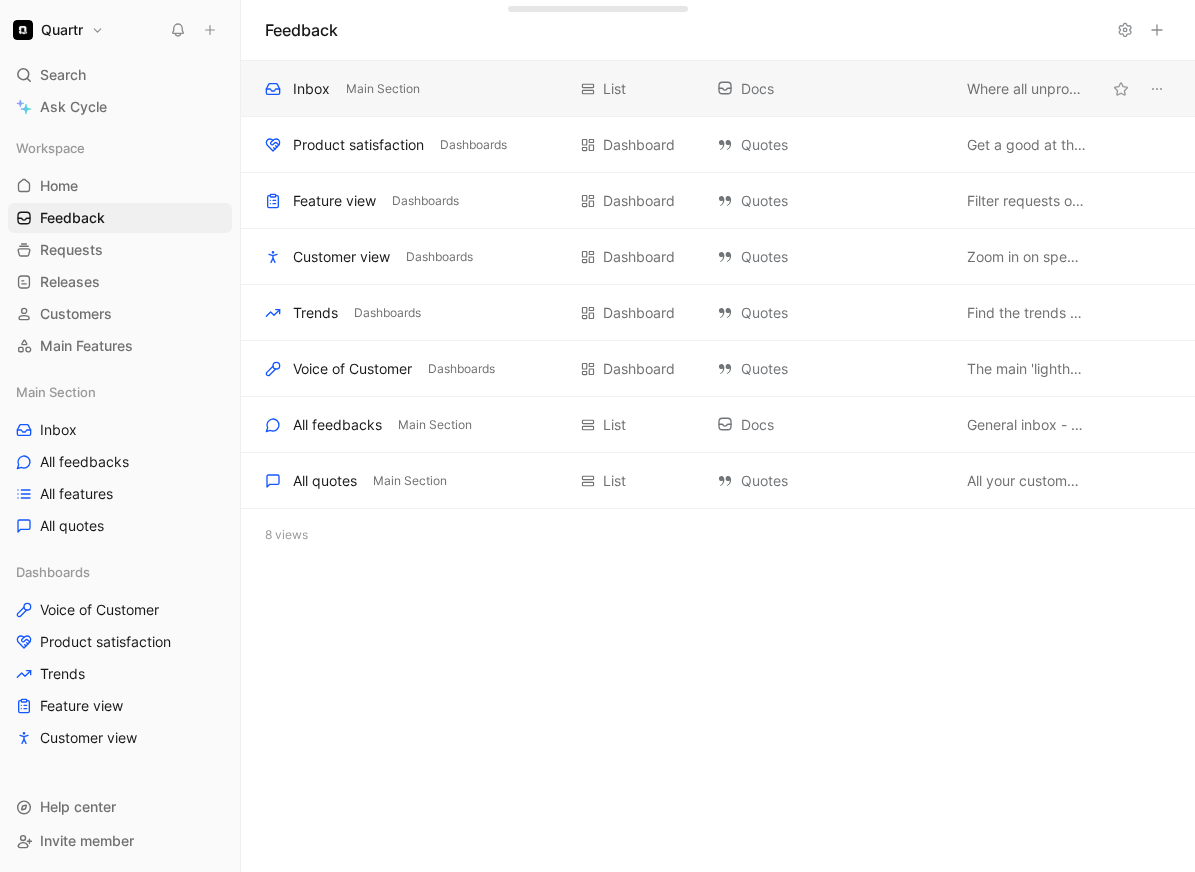 click on "Inbox Main Section" at bounding box center (415, 89) 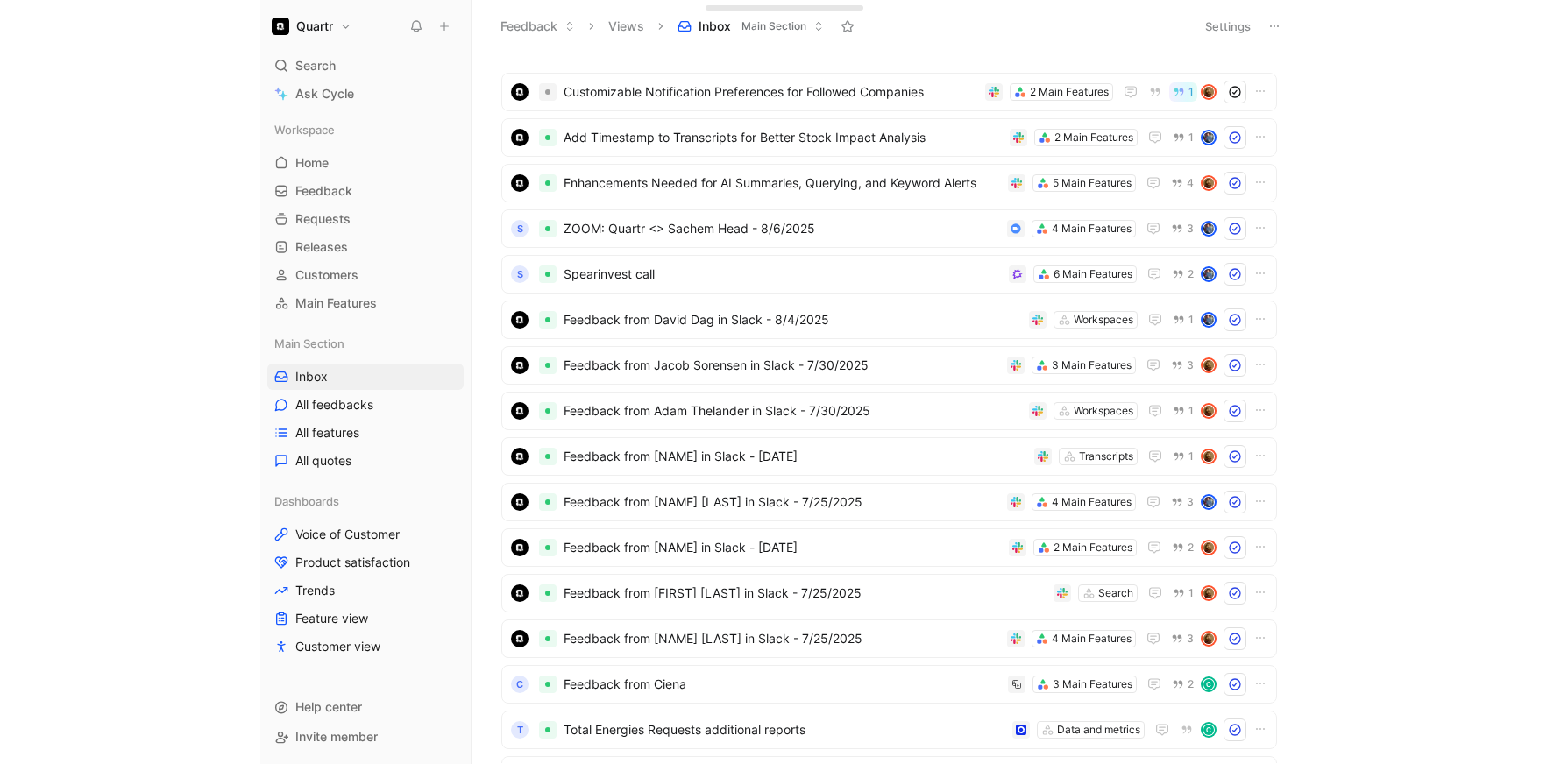 scroll, scrollTop: 0, scrollLeft: 0, axis: both 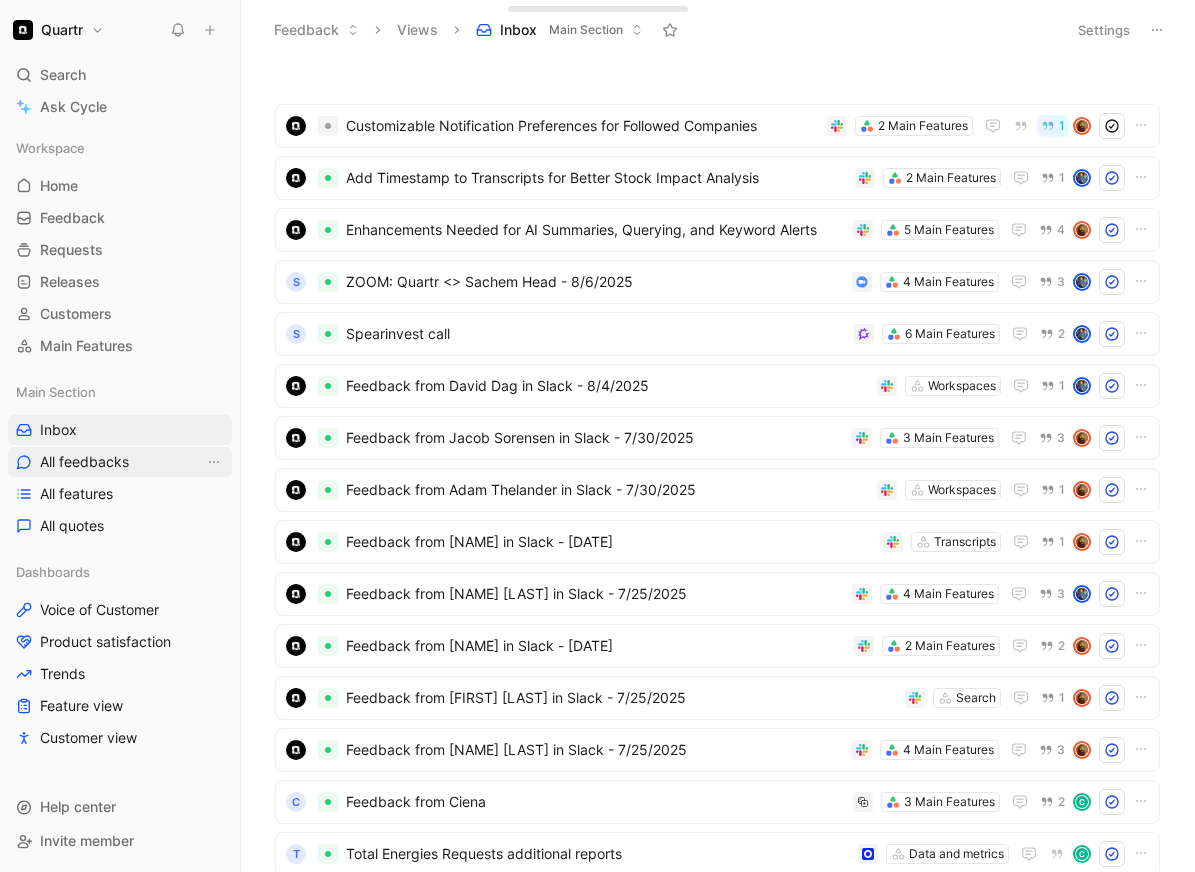 click on "All feedbacks" at bounding box center [84, 462] 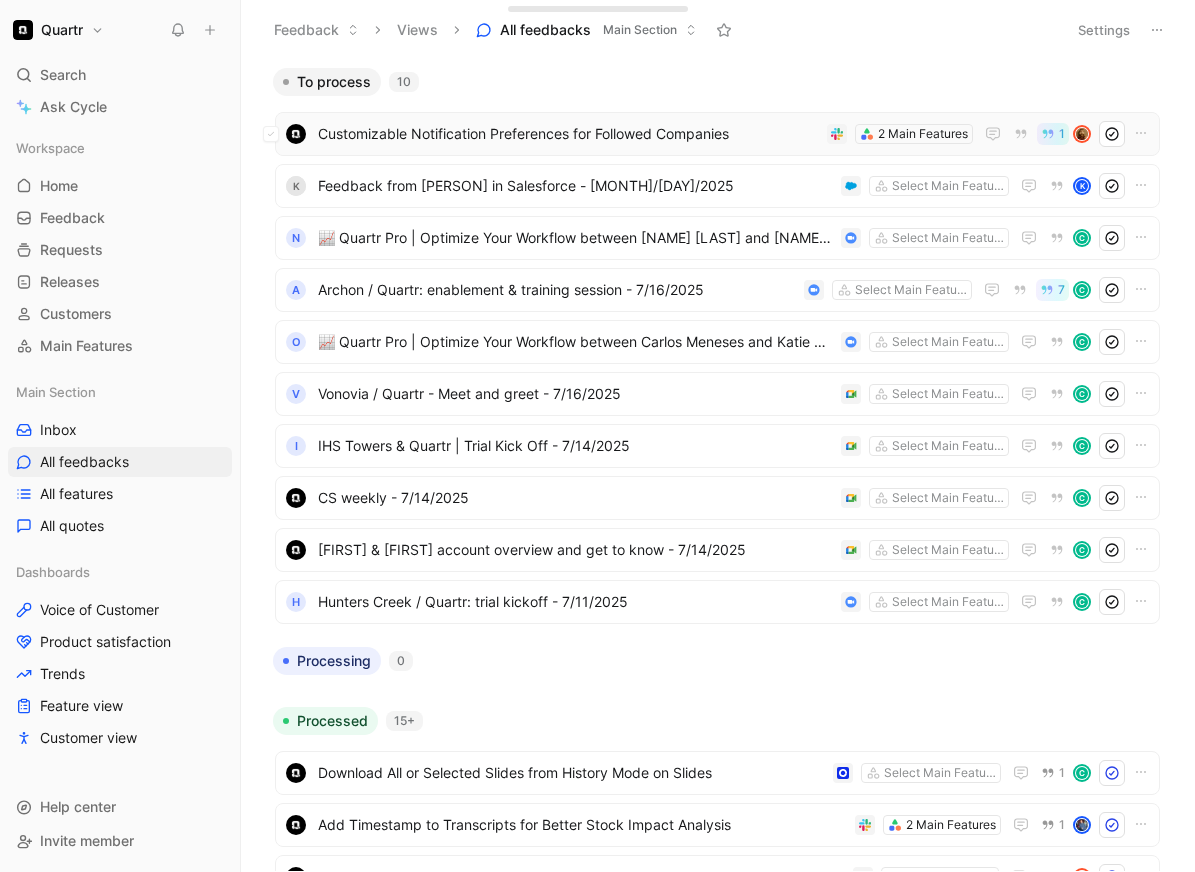 click on "Customizable Notification Preferences for Followed Companies" at bounding box center (568, 134) 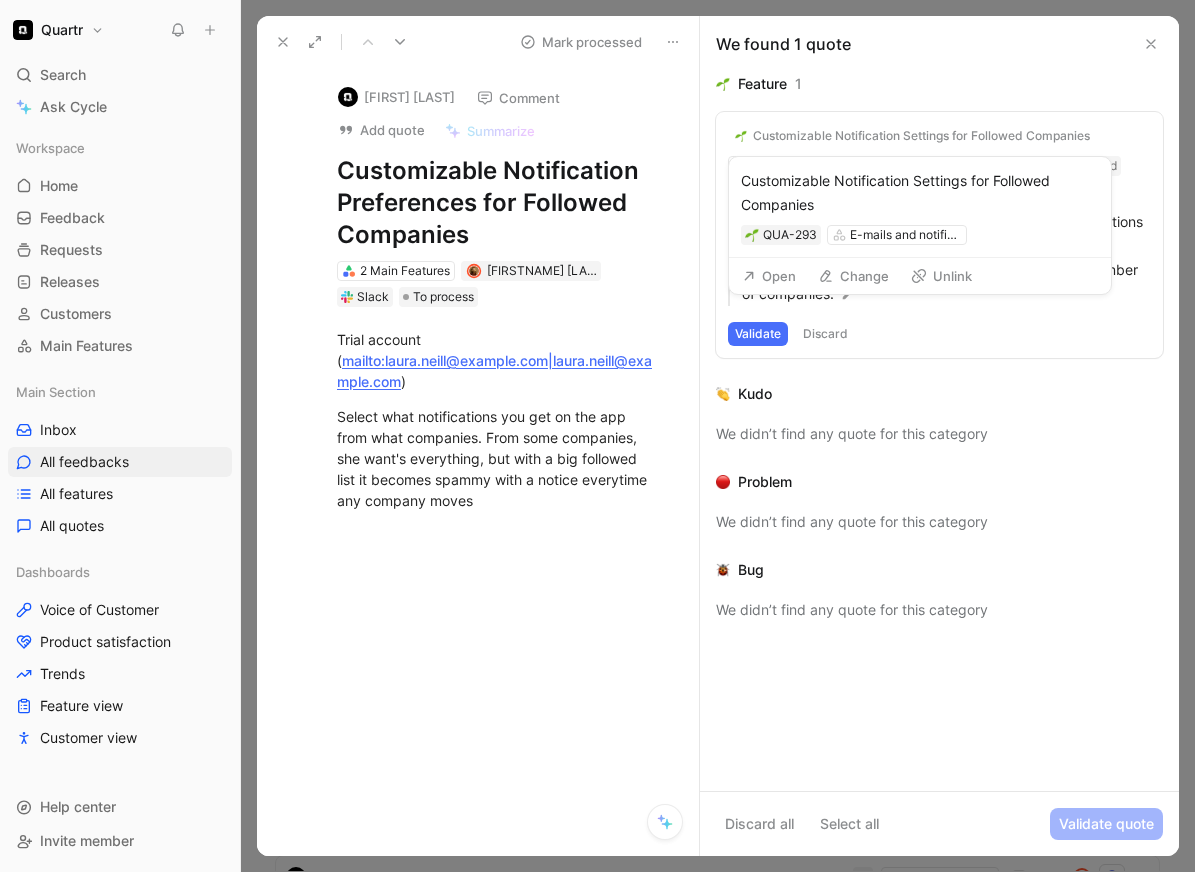 click on "Unlink" at bounding box center [941, 276] 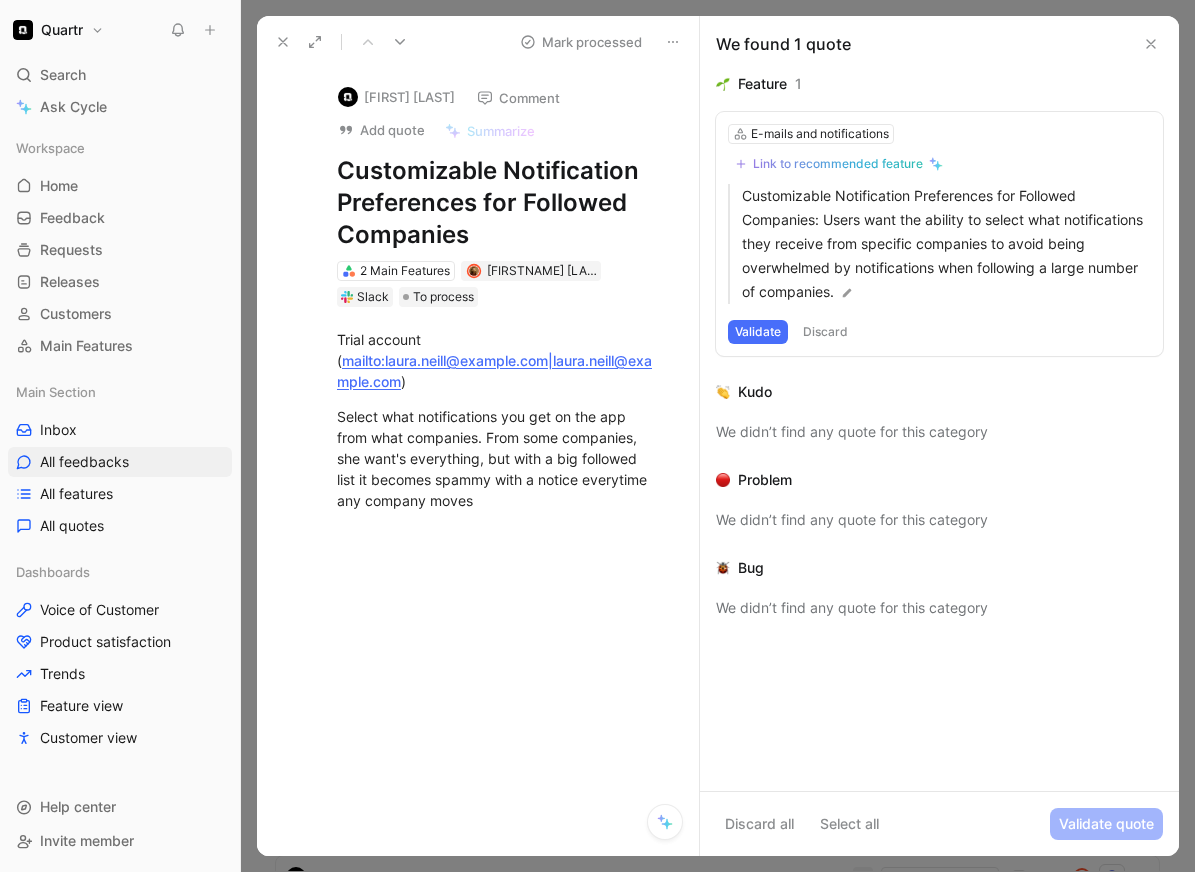 click on "Validate" at bounding box center (758, 332) 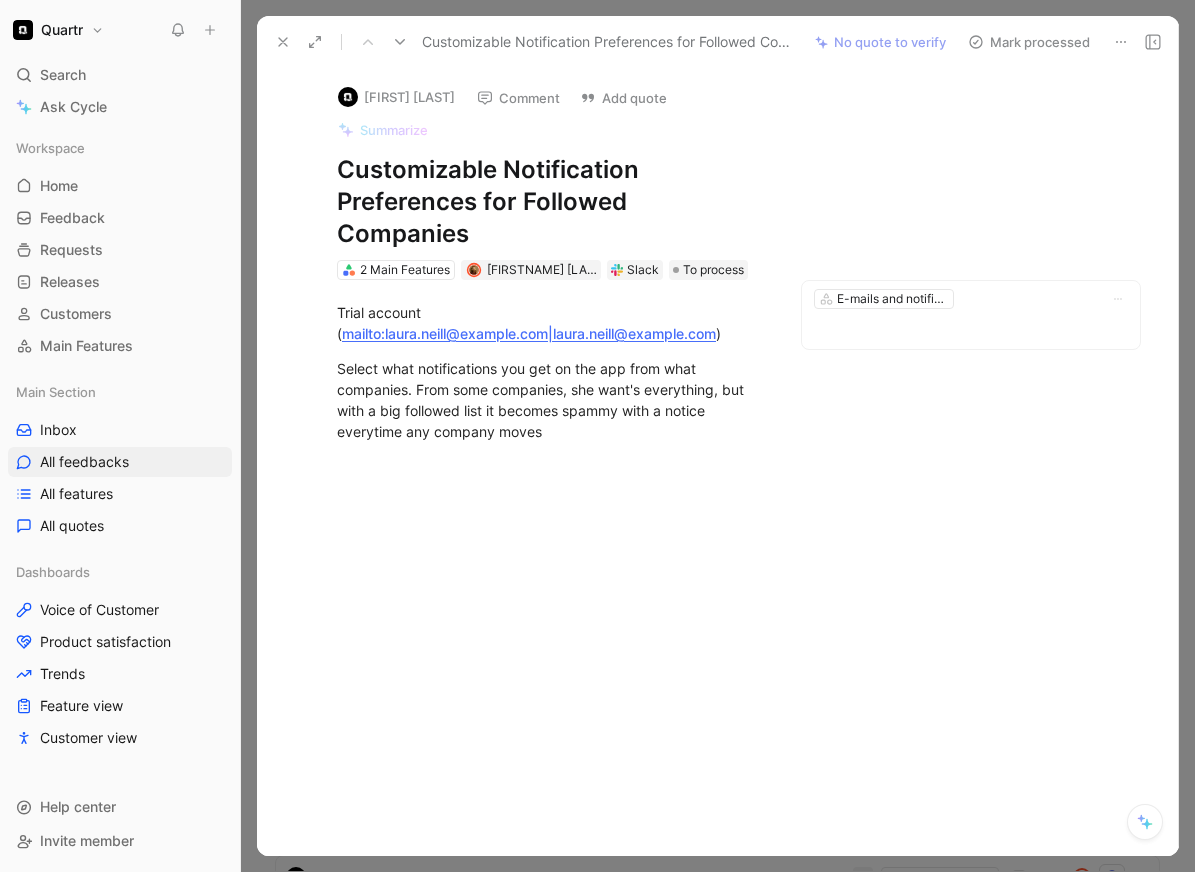 click on "[FIRST] [LAST]" at bounding box center (396, 97) 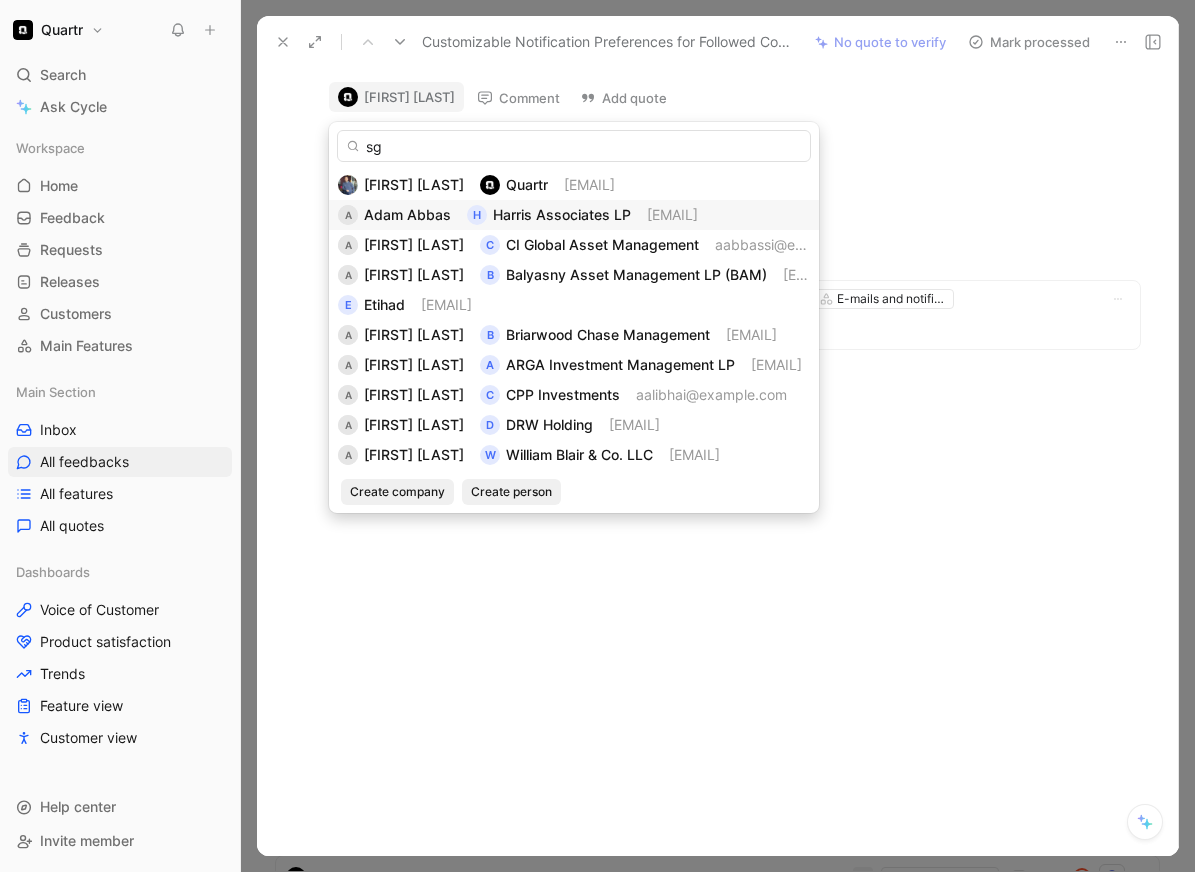 type on "sgi" 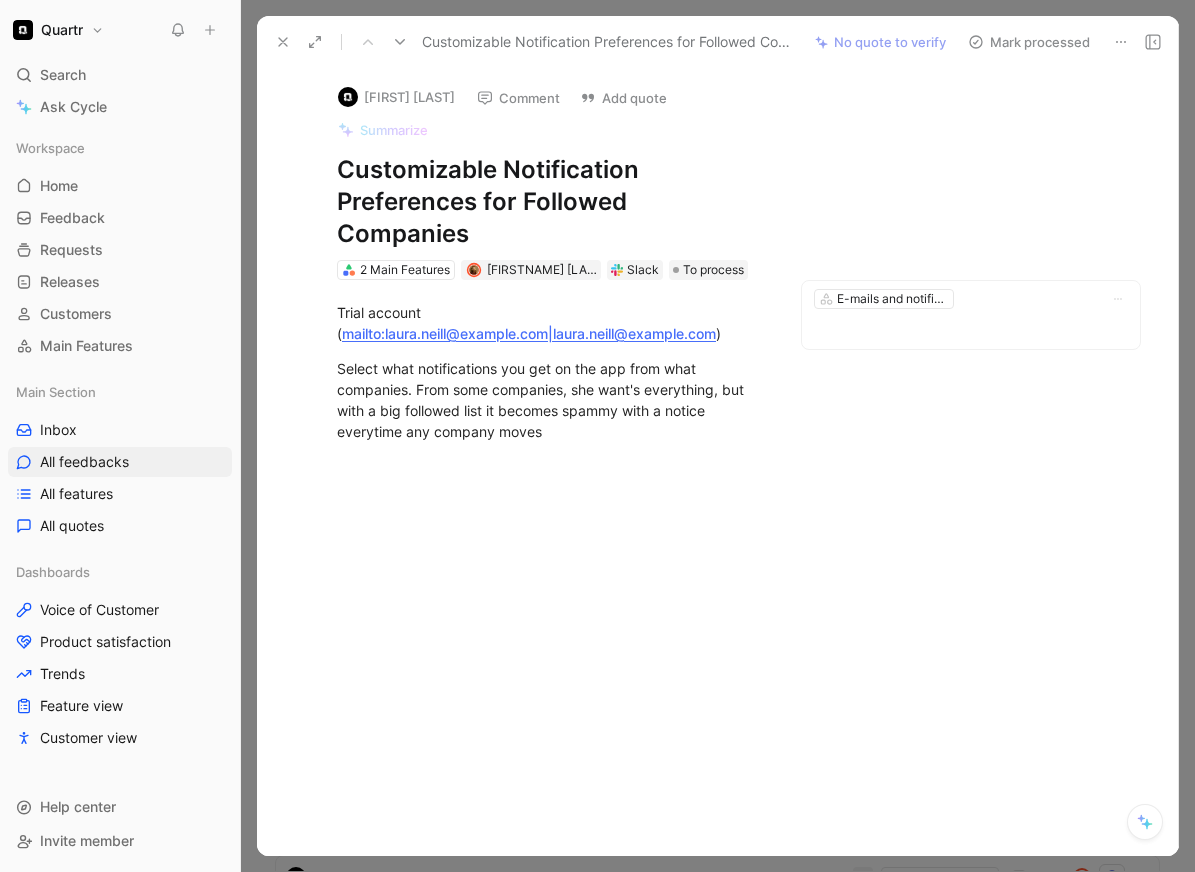 click on "Trial account ( mailto:[EMAIL]|[EMAIL] ) Select what notifications you get on the app from what companies. From some companies, she want's everything, but with a big followed list it becomes spammy with a notice everytime any company moves" at bounding box center [550, 407] 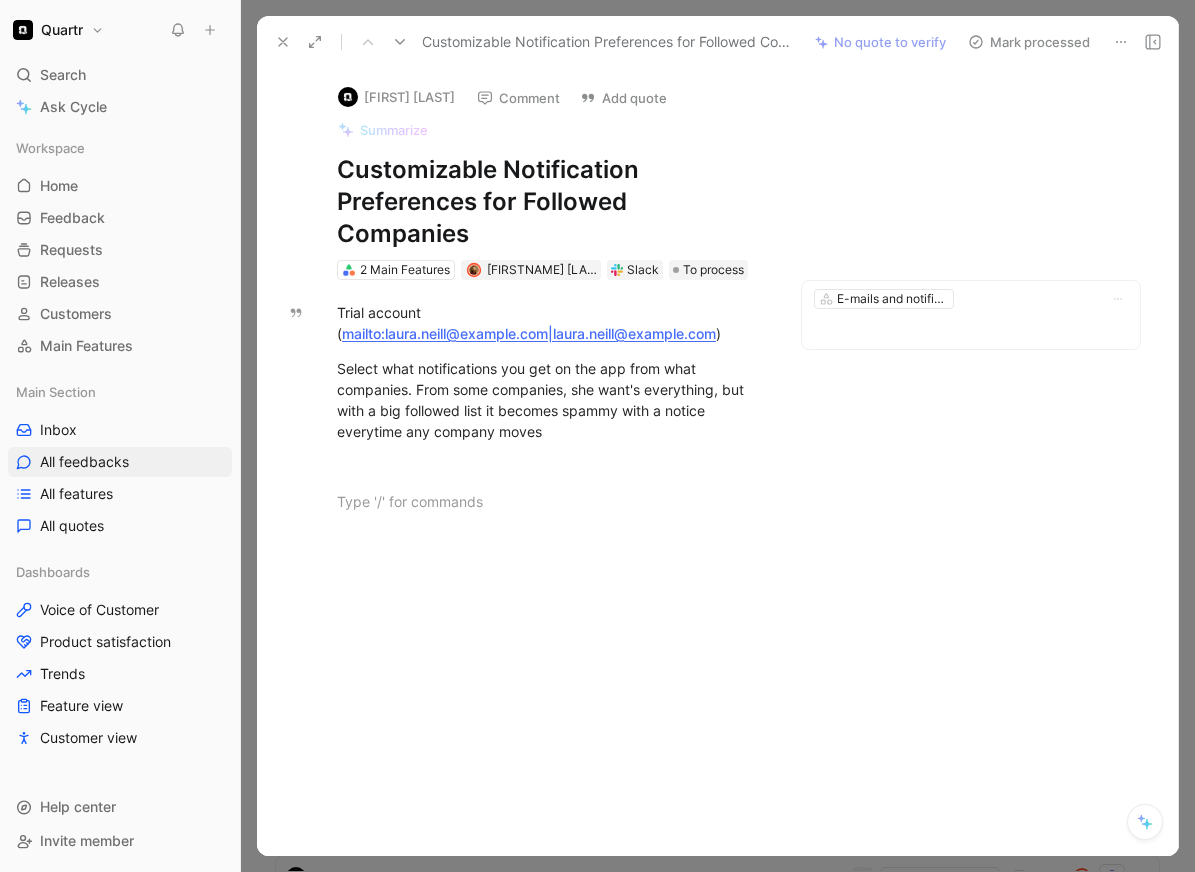 click on "[FIRST] [LAST]" at bounding box center [396, 97] 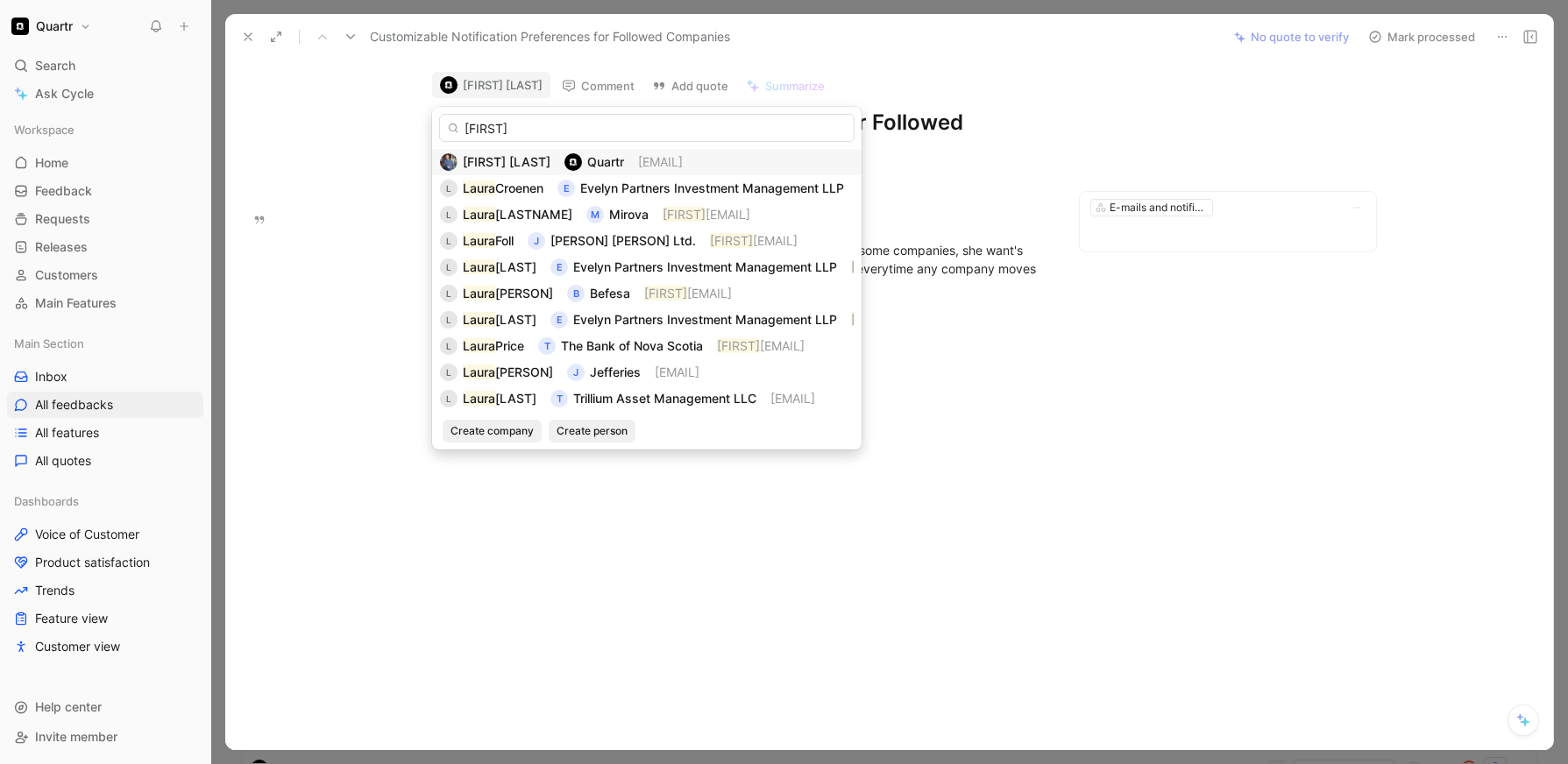 type on "[FIRST]" 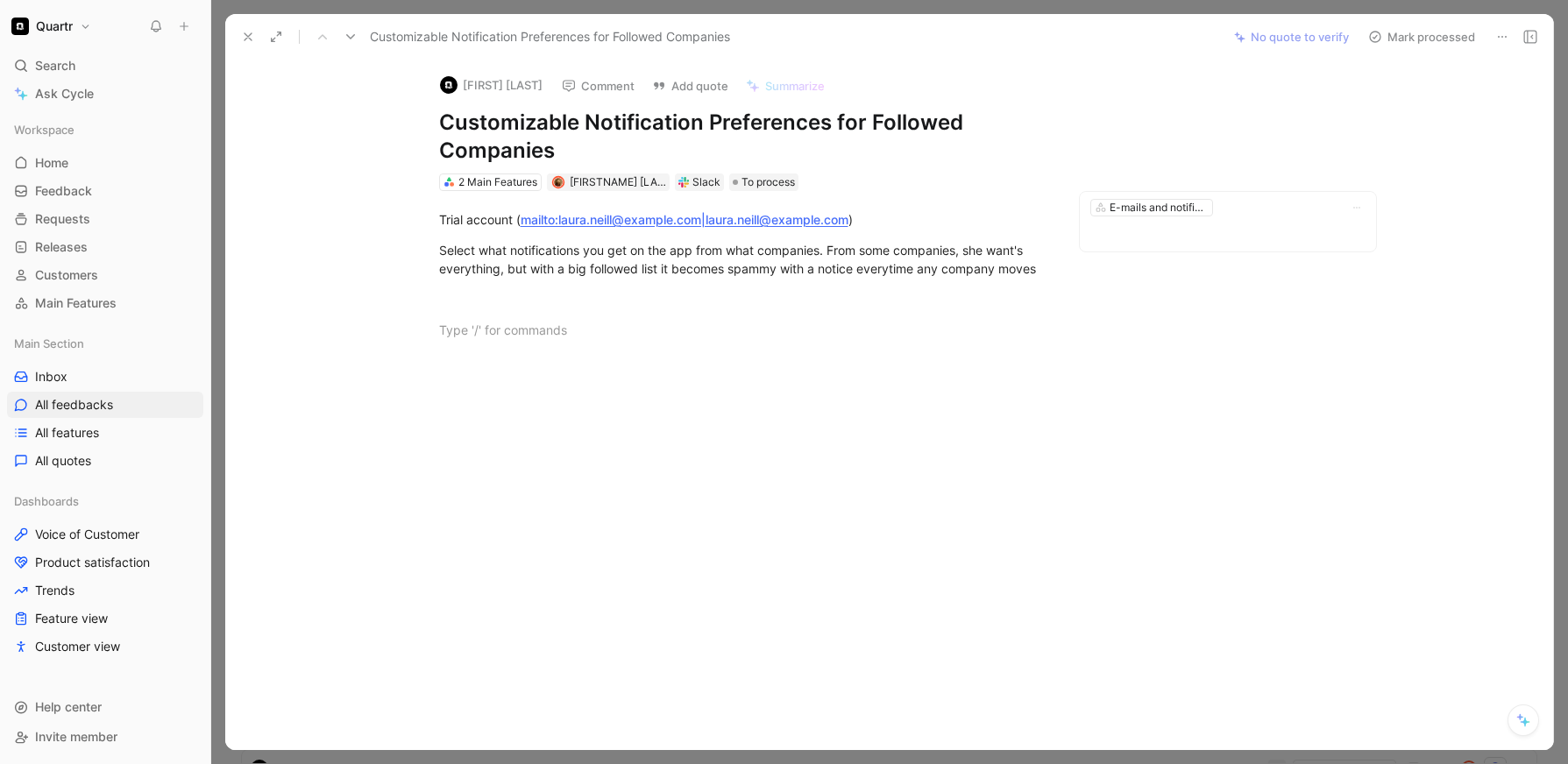 click on "[FIRST] [LAST]" at bounding box center (491, 85) 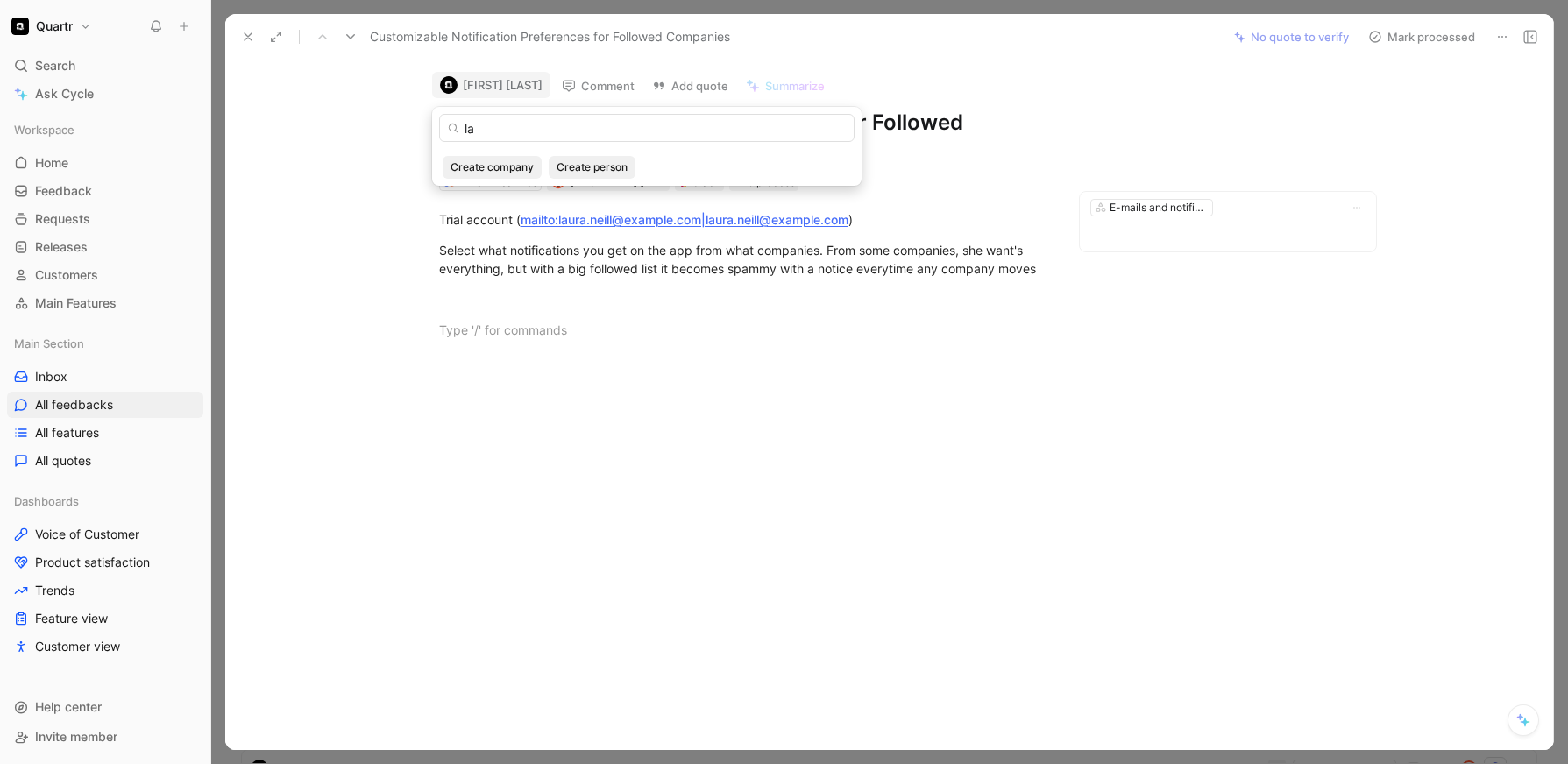 type on "l" 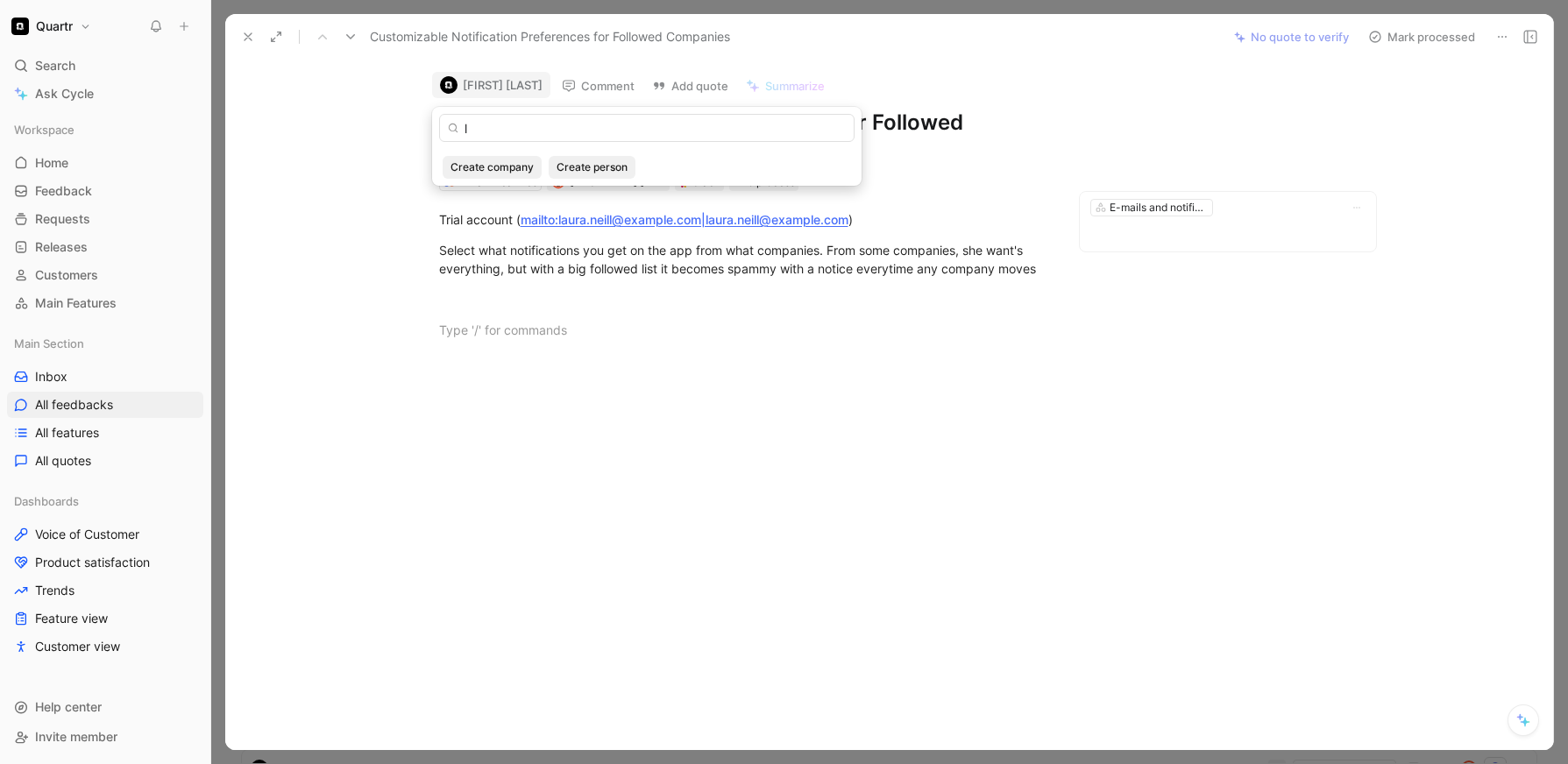 type 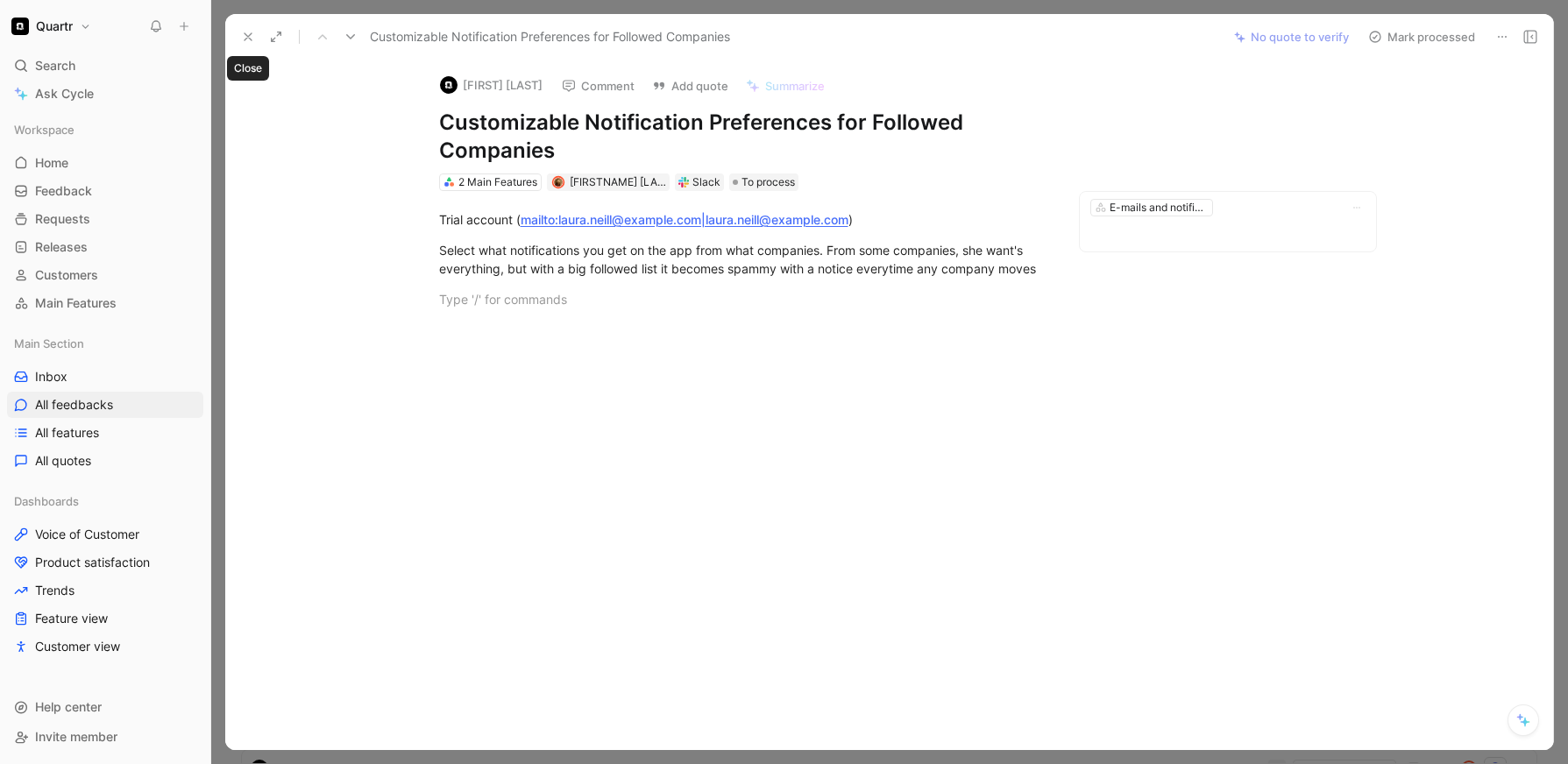 click 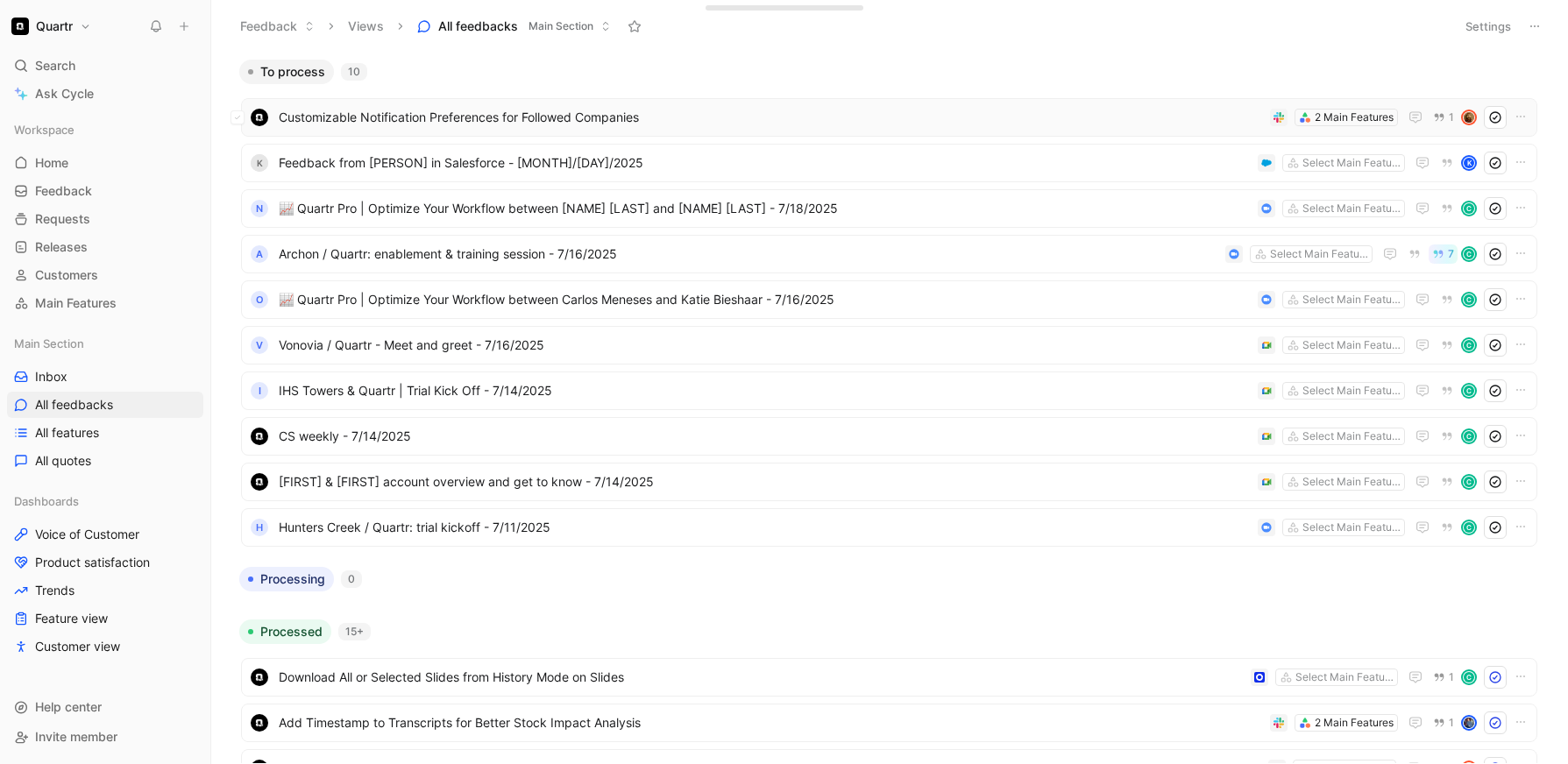 click on "Customizable Notification Preferences for Followed Companies" at bounding box center [770, 117] 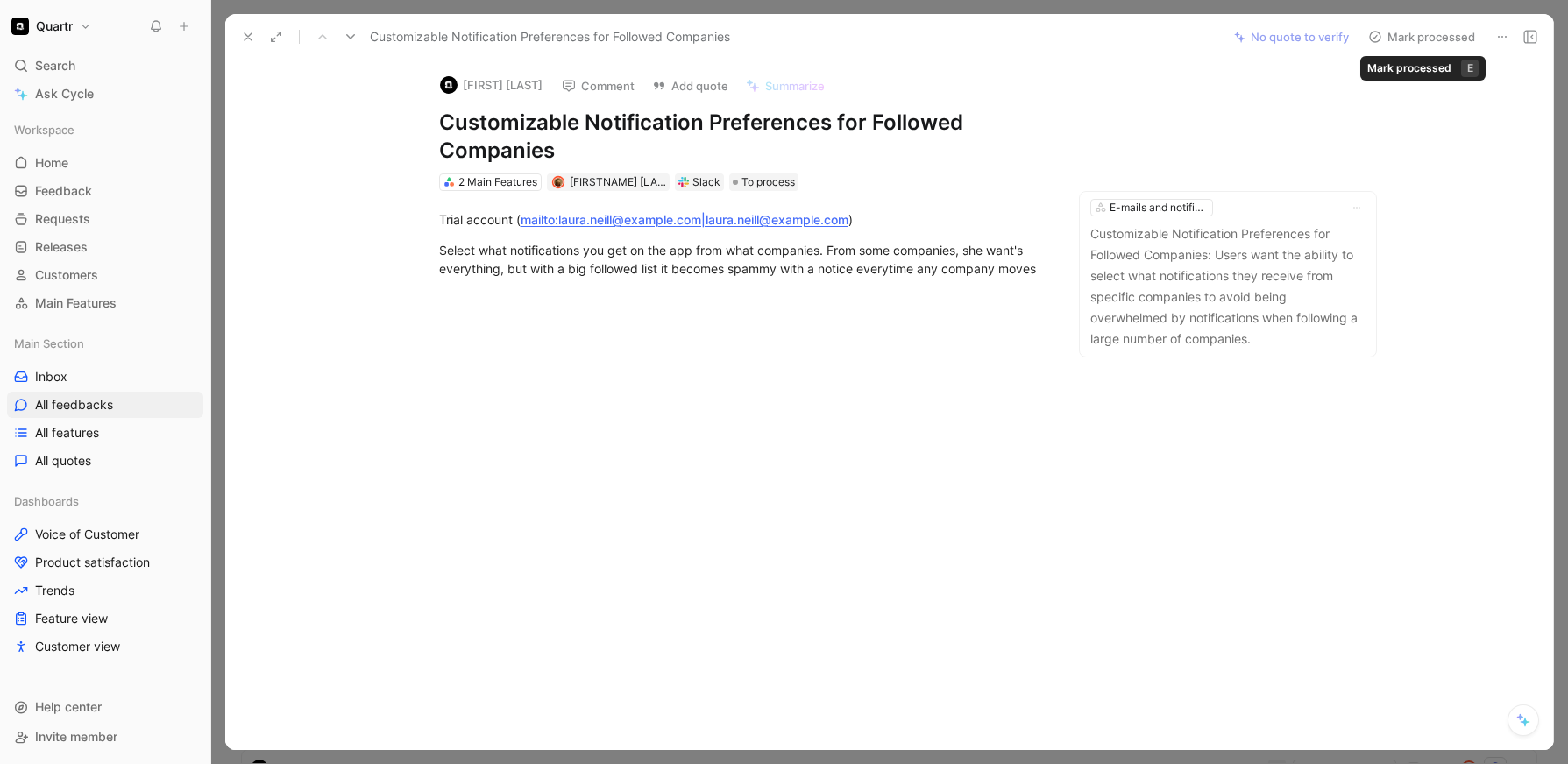 click on "Mark processed" at bounding box center [1422, 37] 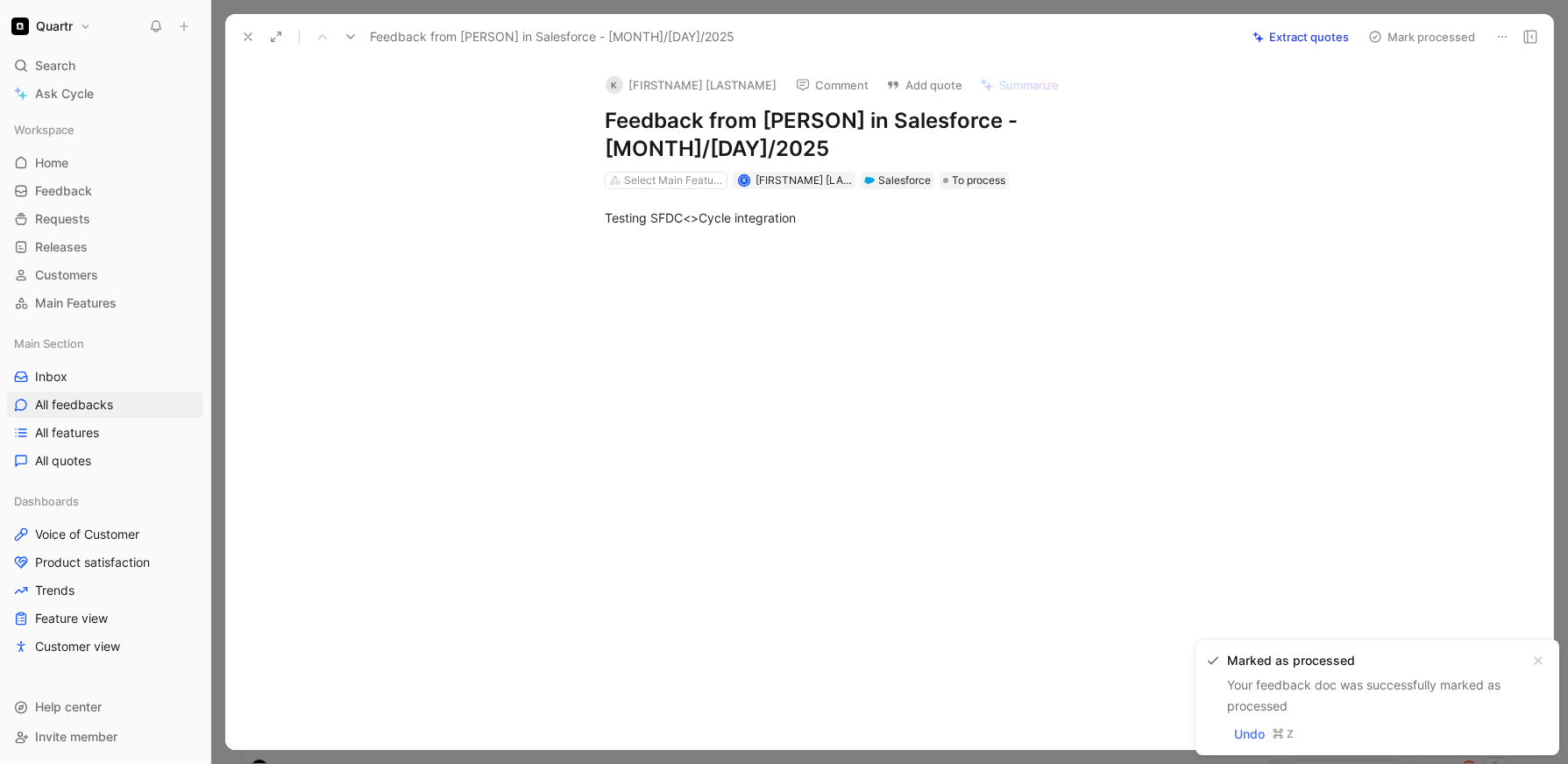 click 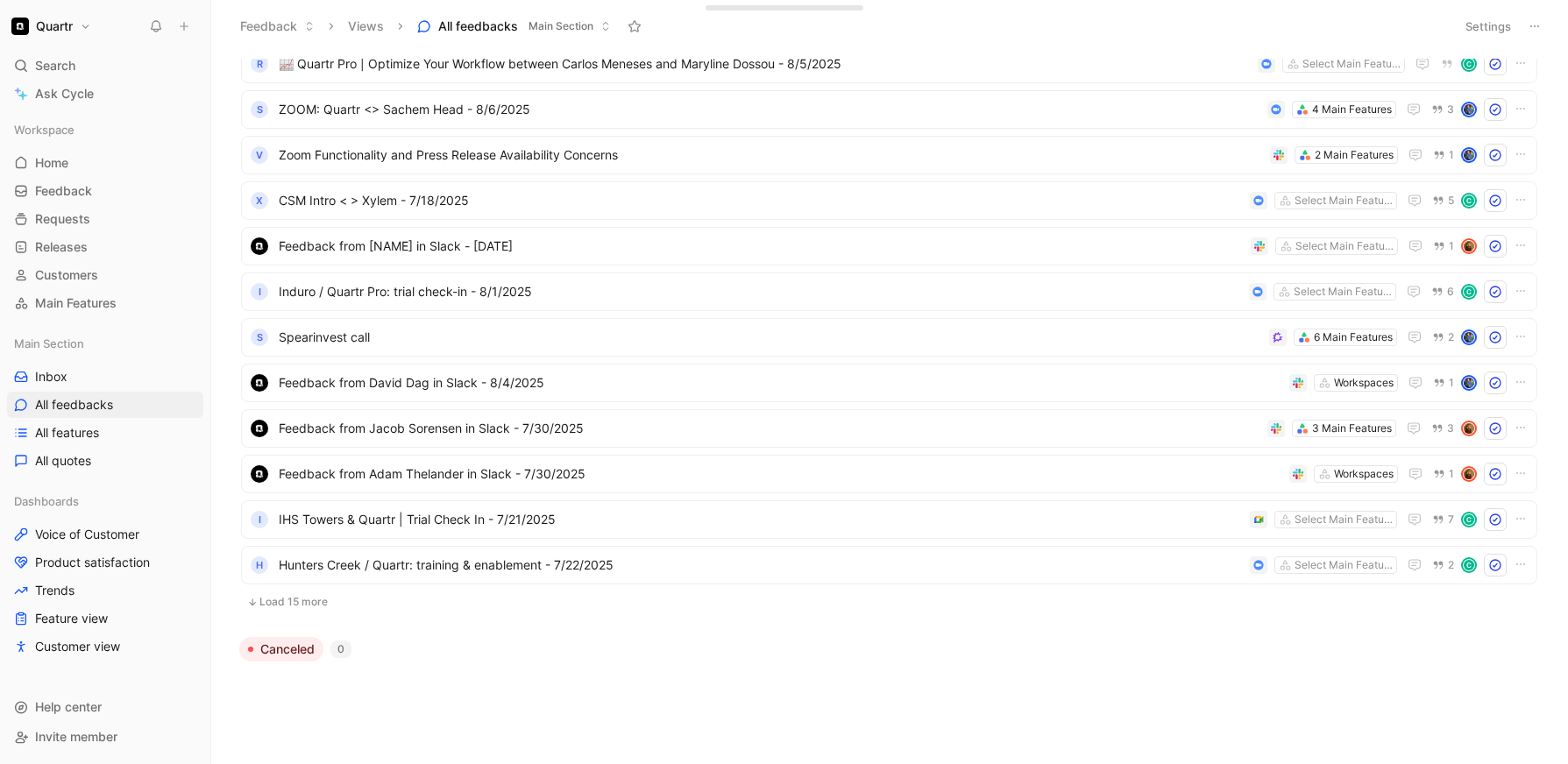 scroll, scrollTop: 0, scrollLeft: 0, axis: both 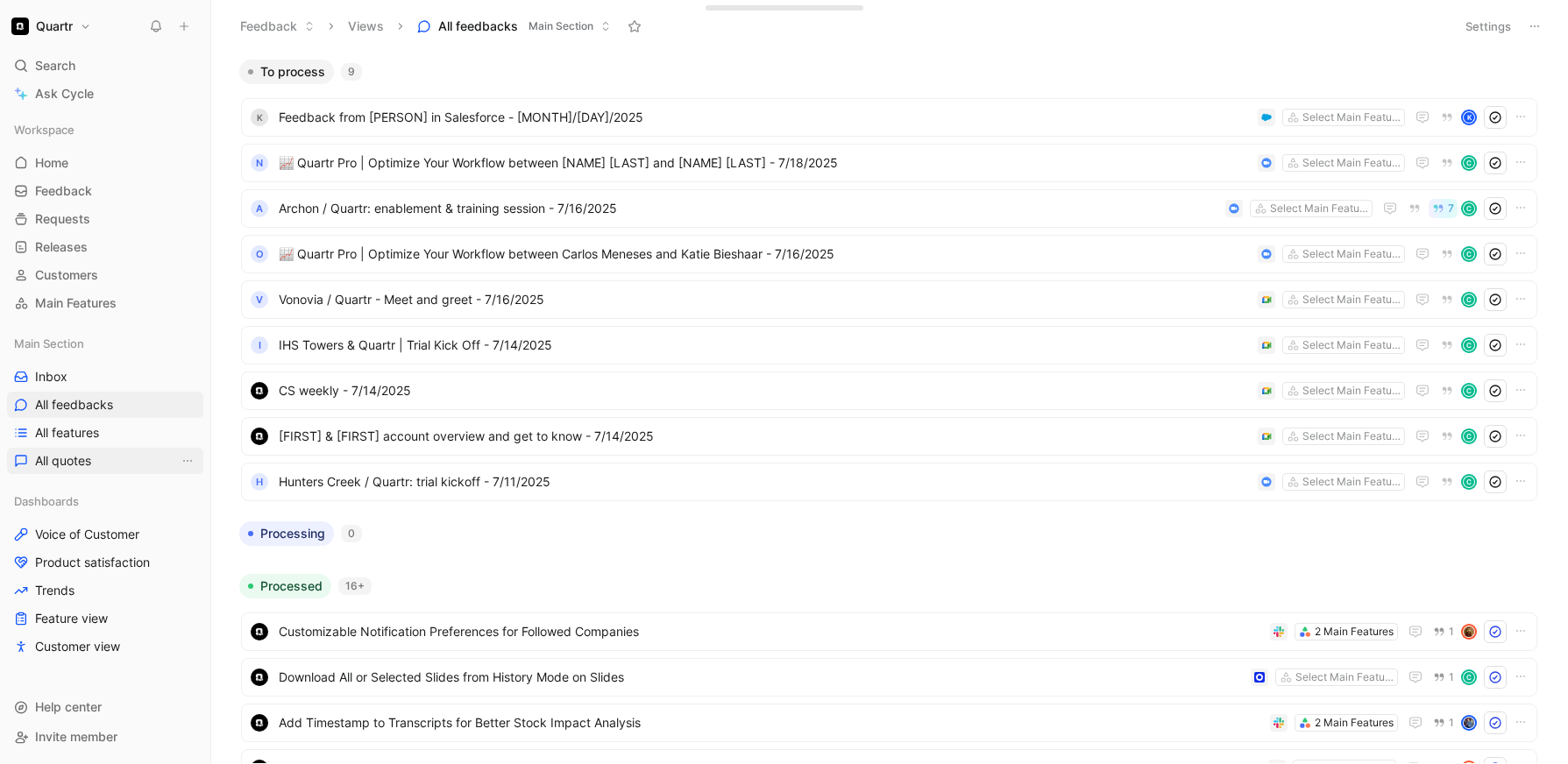 click on "All quotes" at bounding box center (63, 461) 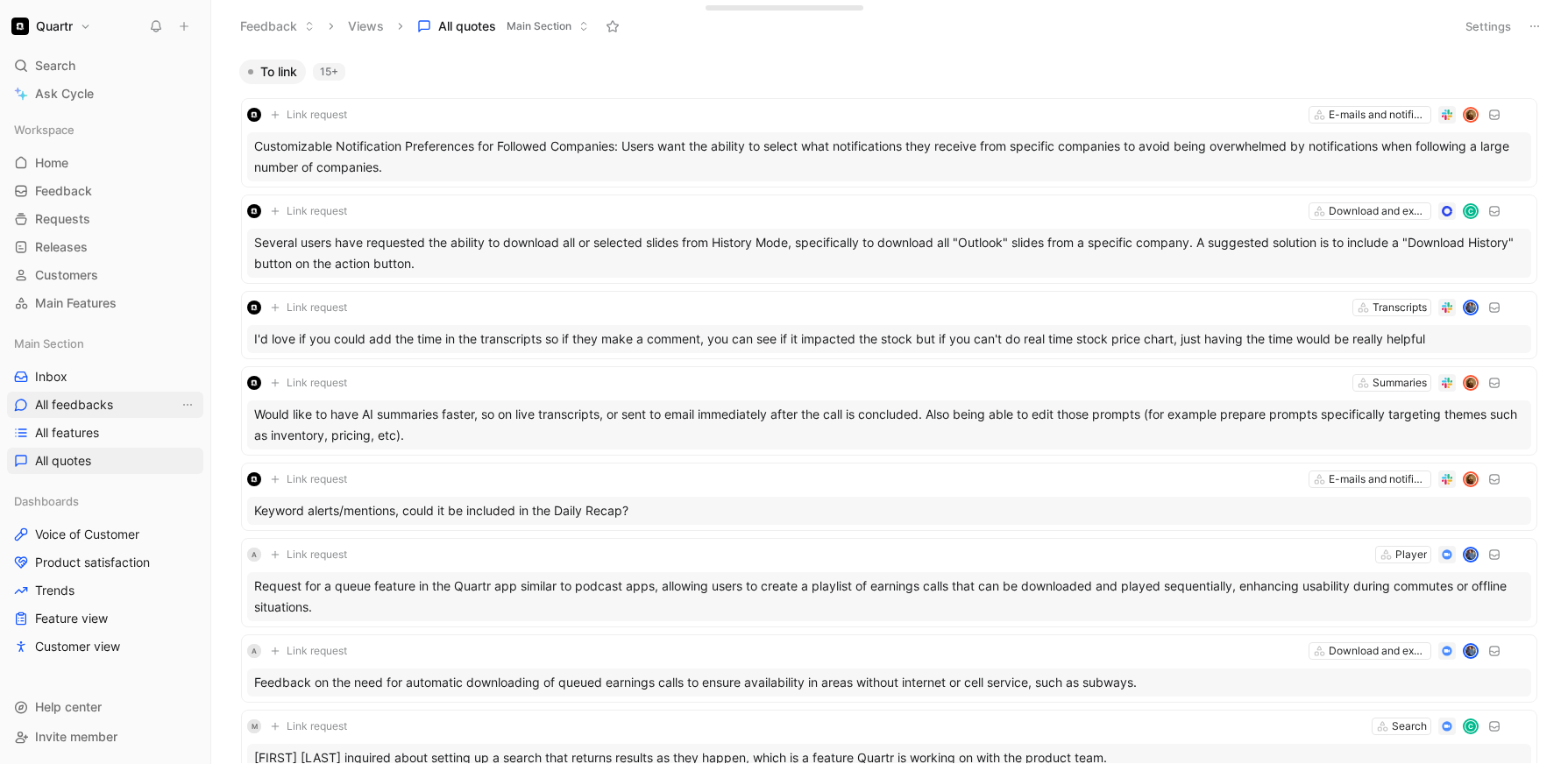 click on "All feedbacks" at bounding box center [74, 405] 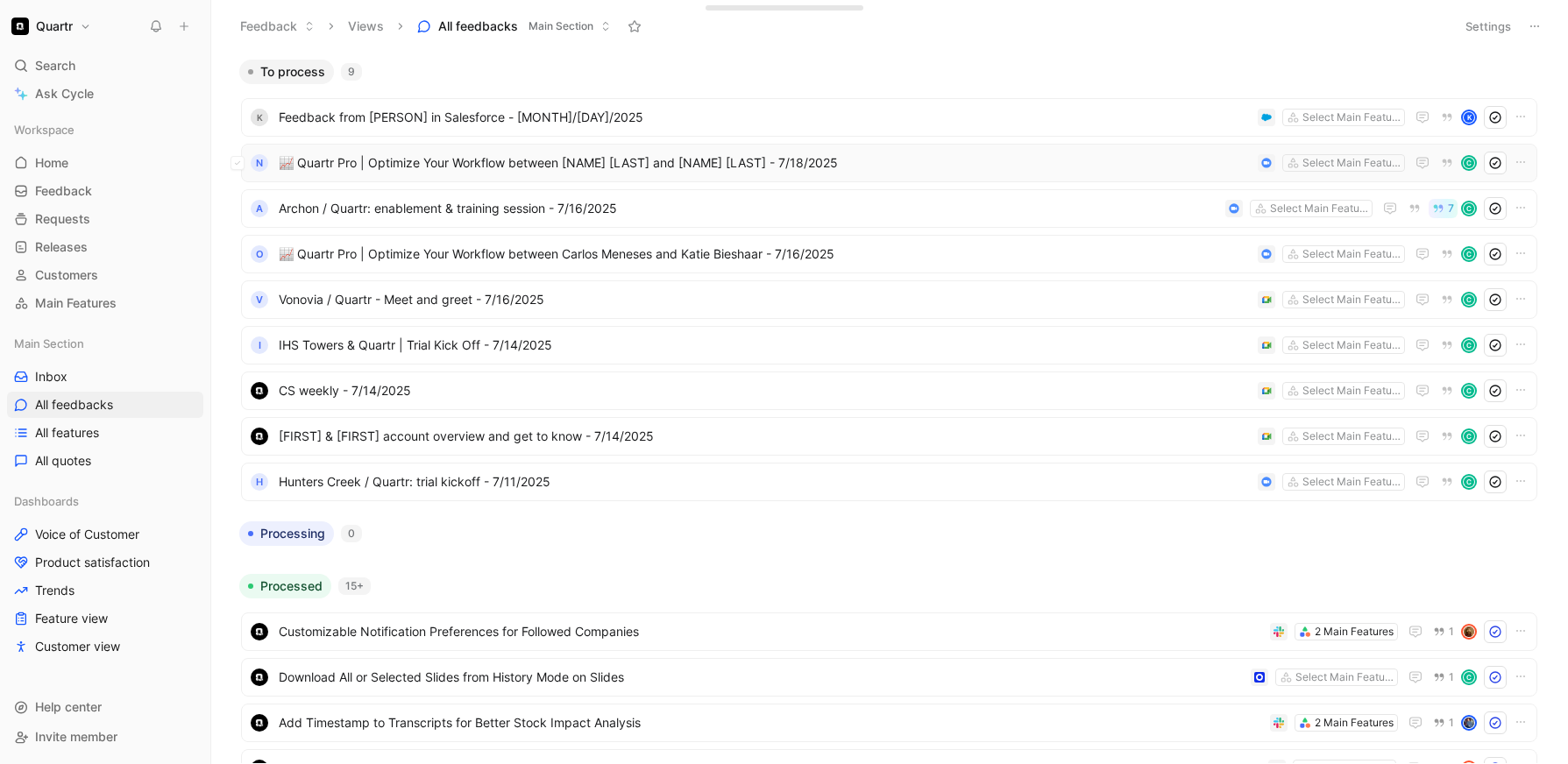 click on "📈 Quartr Pro | Optimize Your Workflow between [NAME] [LAST] and [NAME] [LAST] - 7/18/2025" at bounding box center [764, 163] 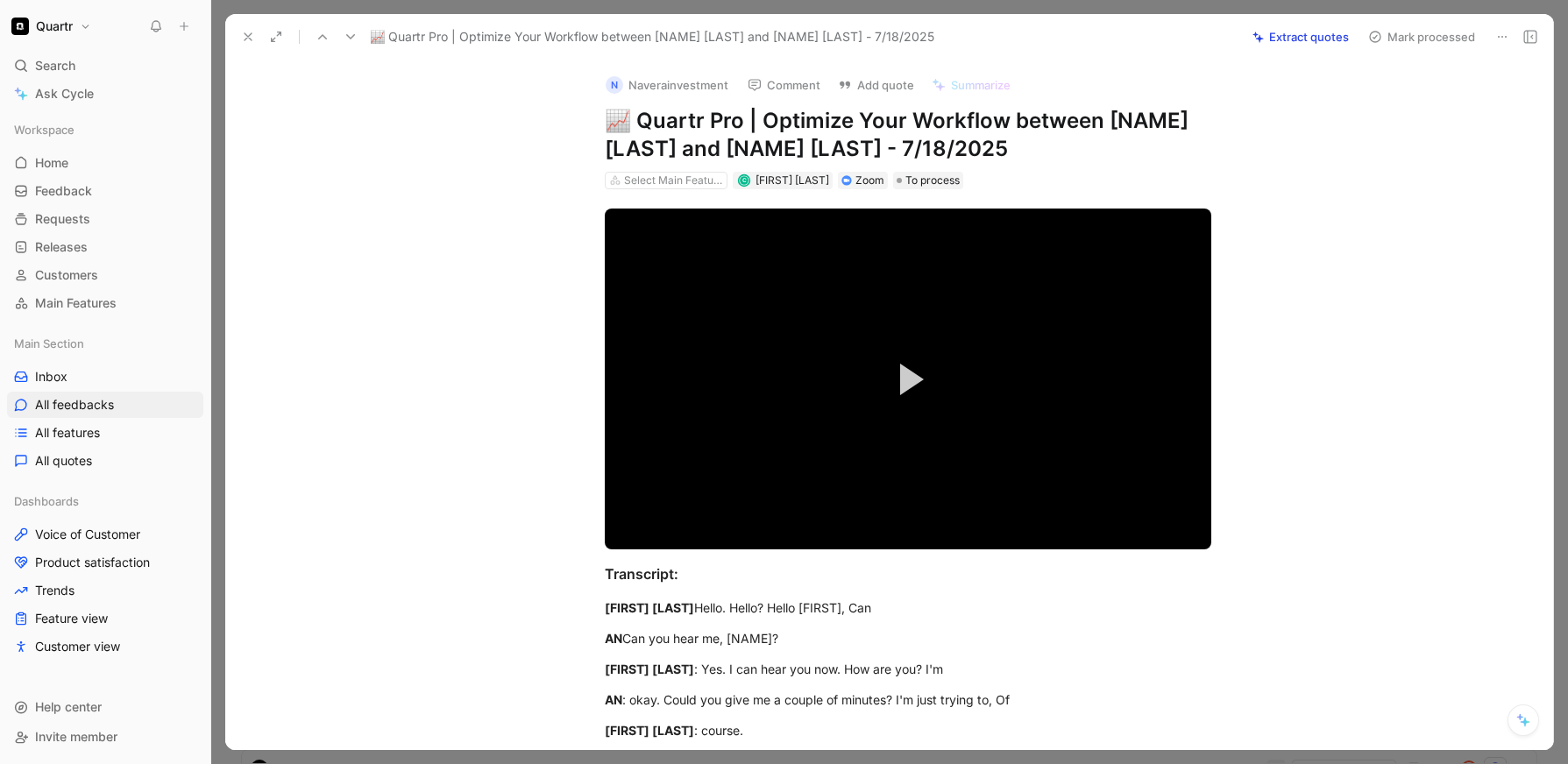 click on "Extract quotes" at bounding box center [1301, 37] 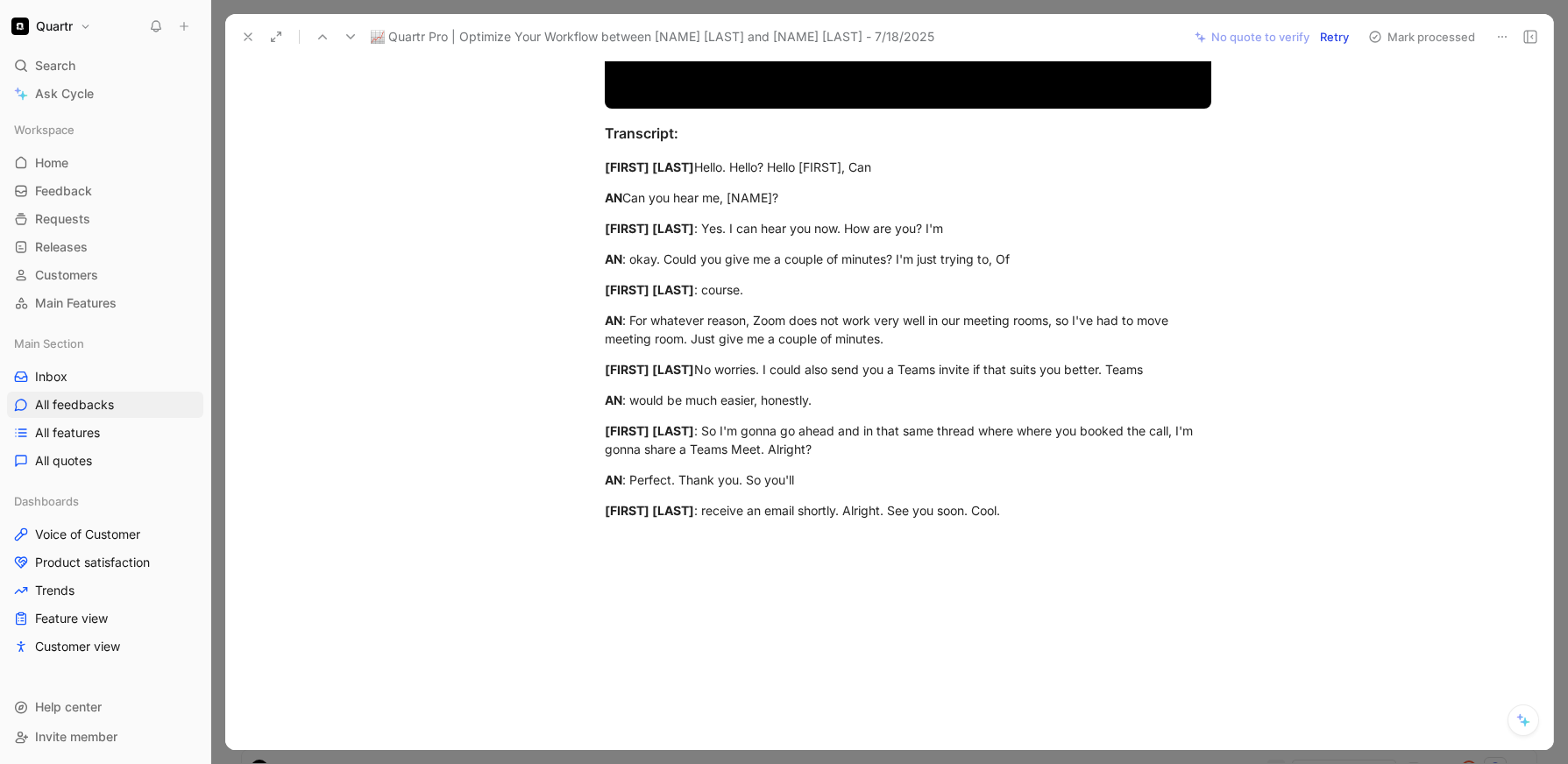 scroll, scrollTop: 0, scrollLeft: 0, axis: both 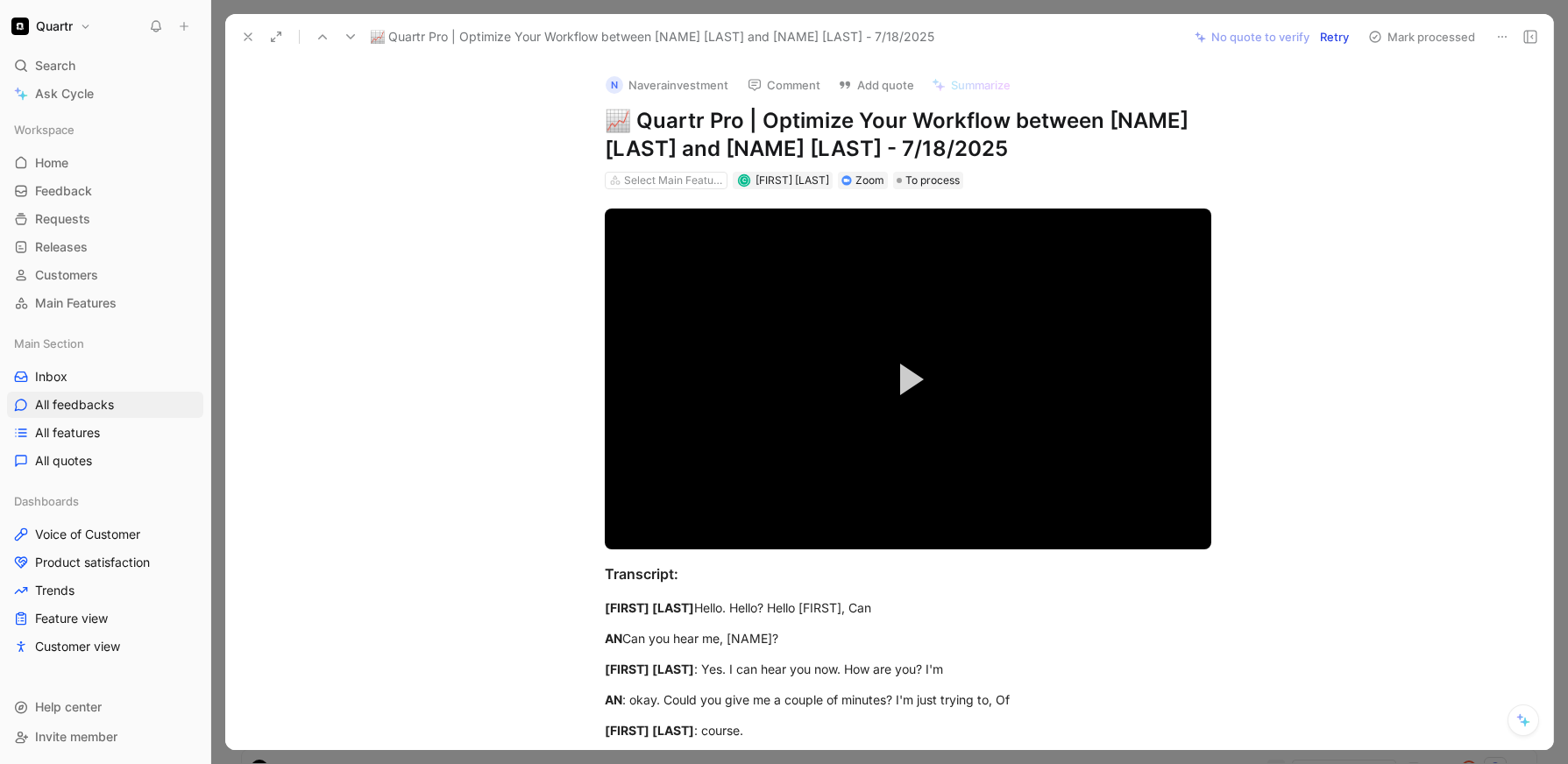 click 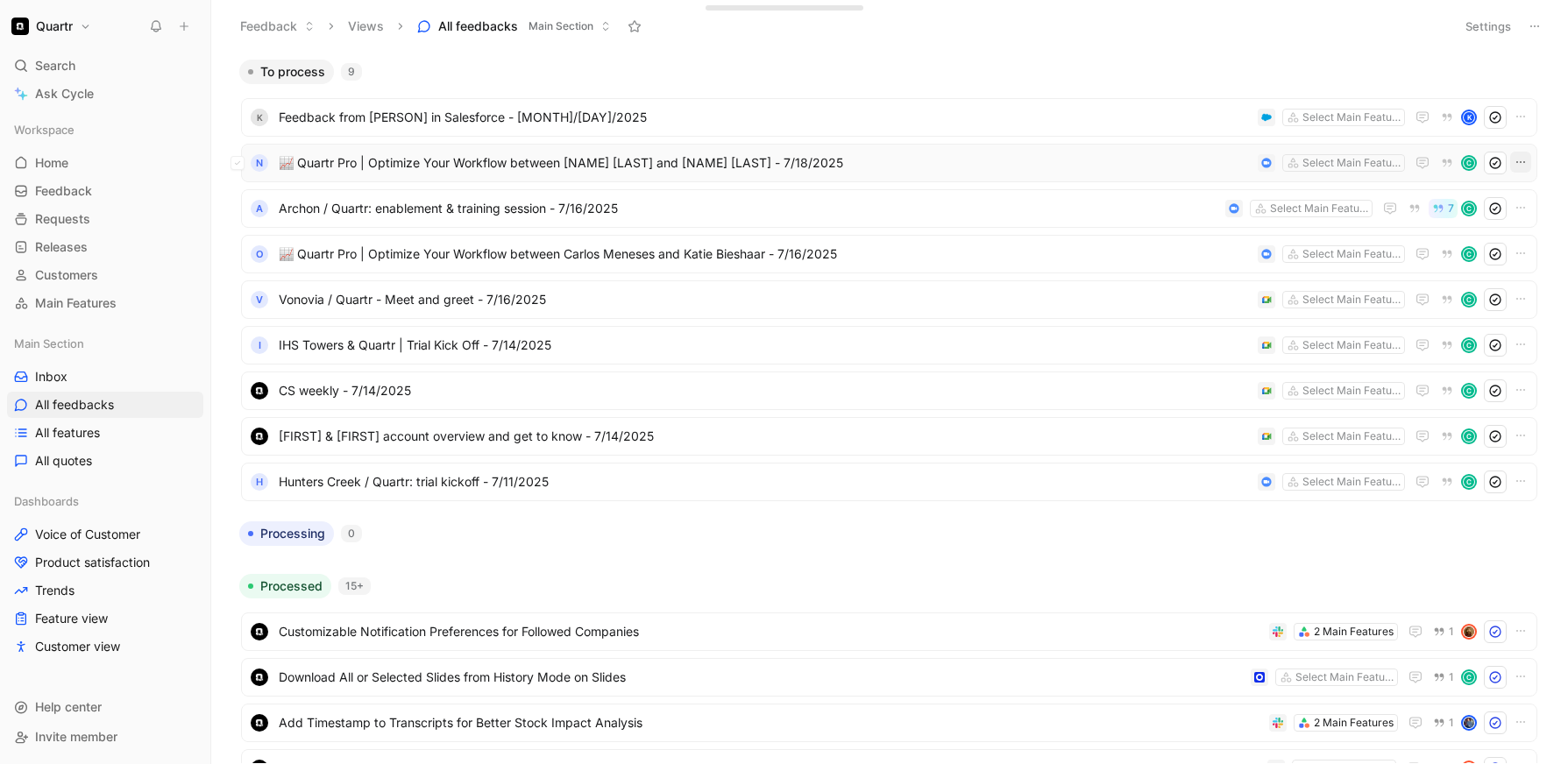 click 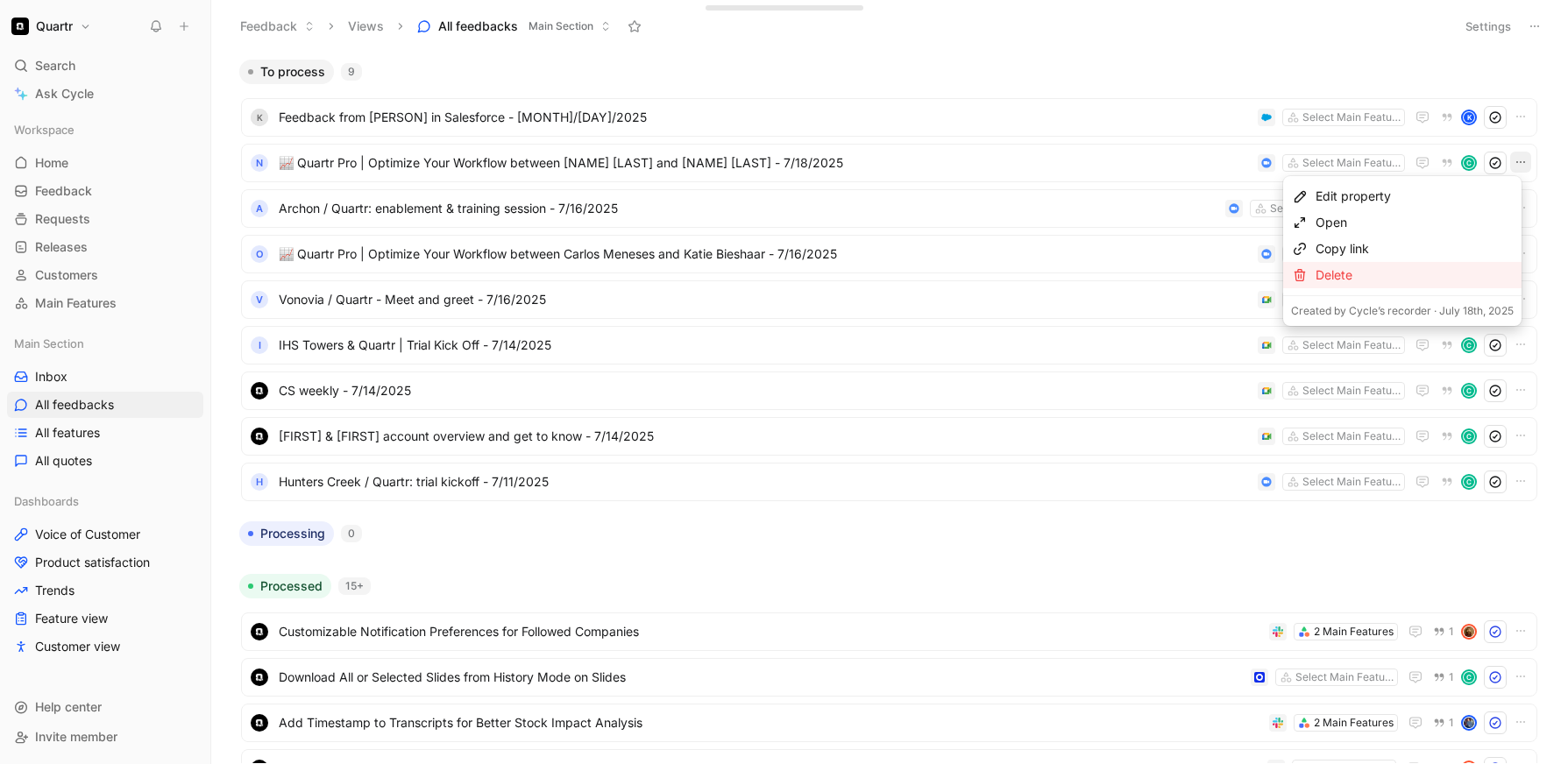 click on "Delete" at bounding box center (1415, 275) 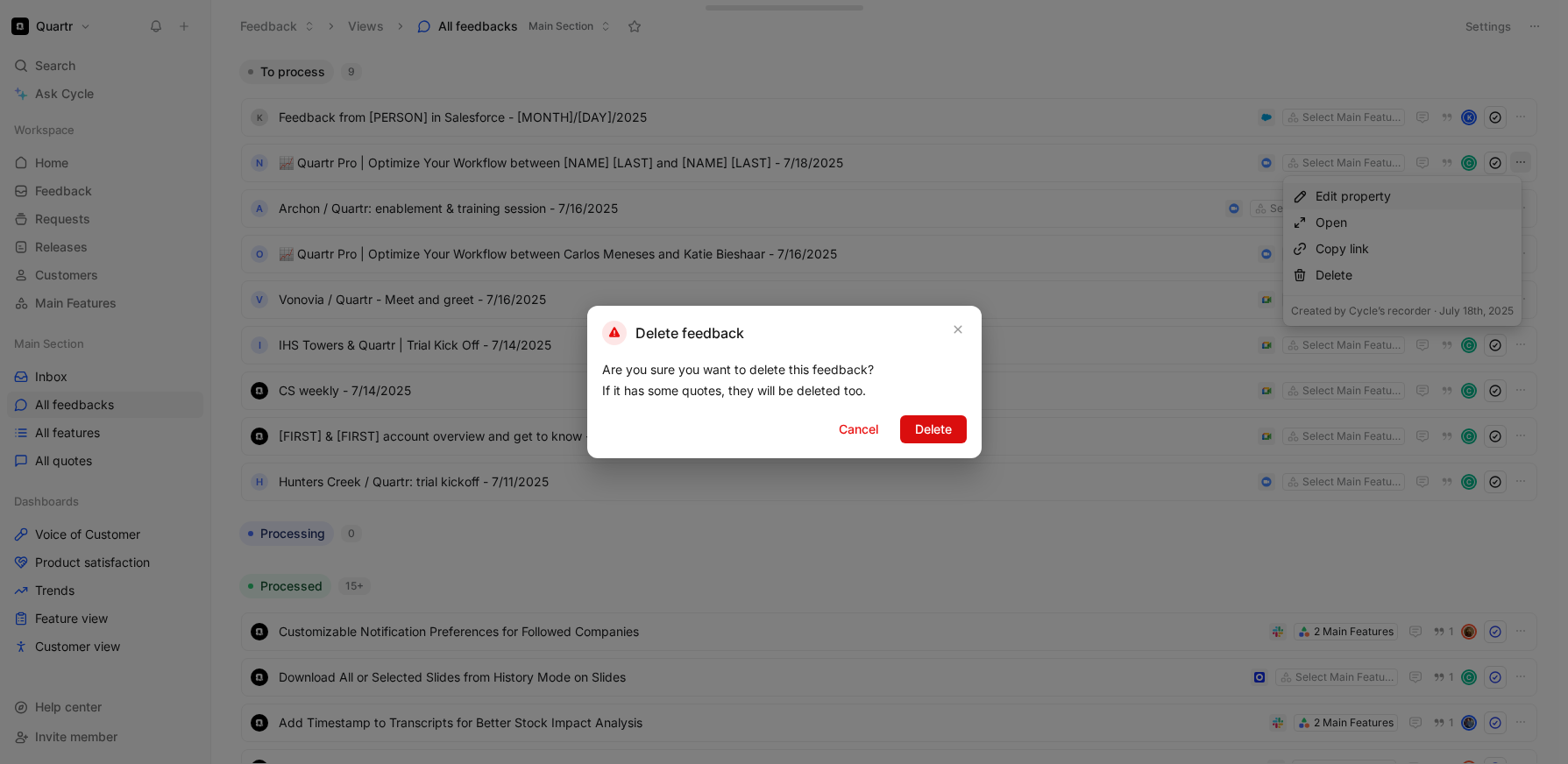 click on "Delete" at bounding box center (933, 429) 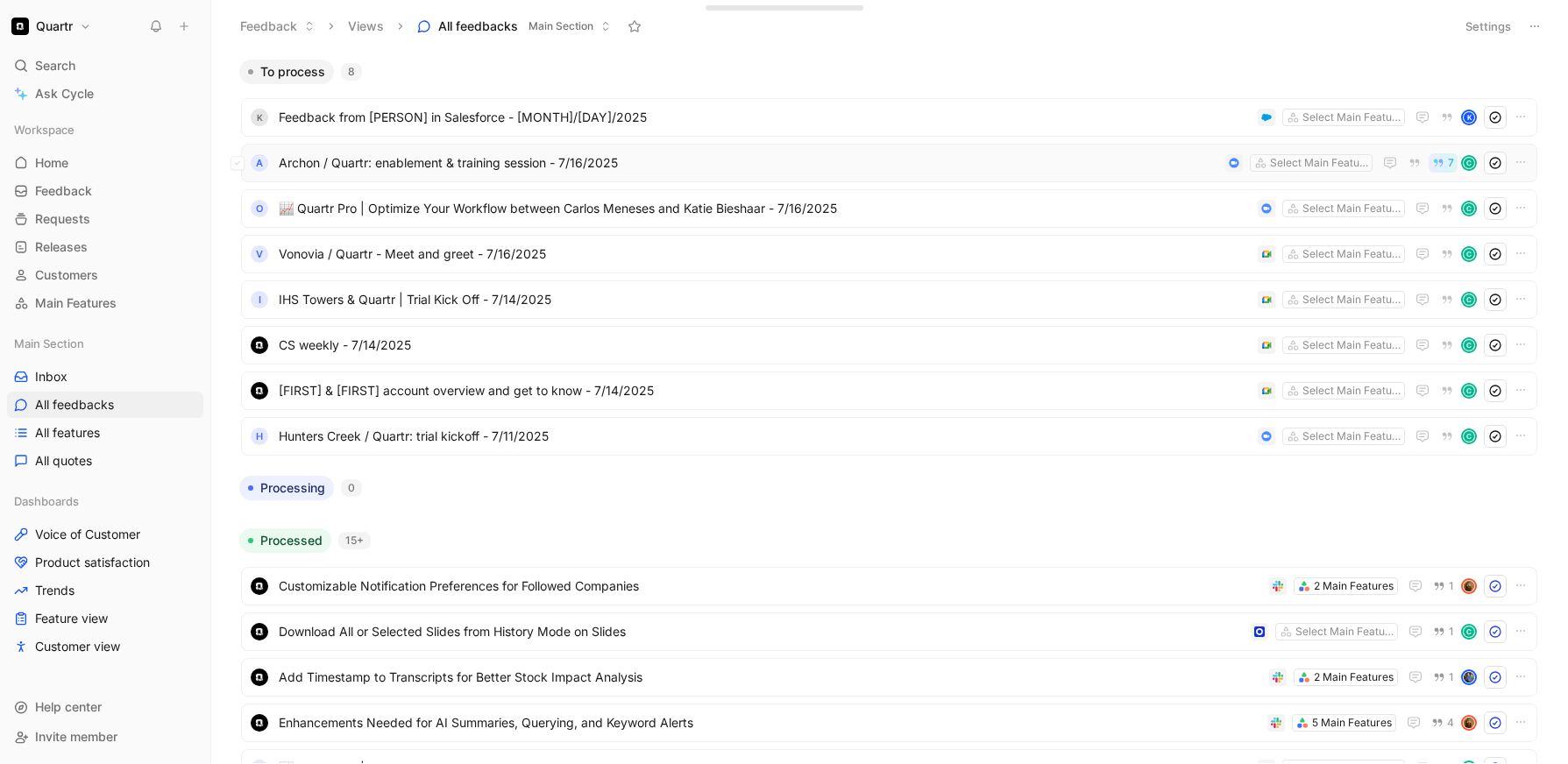click on "Archon / Quartr: enablement & training session - 7/16/2025" at bounding box center (749, 163) 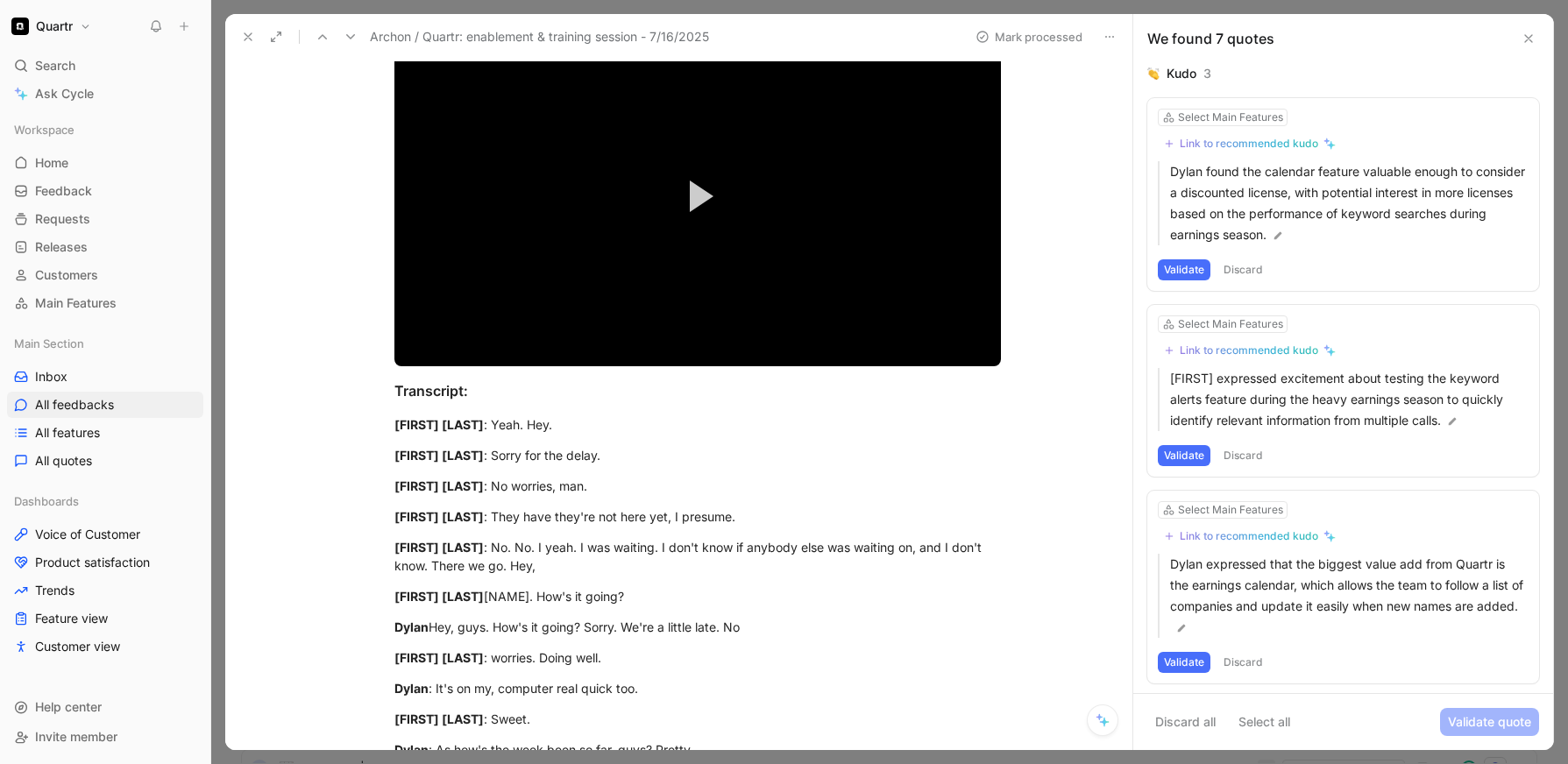 scroll, scrollTop: 165, scrollLeft: 0, axis: vertical 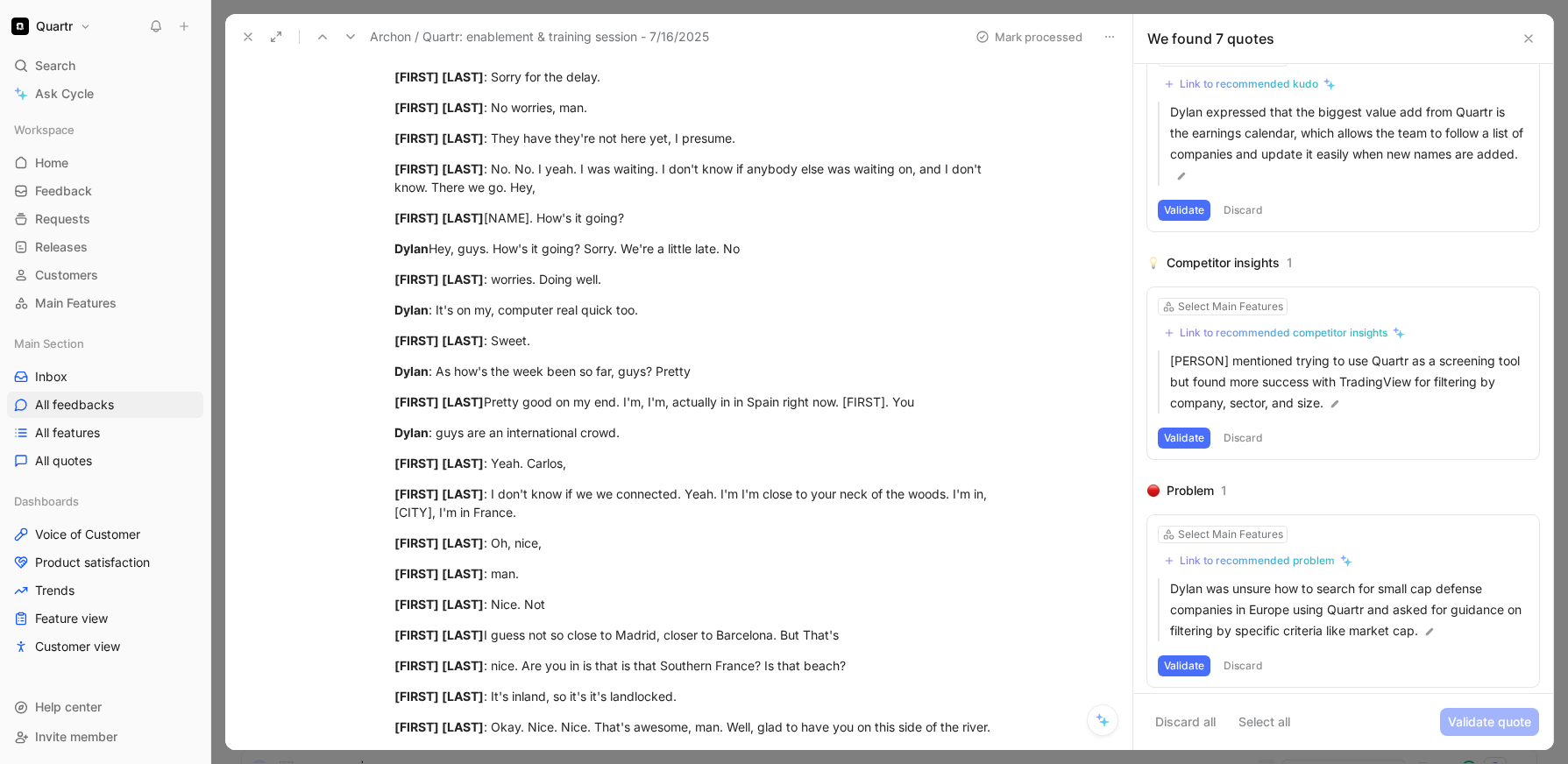 click on "Validate" at bounding box center [1184, 438] 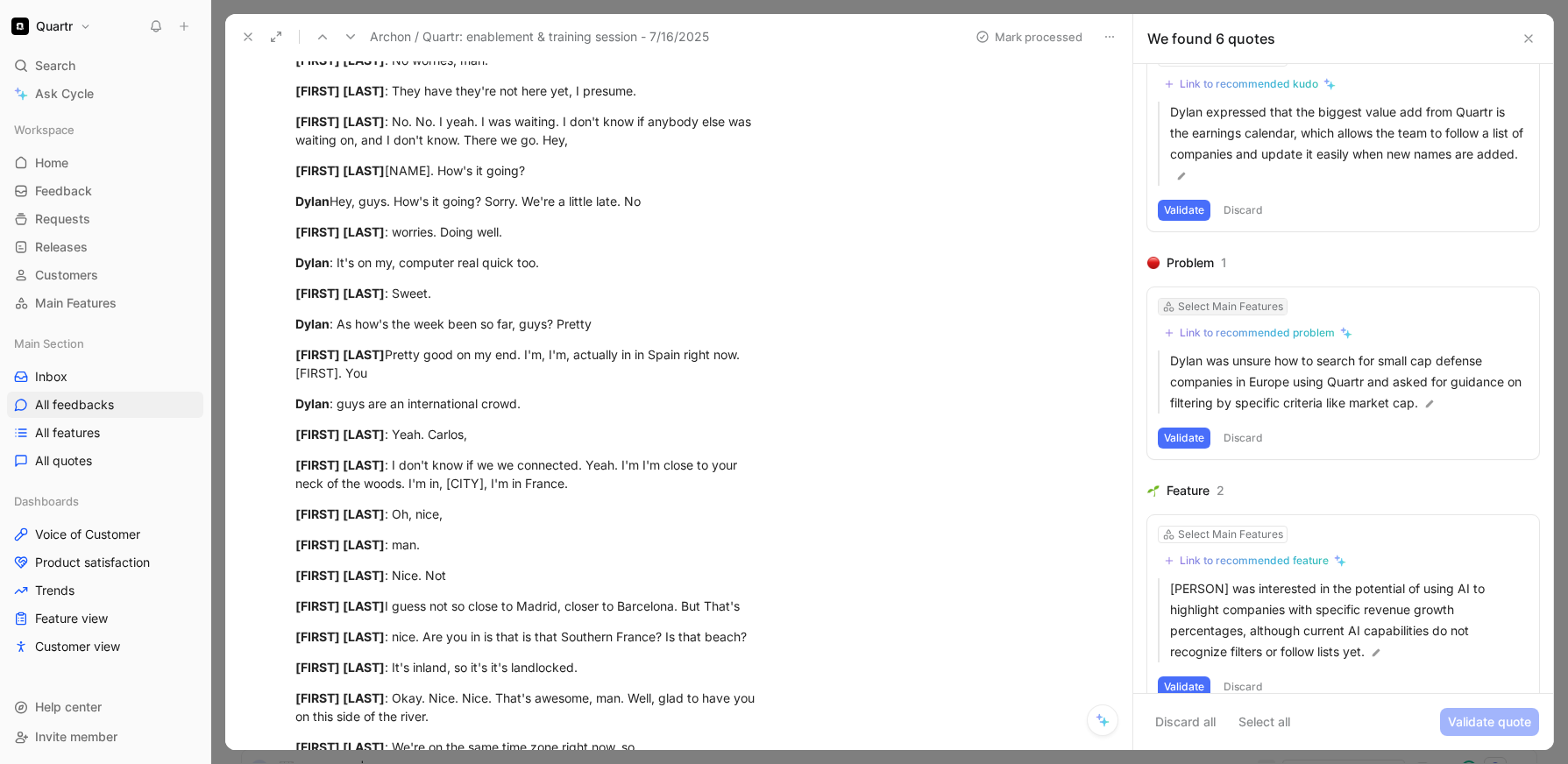 click on "Select   Main Features" at bounding box center (1231, 307) 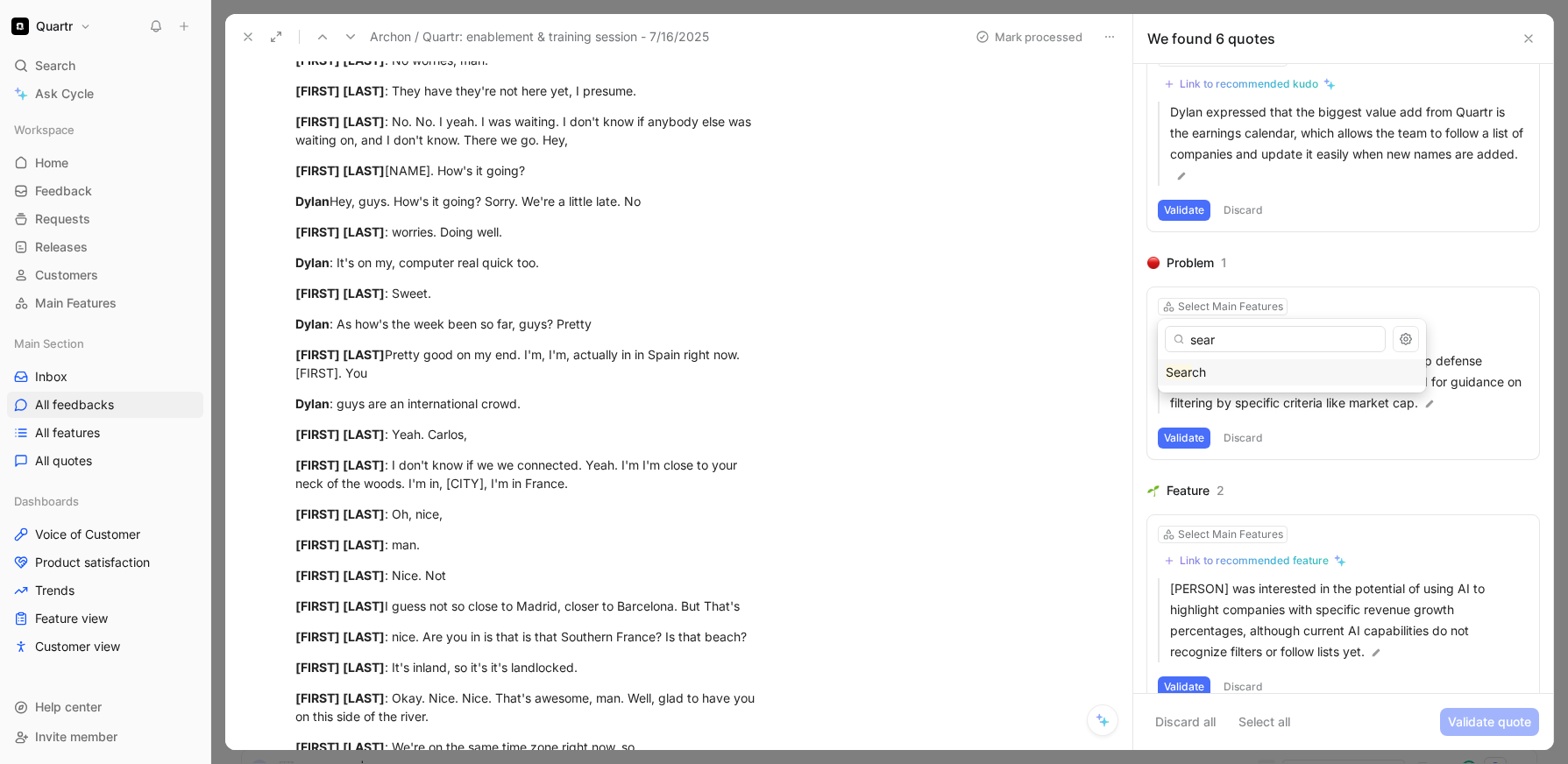 type on "sear" 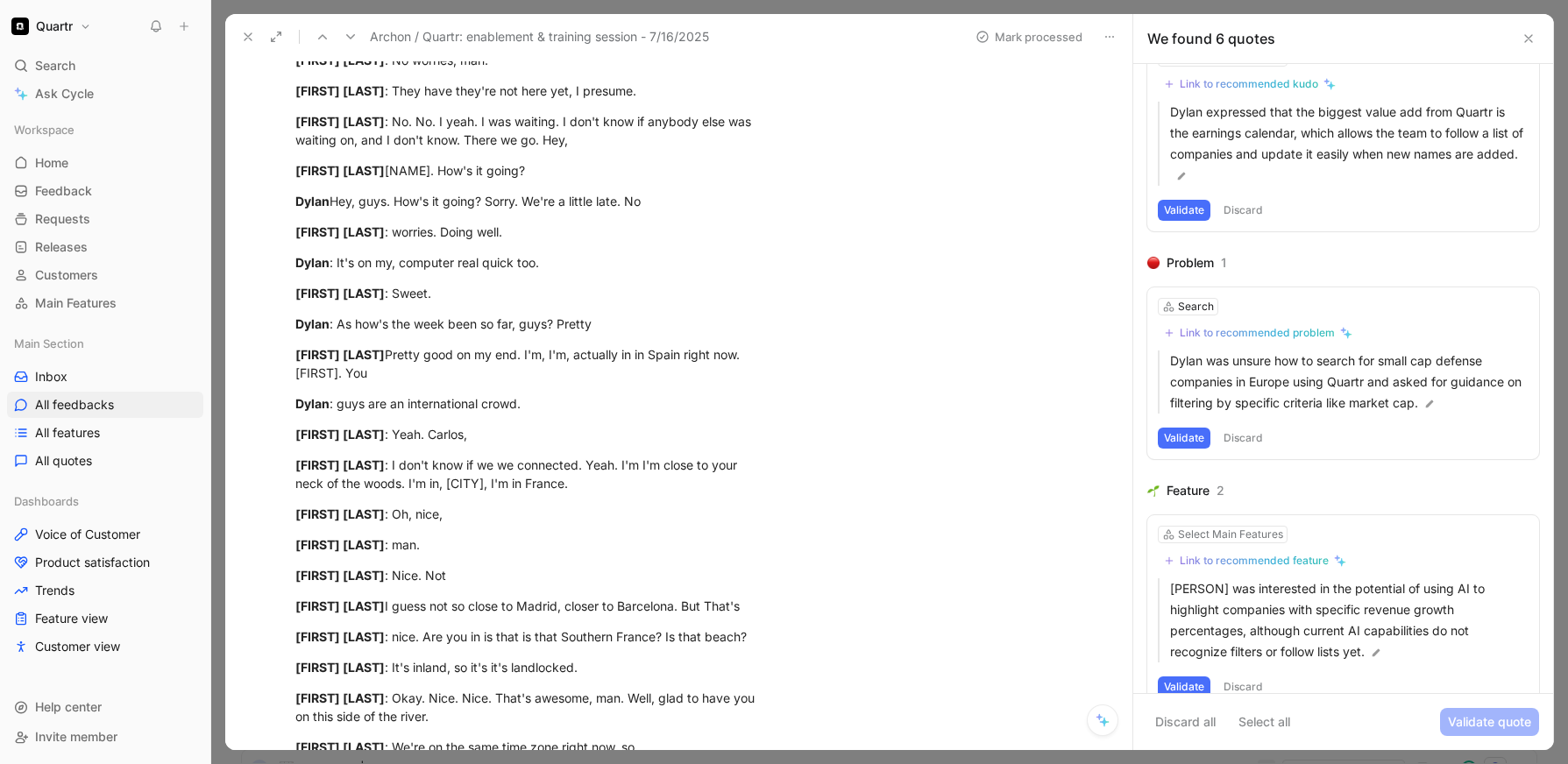 click on "Validate" at bounding box center [1184, 438] 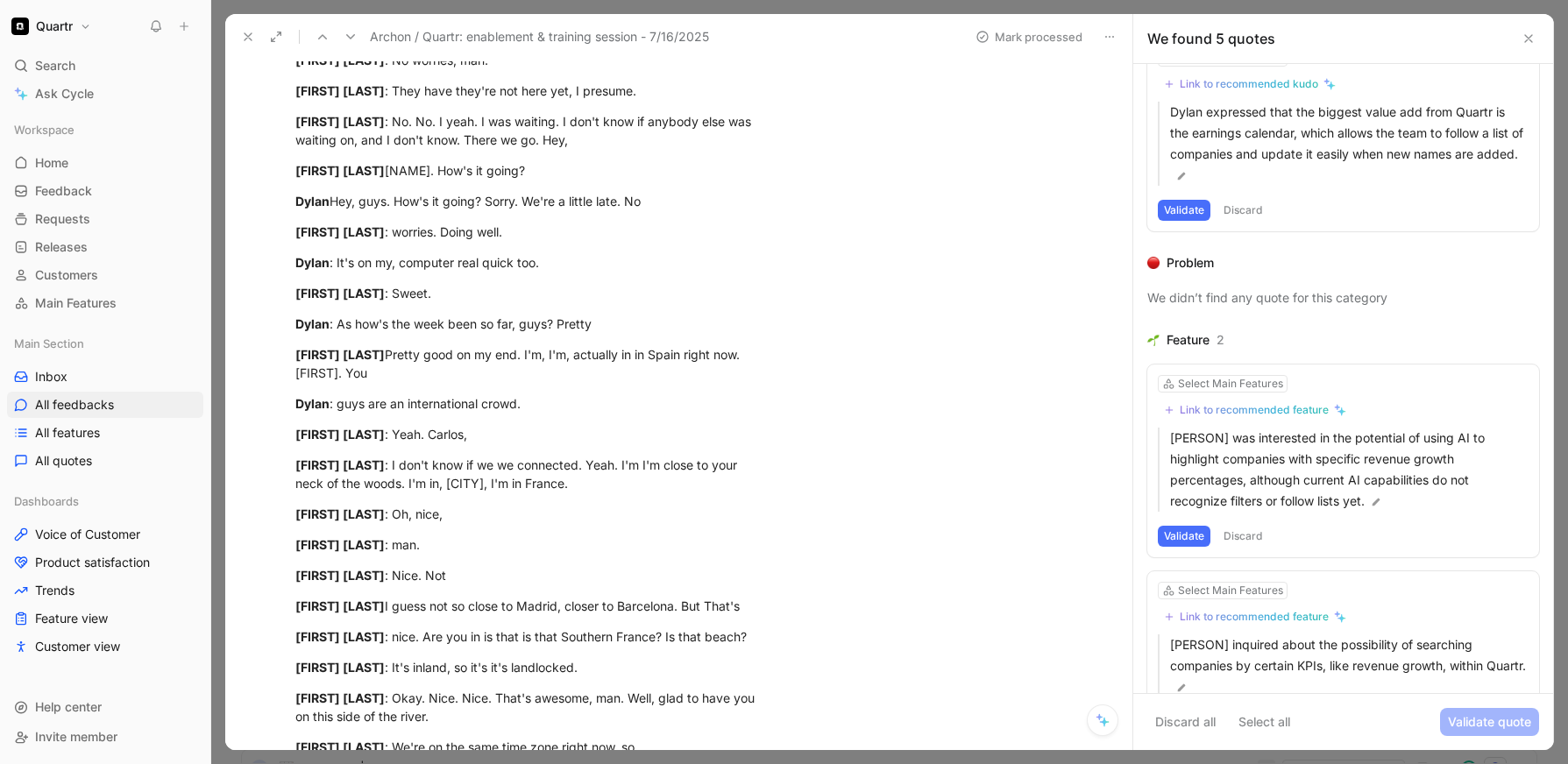 scroll, scrollTop: 564, scrollLeft: 0, axis: vertical 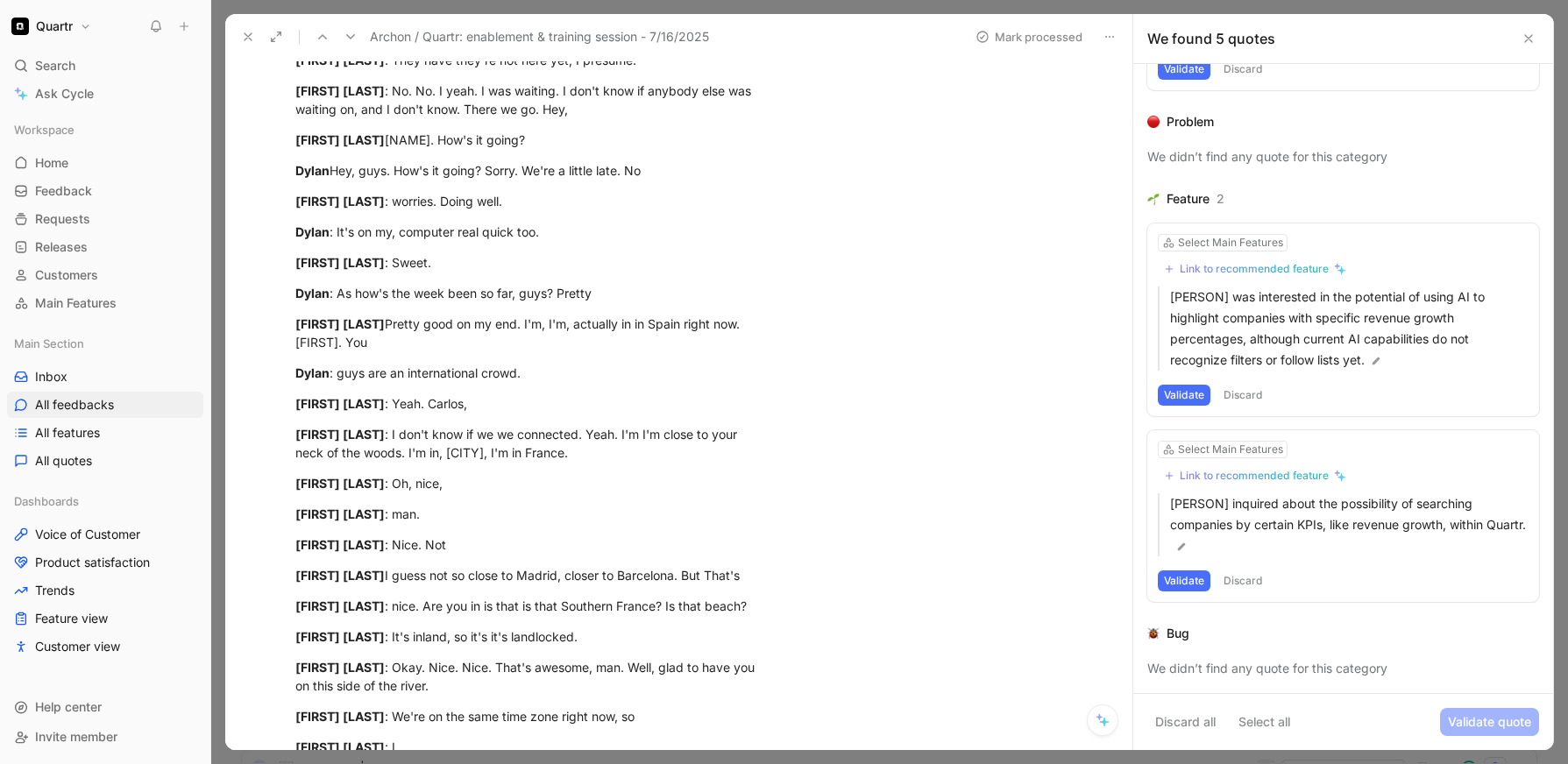 click on "Validate" at bounding box center (1184, 581) 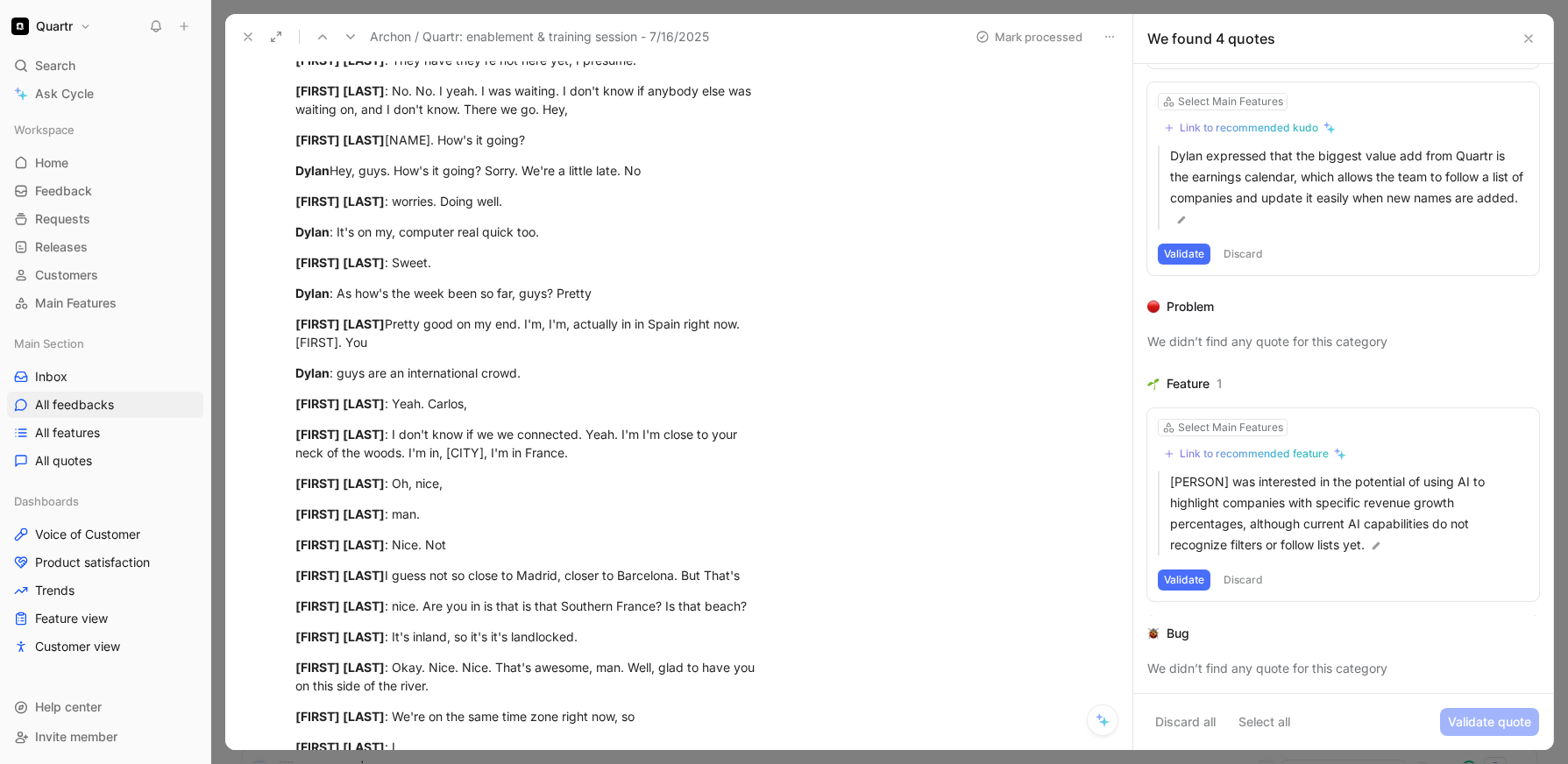 scroll, scrollTop: 408, scrollLeft: 0, axis: vertical 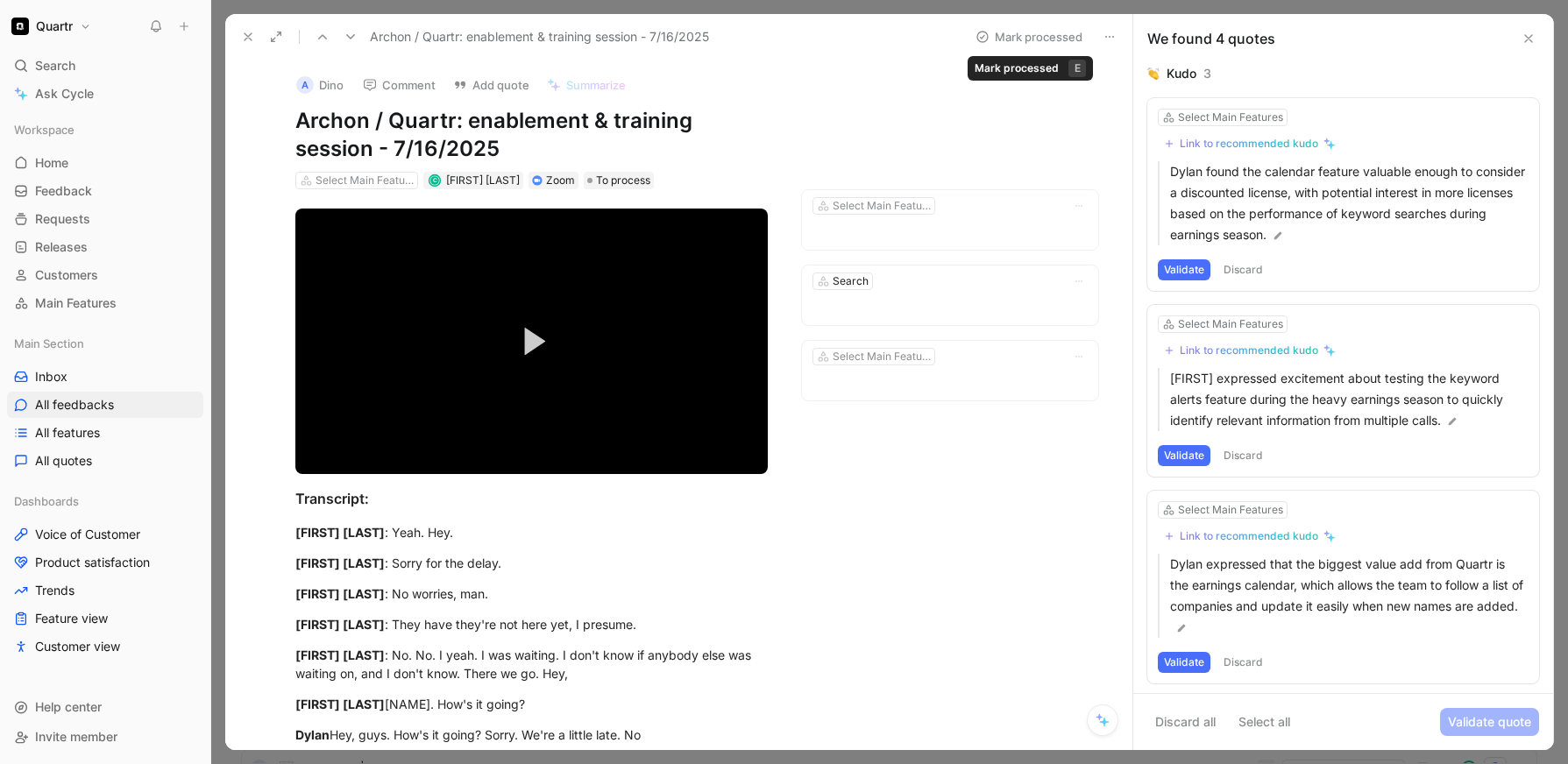 click on "Mark processed" at bounding box center [1029, 37] 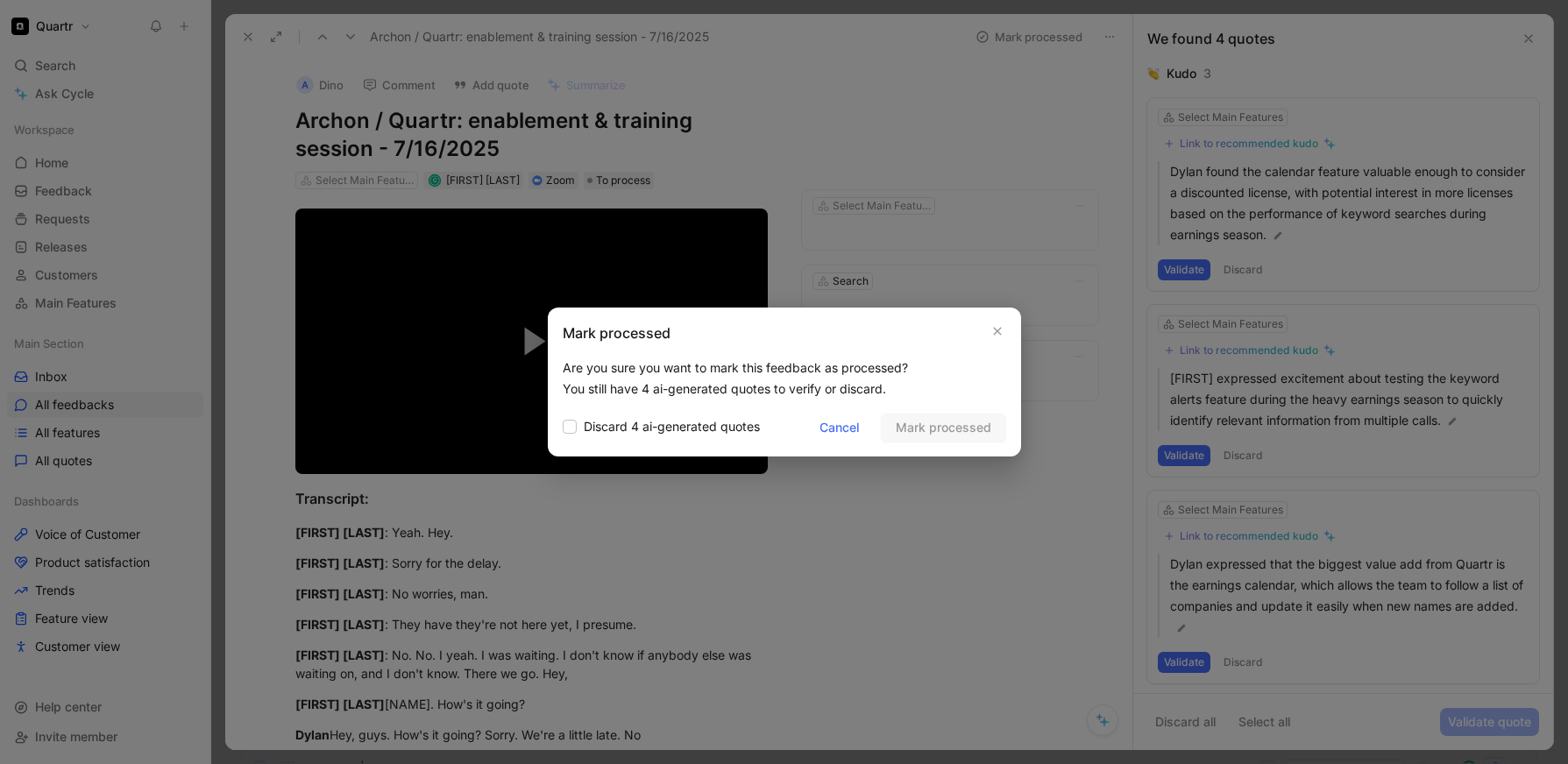 drag, startPoint x: 571, startPoint y: 422, endPoint x: 748, endPoint y: 308, distance: 210.53503 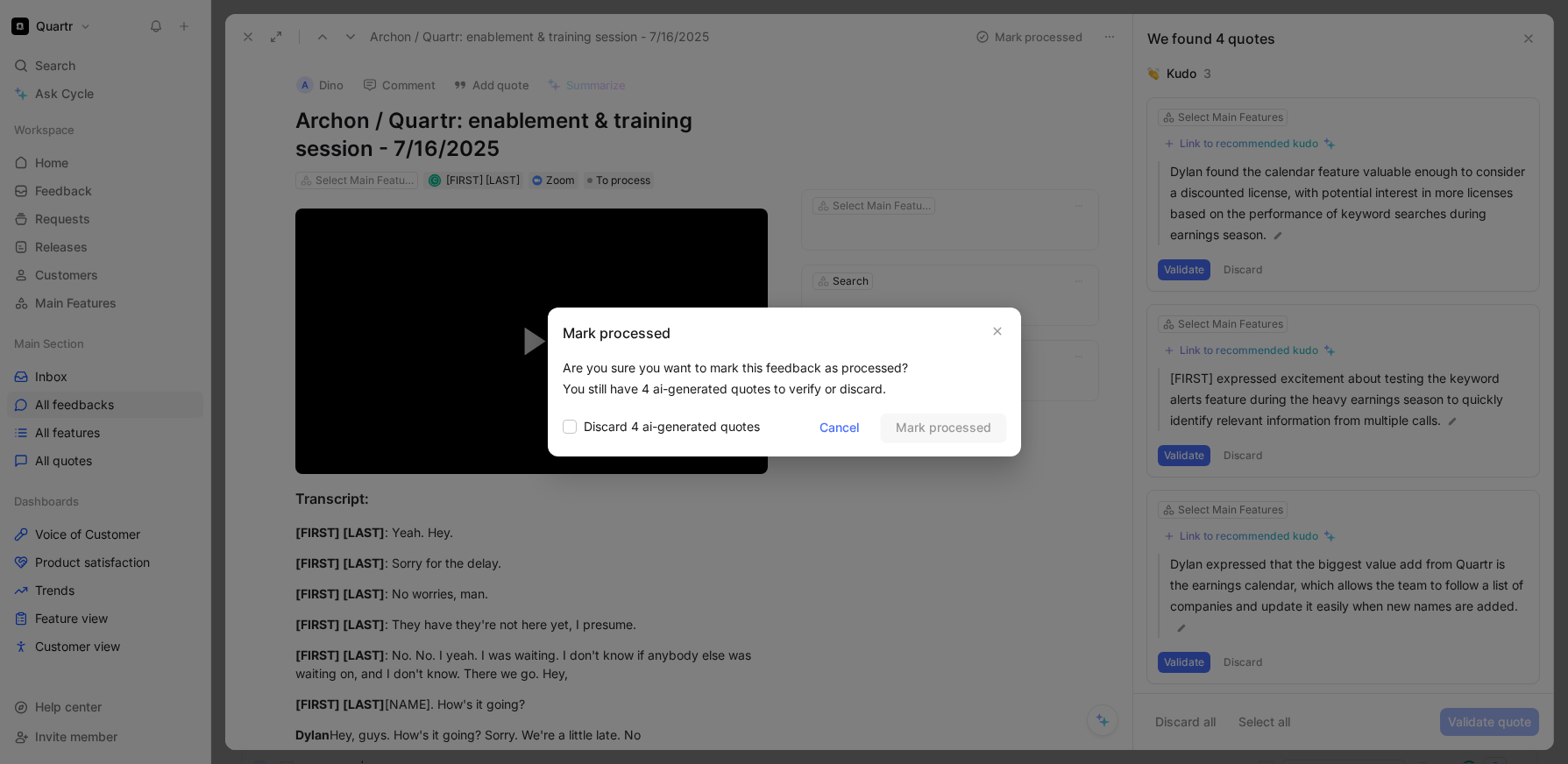 click 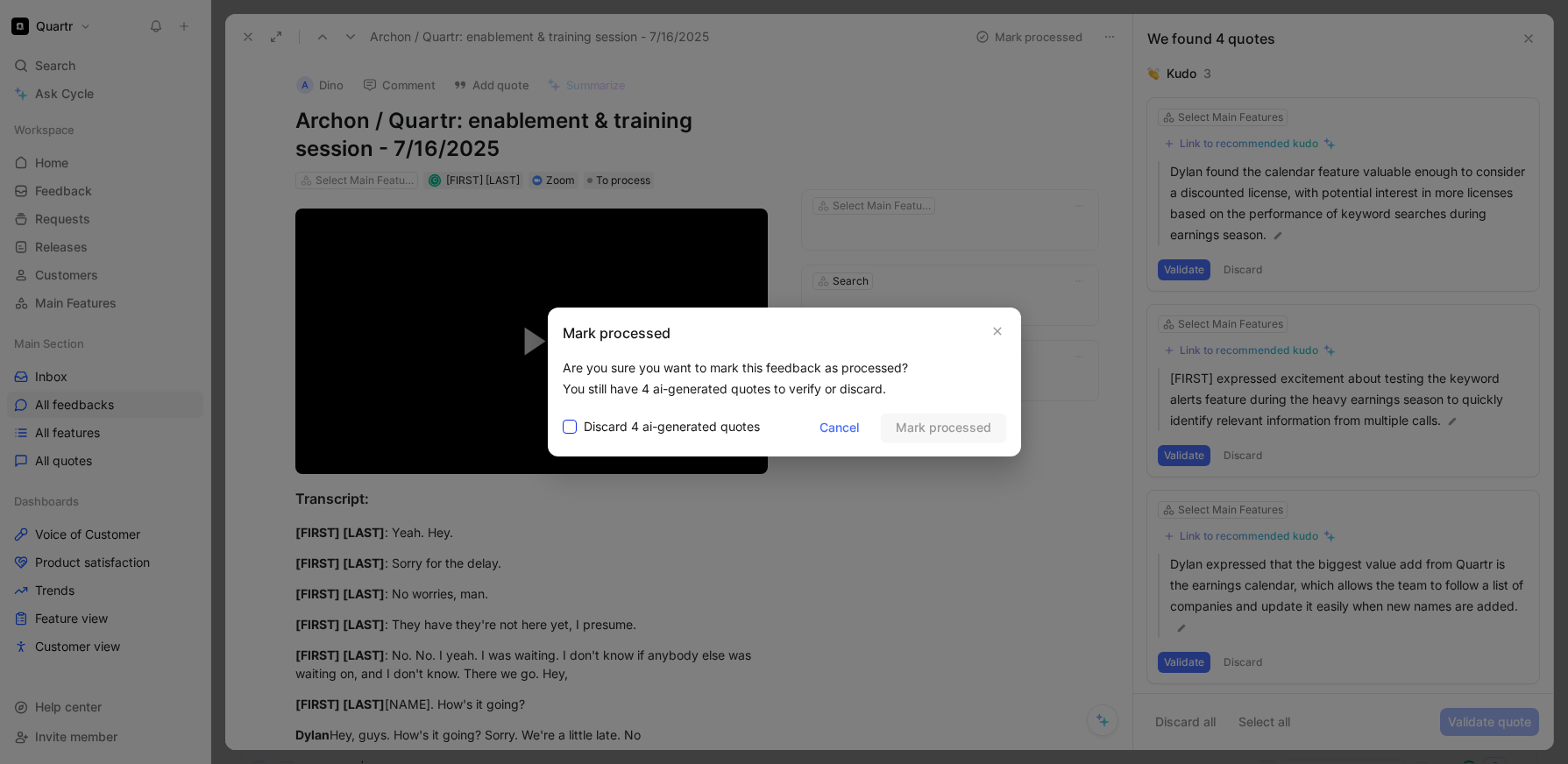 click on "Discard 4 ai-generated quotes" at bounding box center (563, 416) 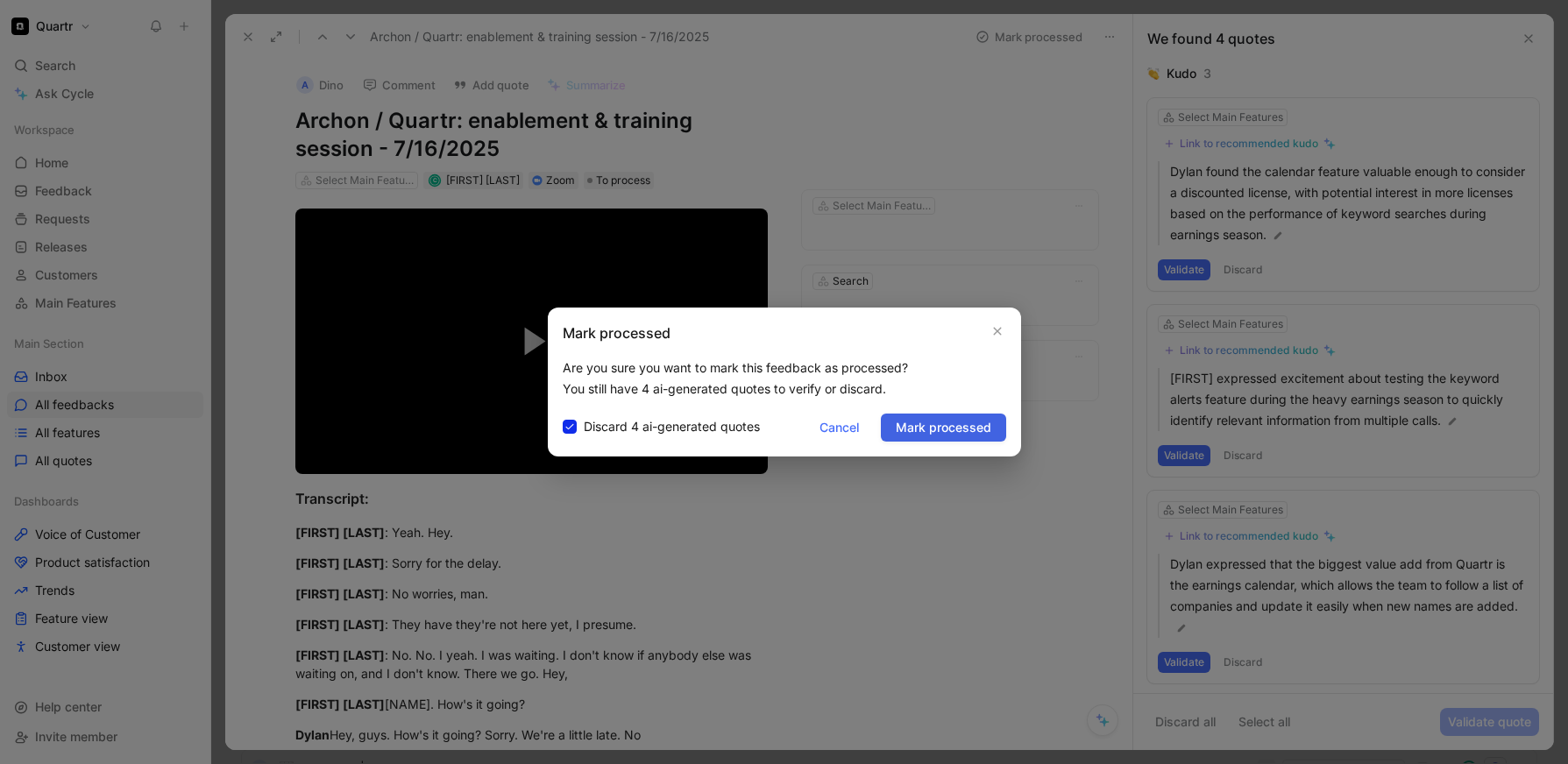 click on "Mark processed" at bounding box center [943, 428] 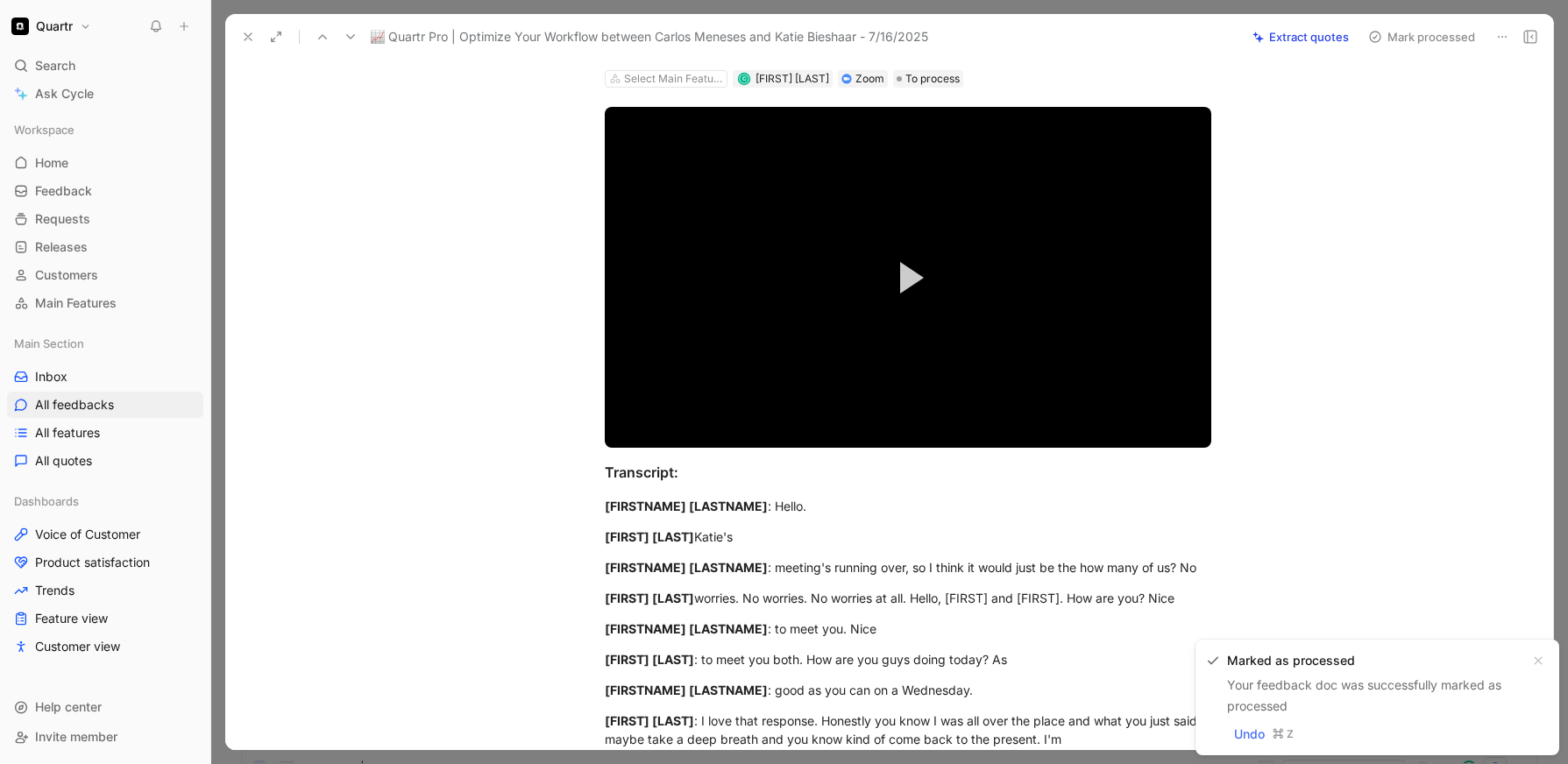 scroll, scrollTop: 0, scrollLeft: 0, axis: both 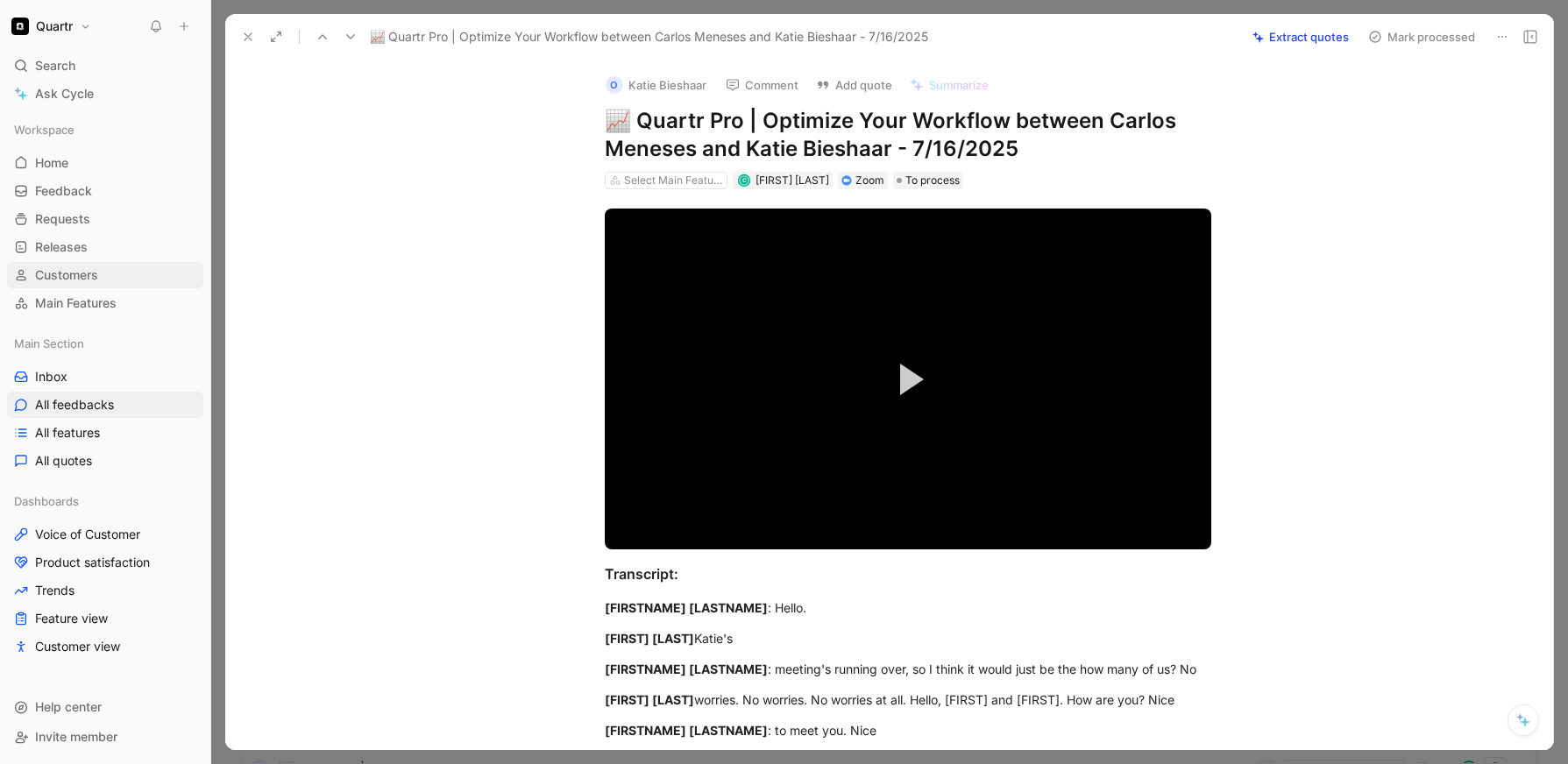 click on "Customers" at bounding box center (67, 275) 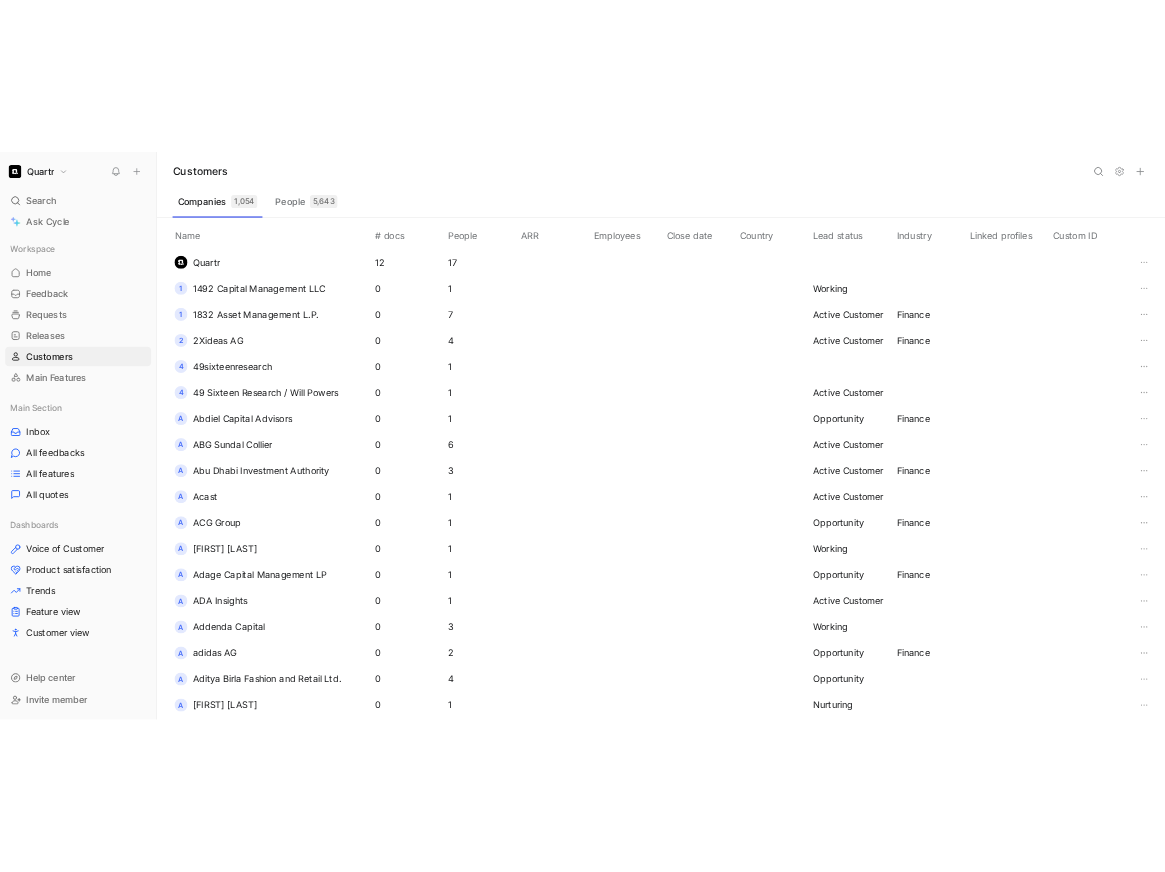 scroll, scrollTop: 0, scrollLeft: 0, axis: both 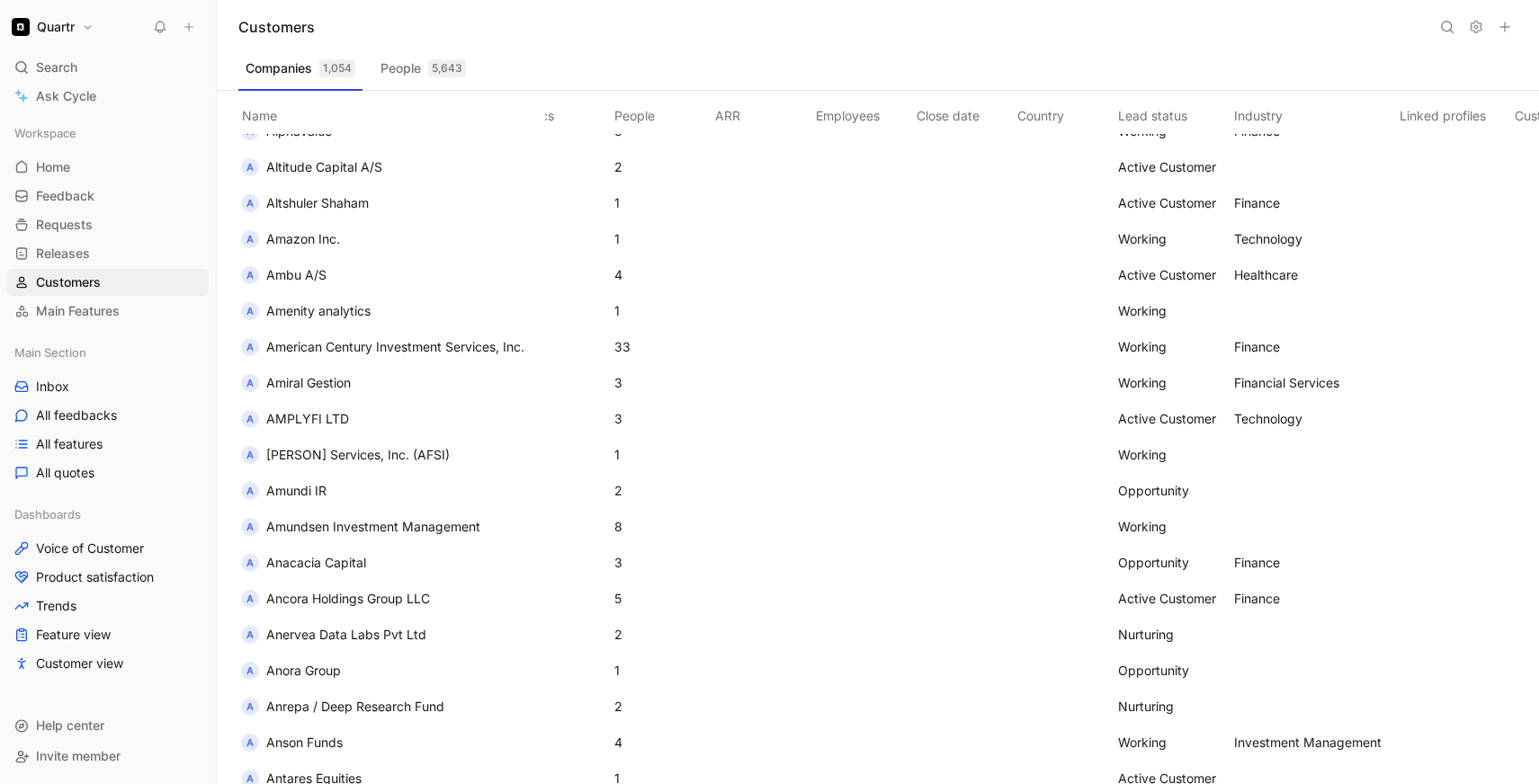 click on "People" at bounding box center (661, 112) 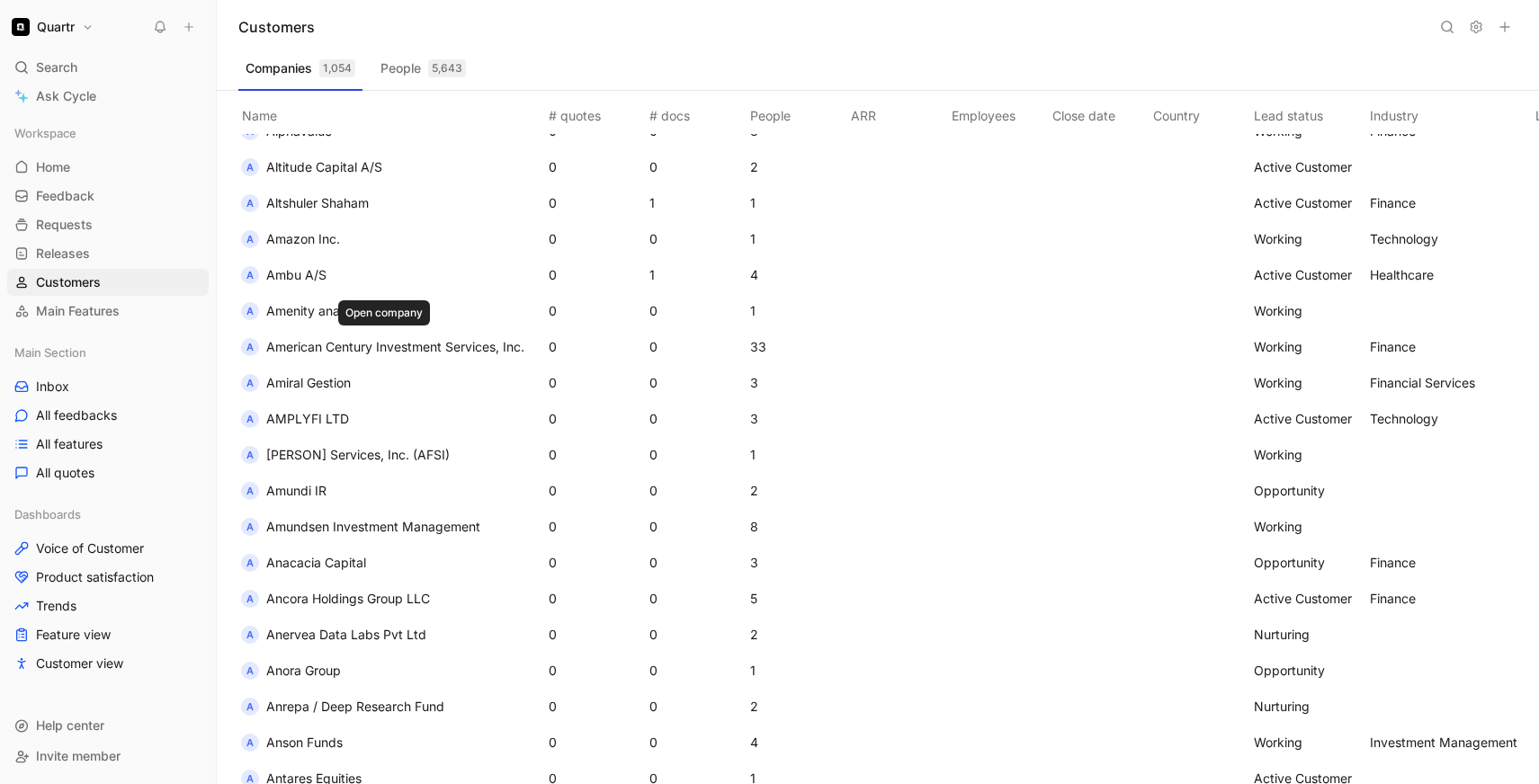 click on "American Century Investment Services, Inc." at bounding box center [395, 346] 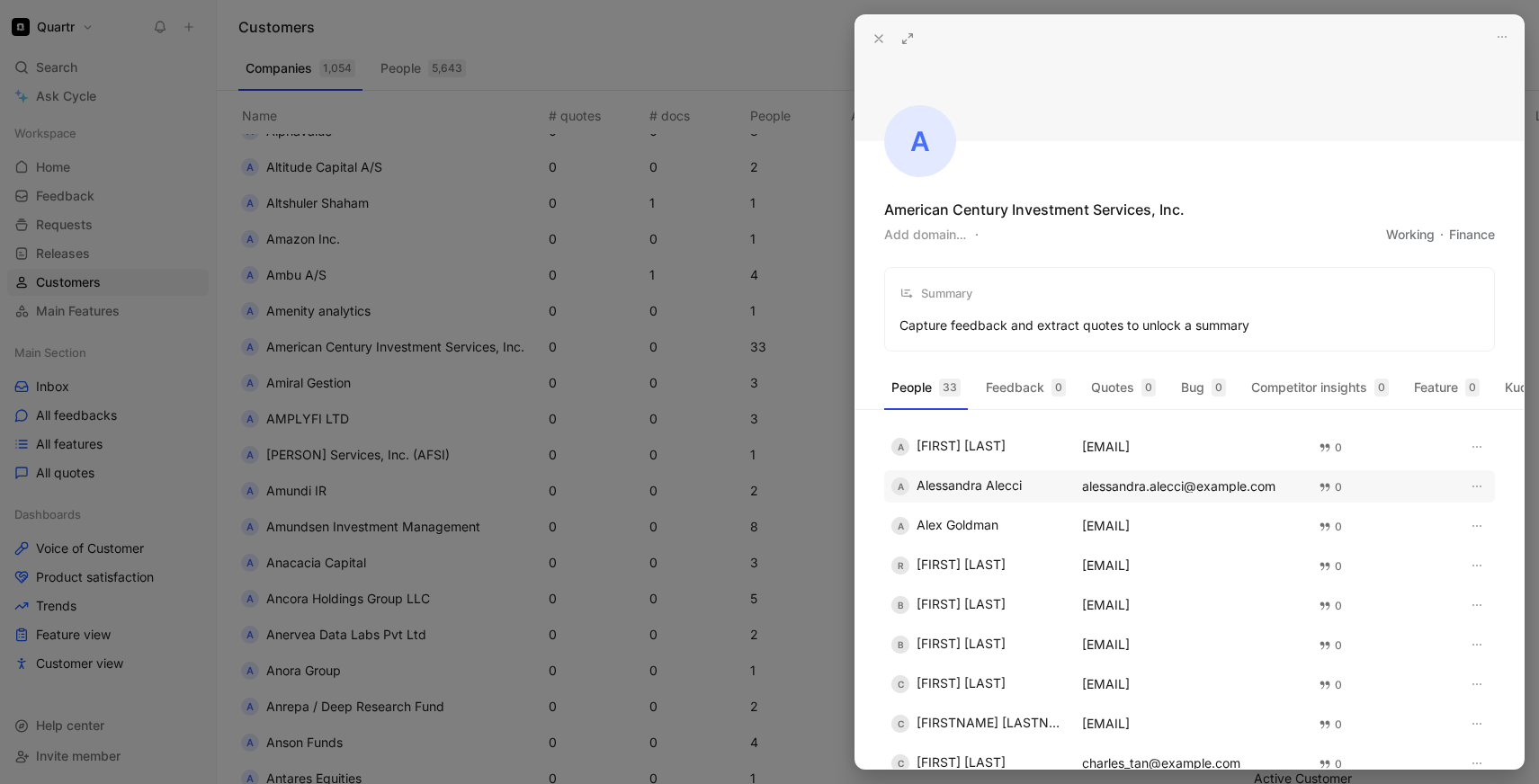 scroll, scrollTop: 0, scrollLeft: 0, axis: both 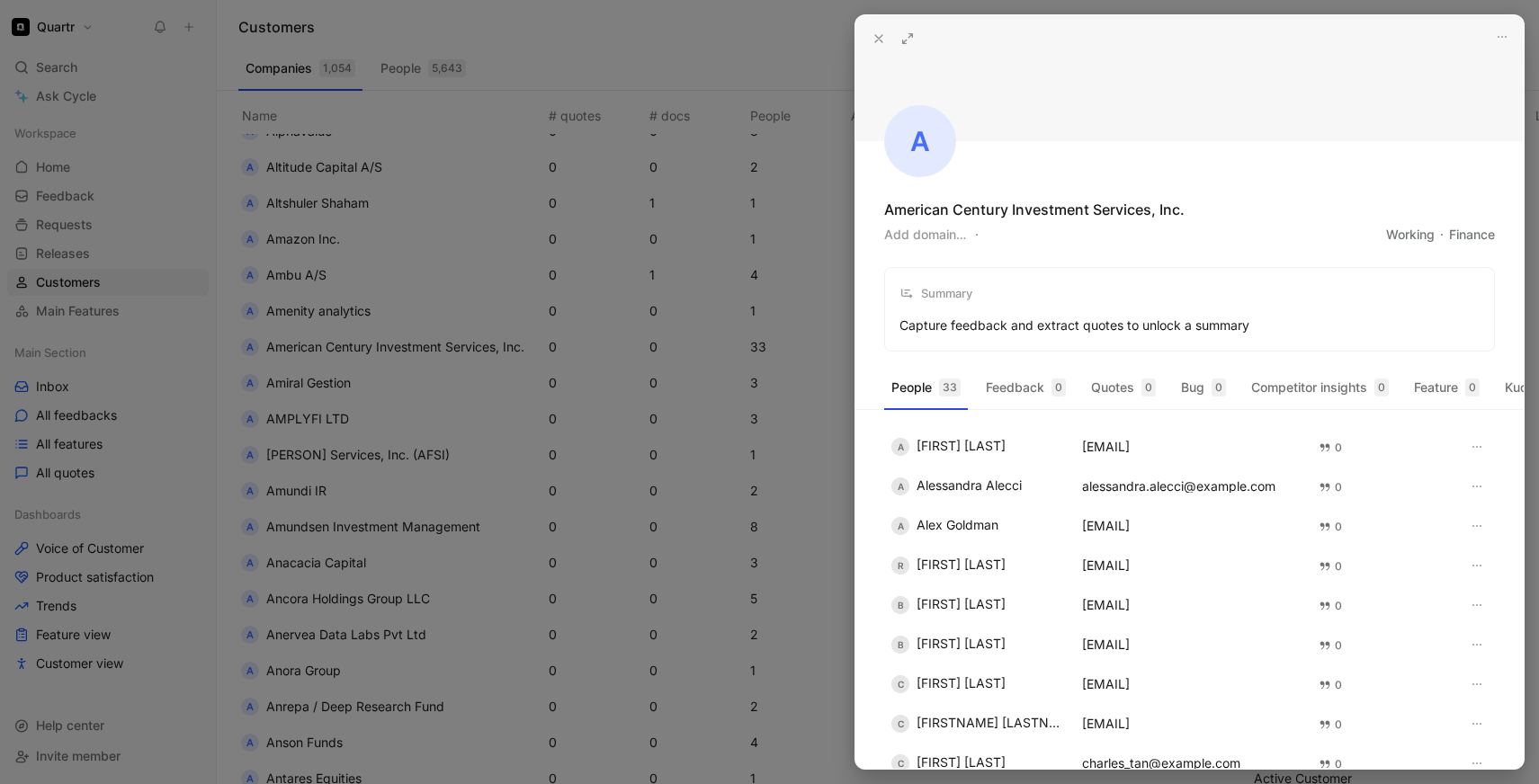 click at bounding box center (879, 39) 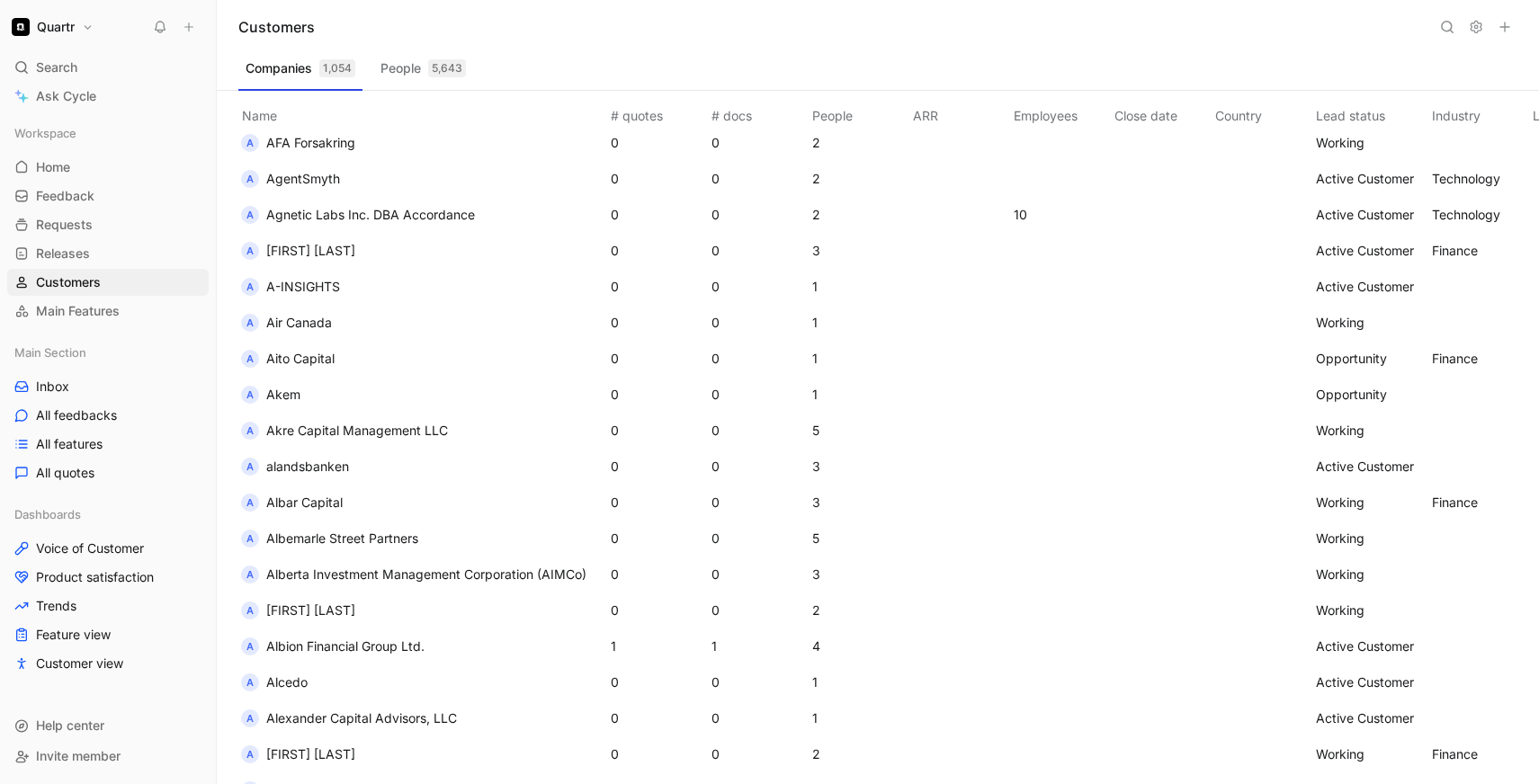 scroll, scrollTop: 807, scrollLeft: 0, axis: vertical 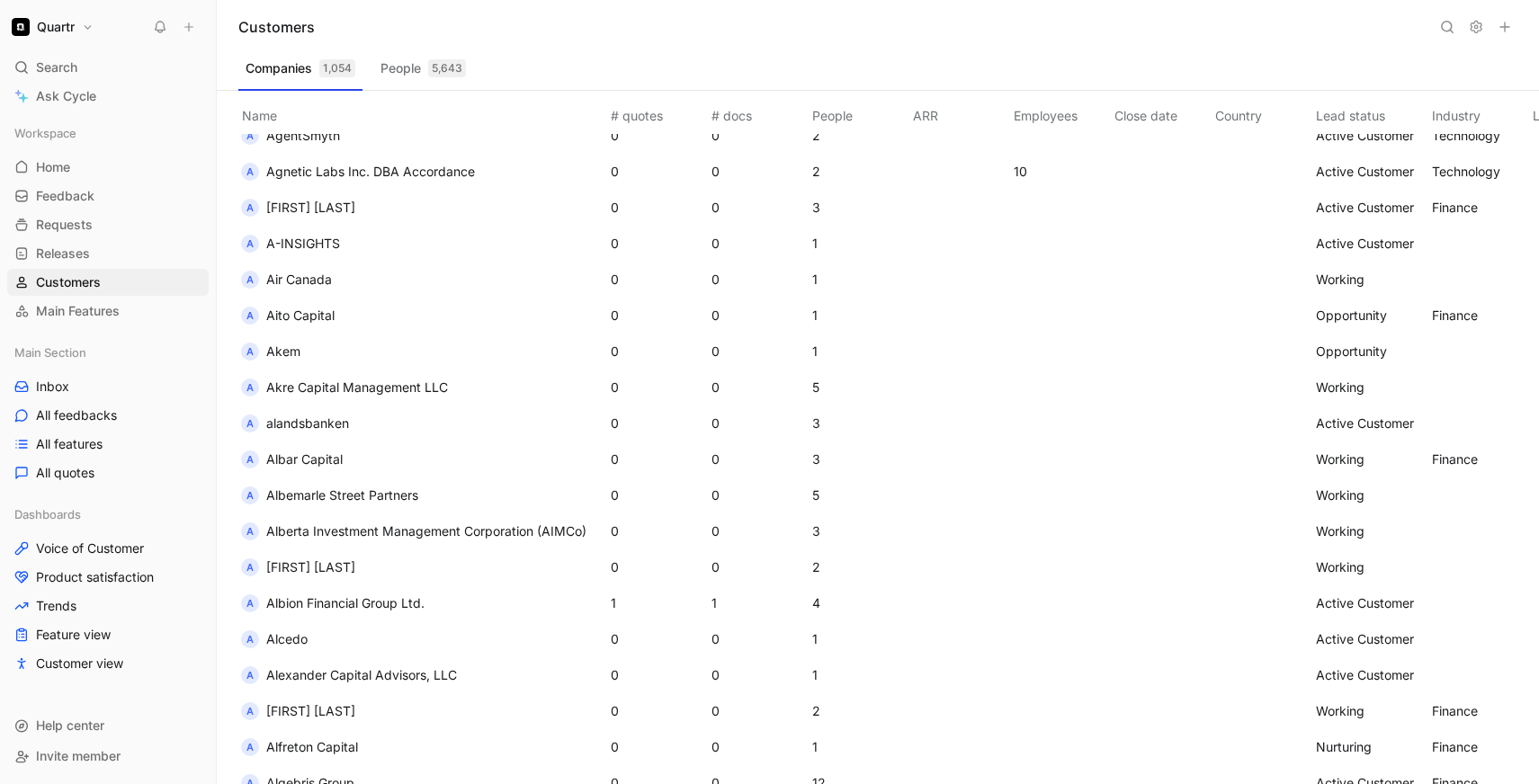 click on "Albion Financial Group Ltd." at bounding box center (345, 603) 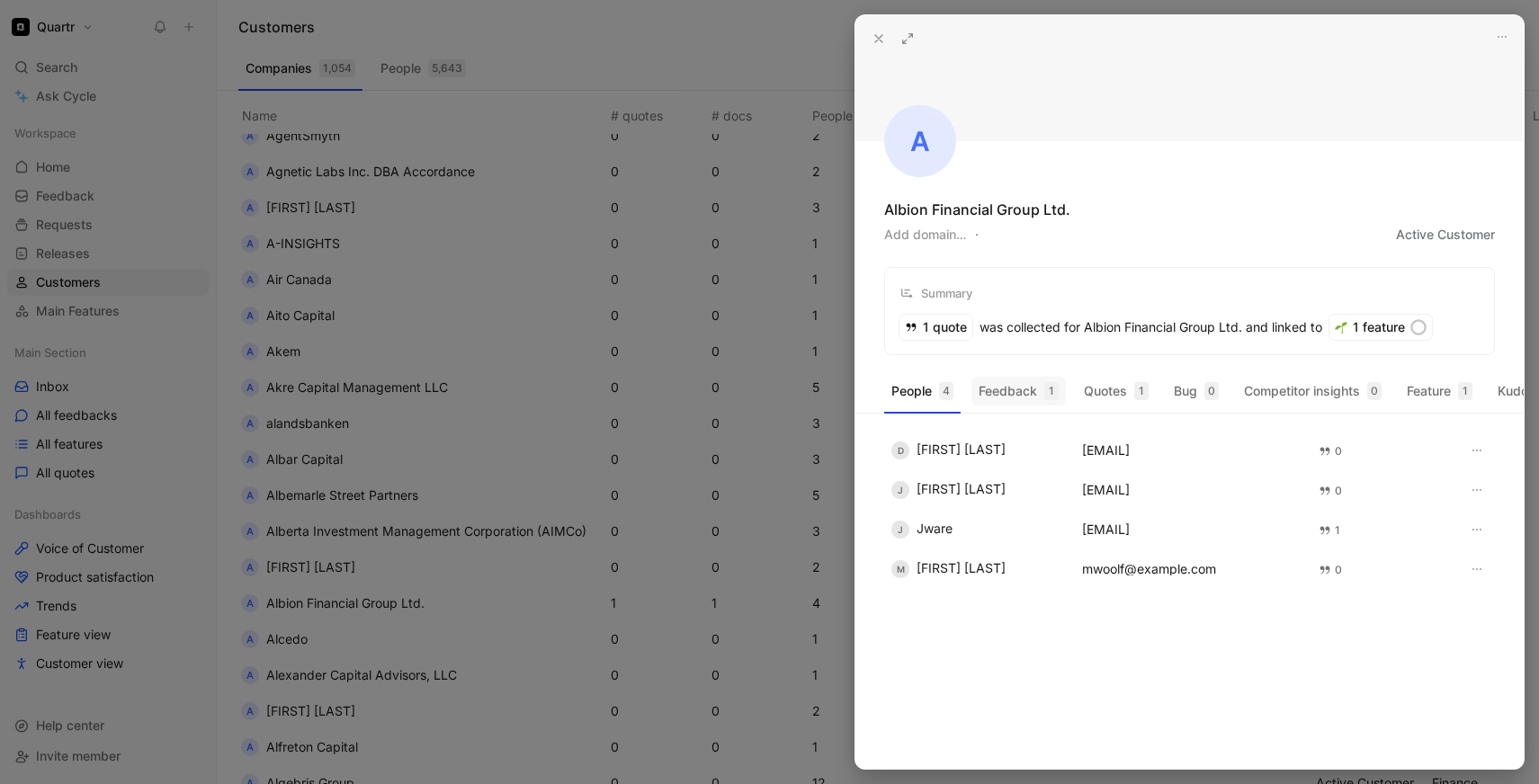 click on "Feedback 1" at bounding box center (1018, 391) 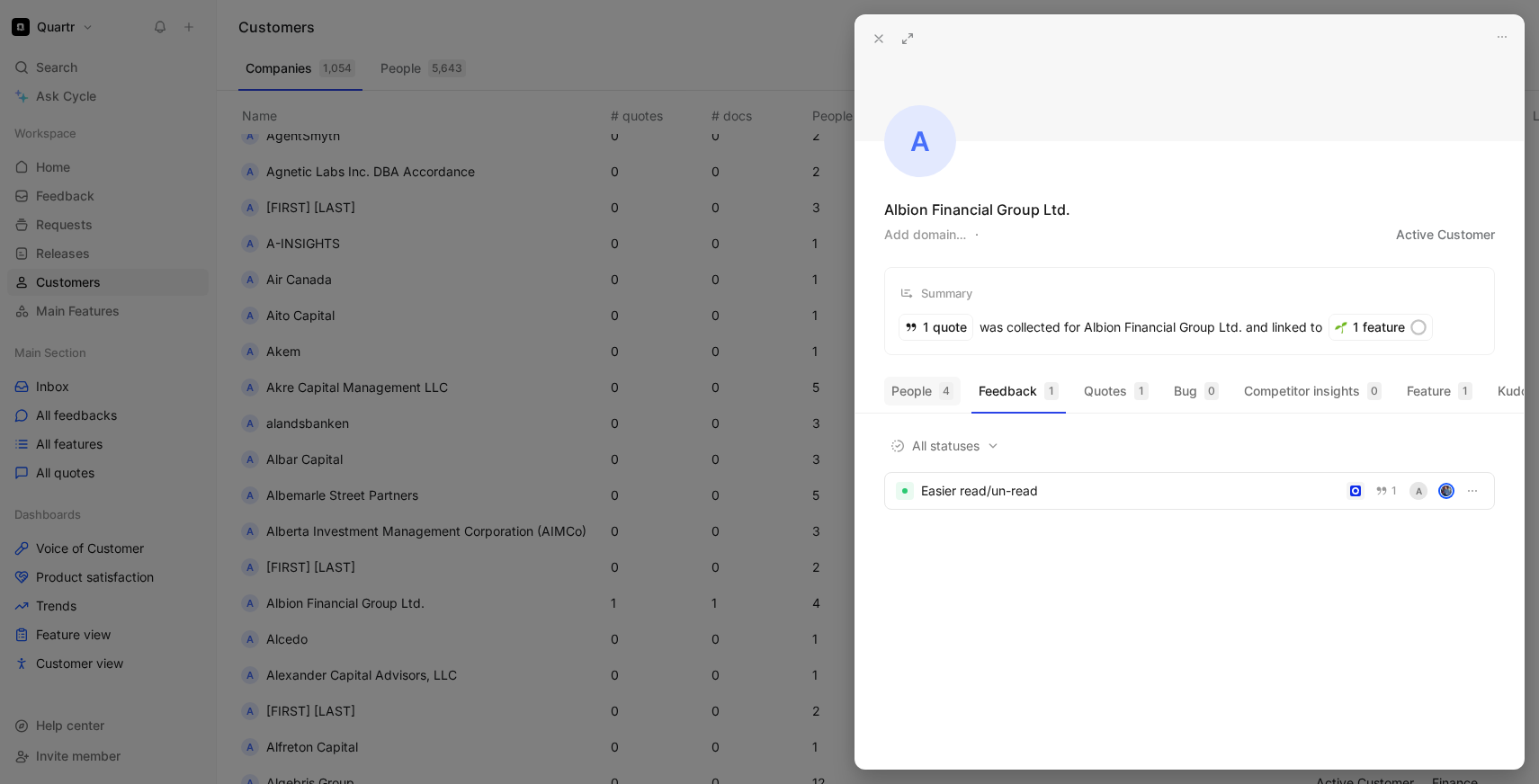 click on "People 4" at bounding box center [922, 391] 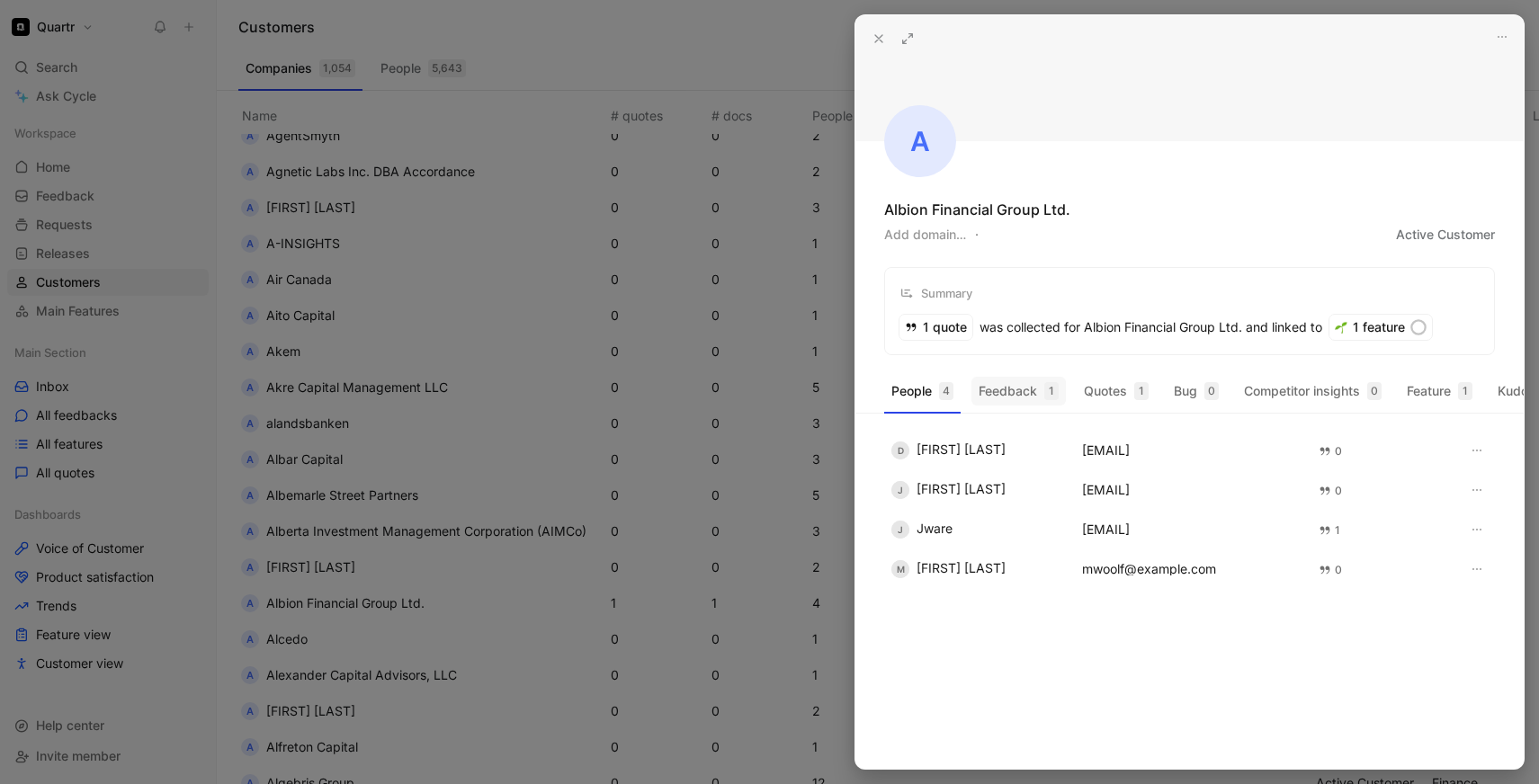 click on "Feedback 1" at bounding box center (1018, 391) 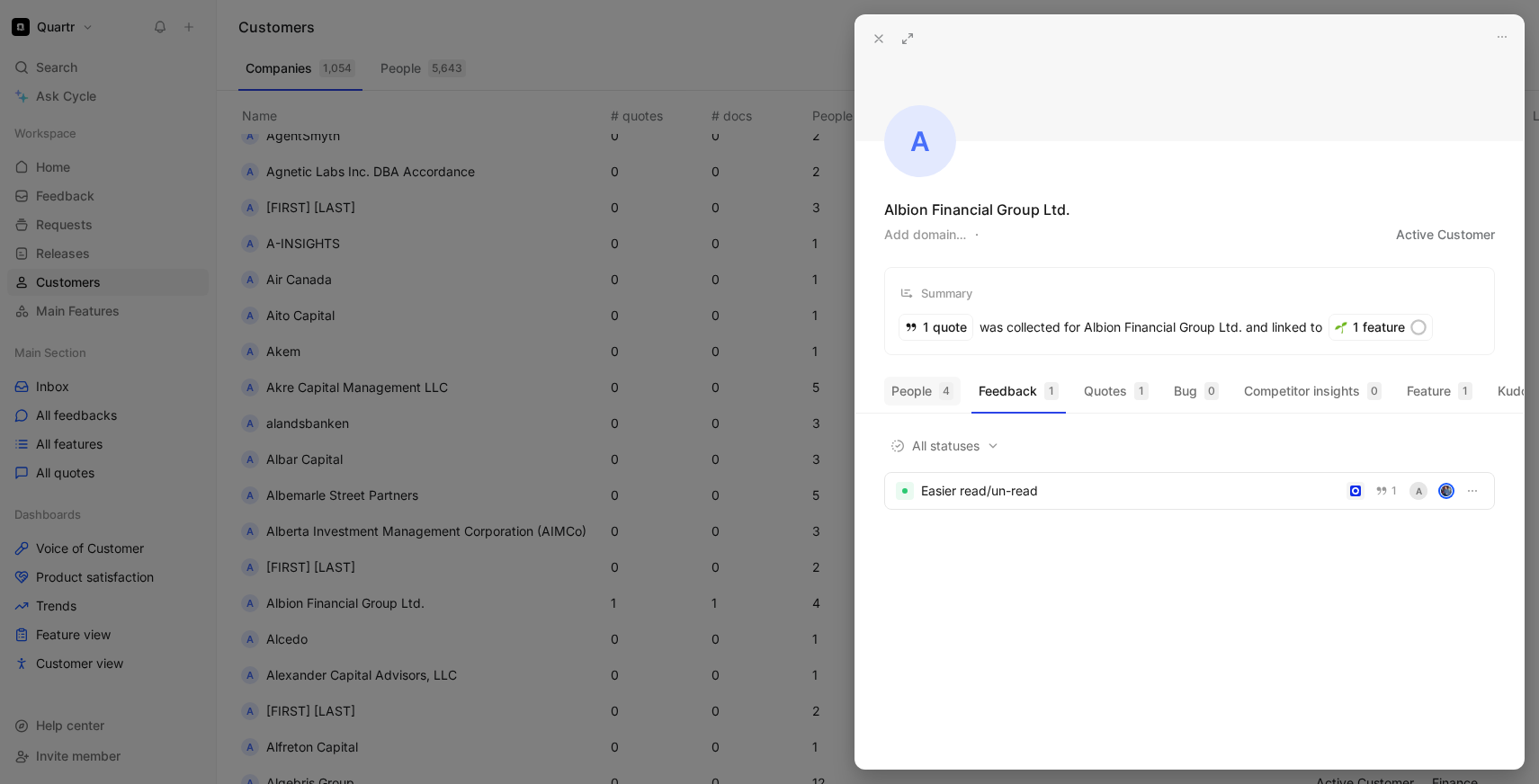 click on "People 4" at bounding box center (922, 391) 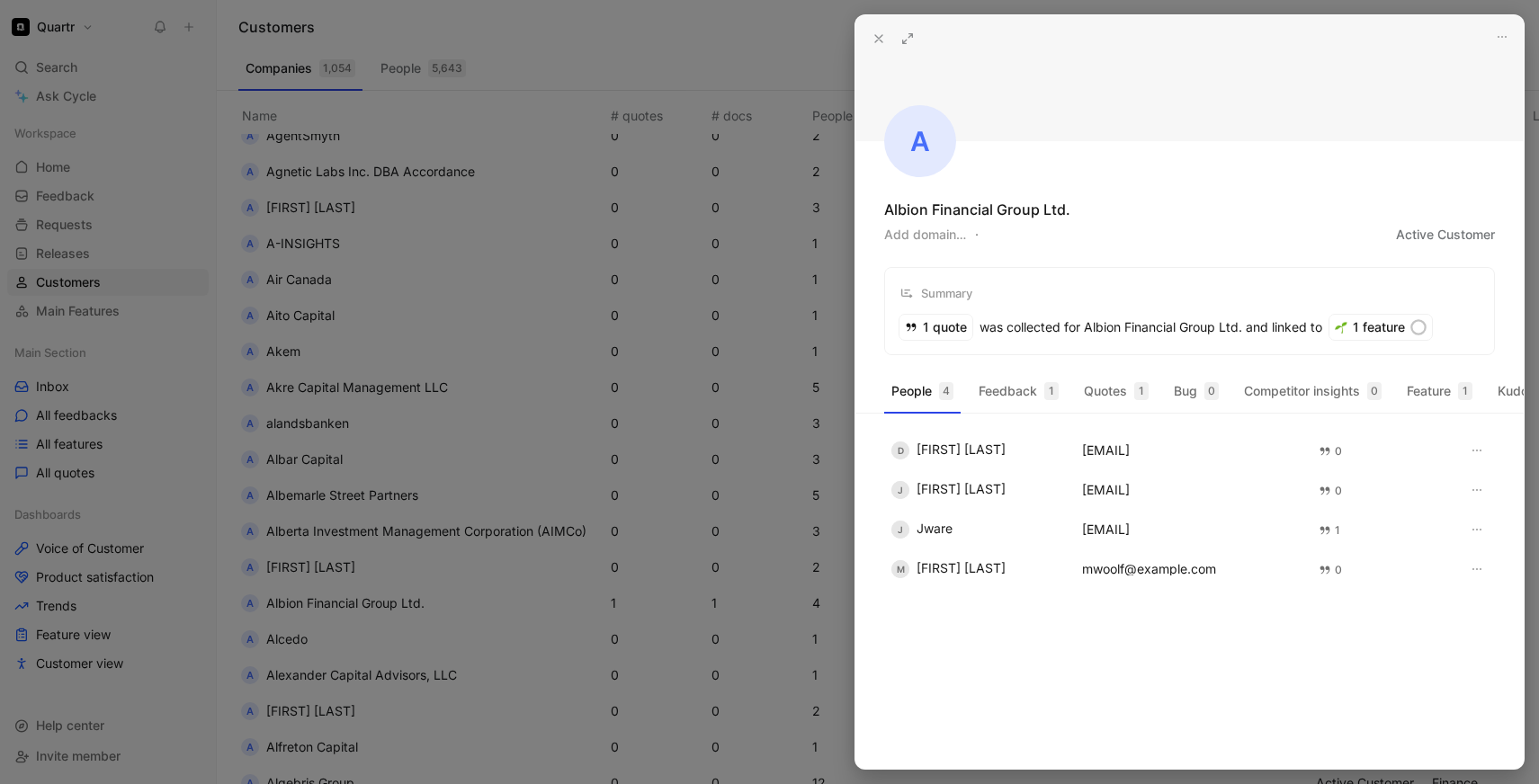 click 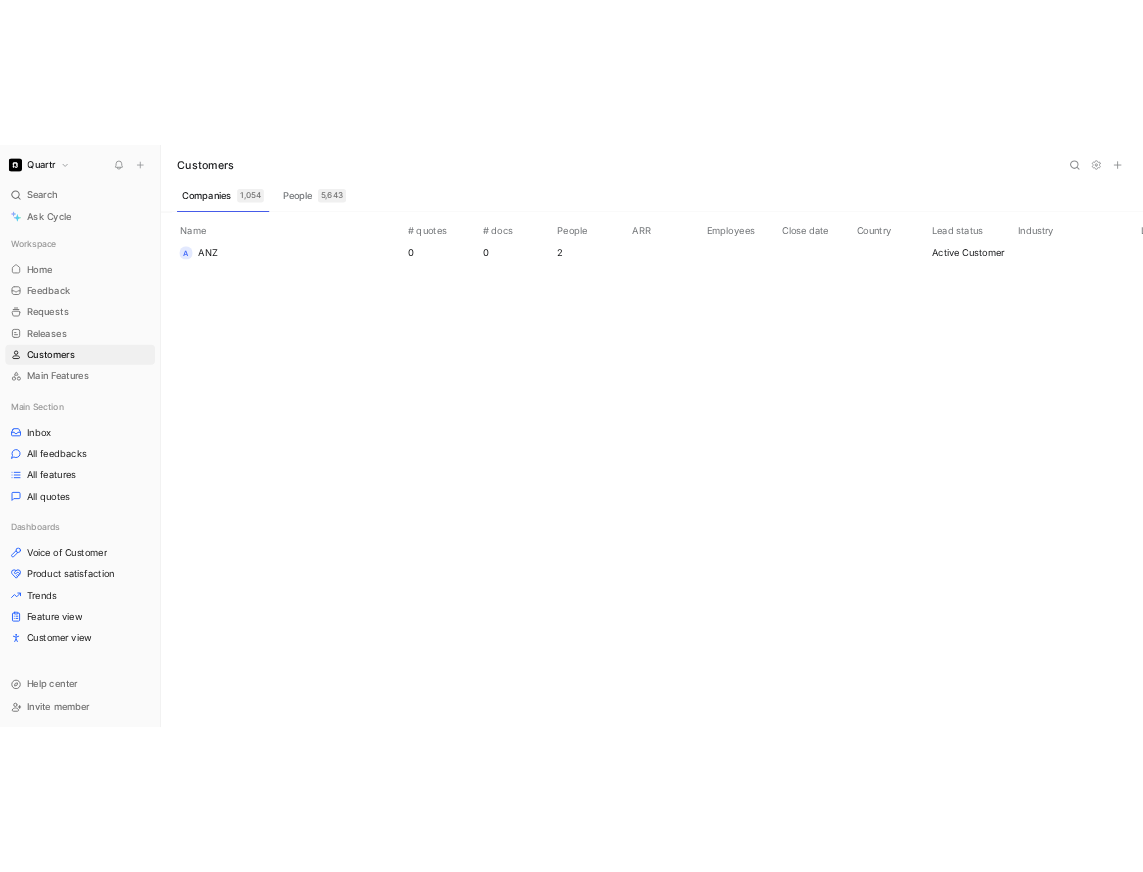 scroll, scrollTop: 3537, scrollLeft: 0, axis: vertical 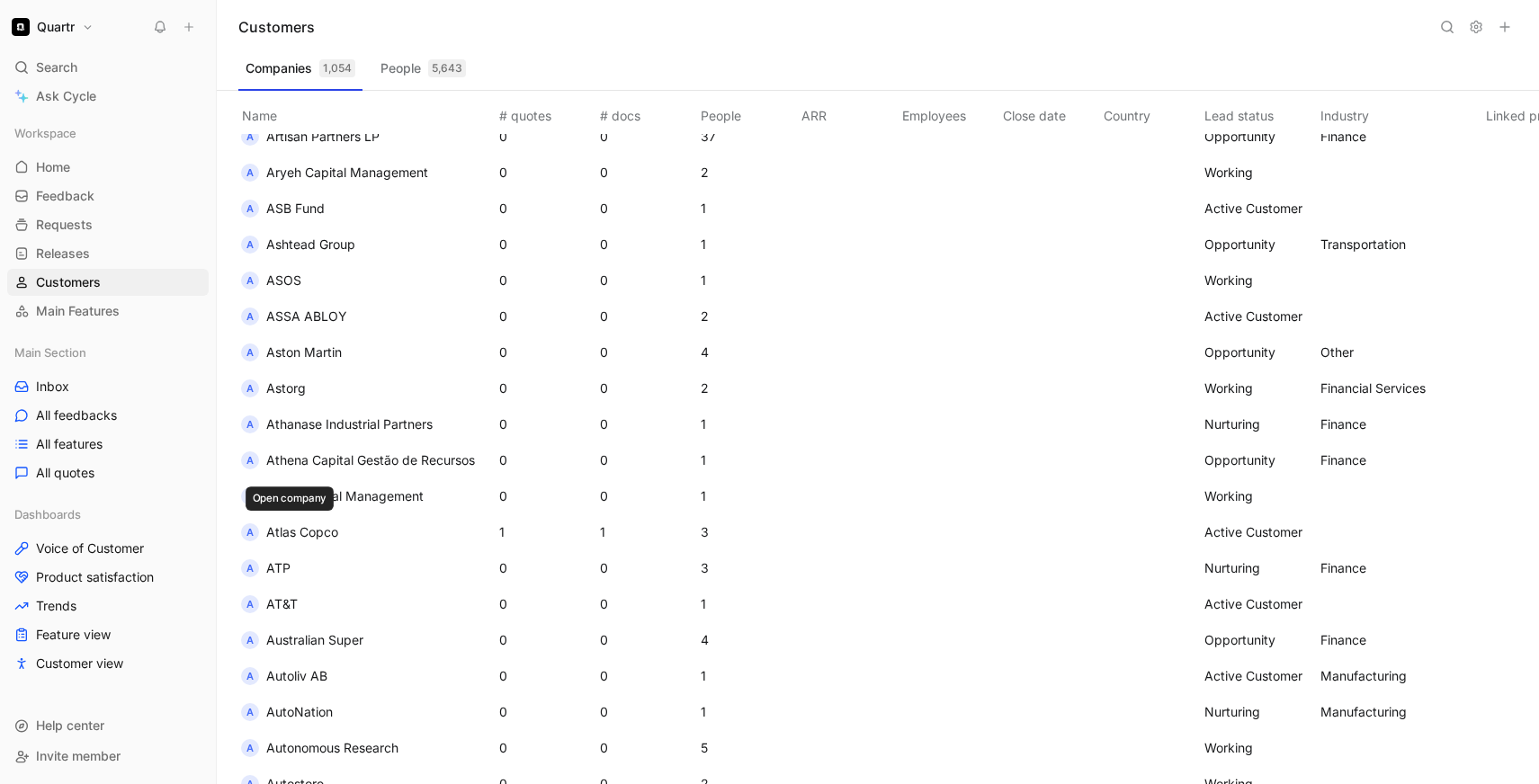 click on "Atlas Copco" at bounding box center [302, 531] 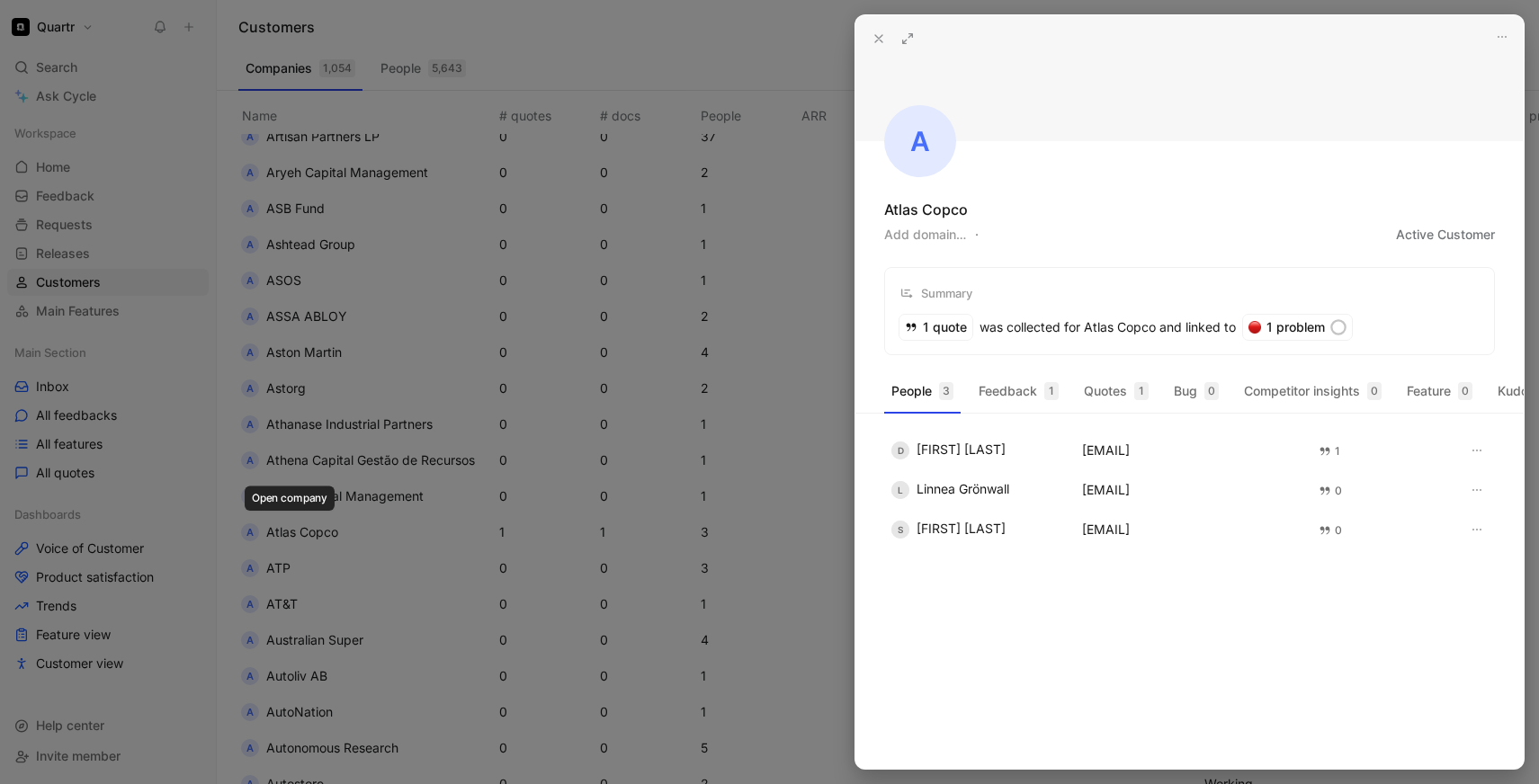 click at bounding box center (769, 392) 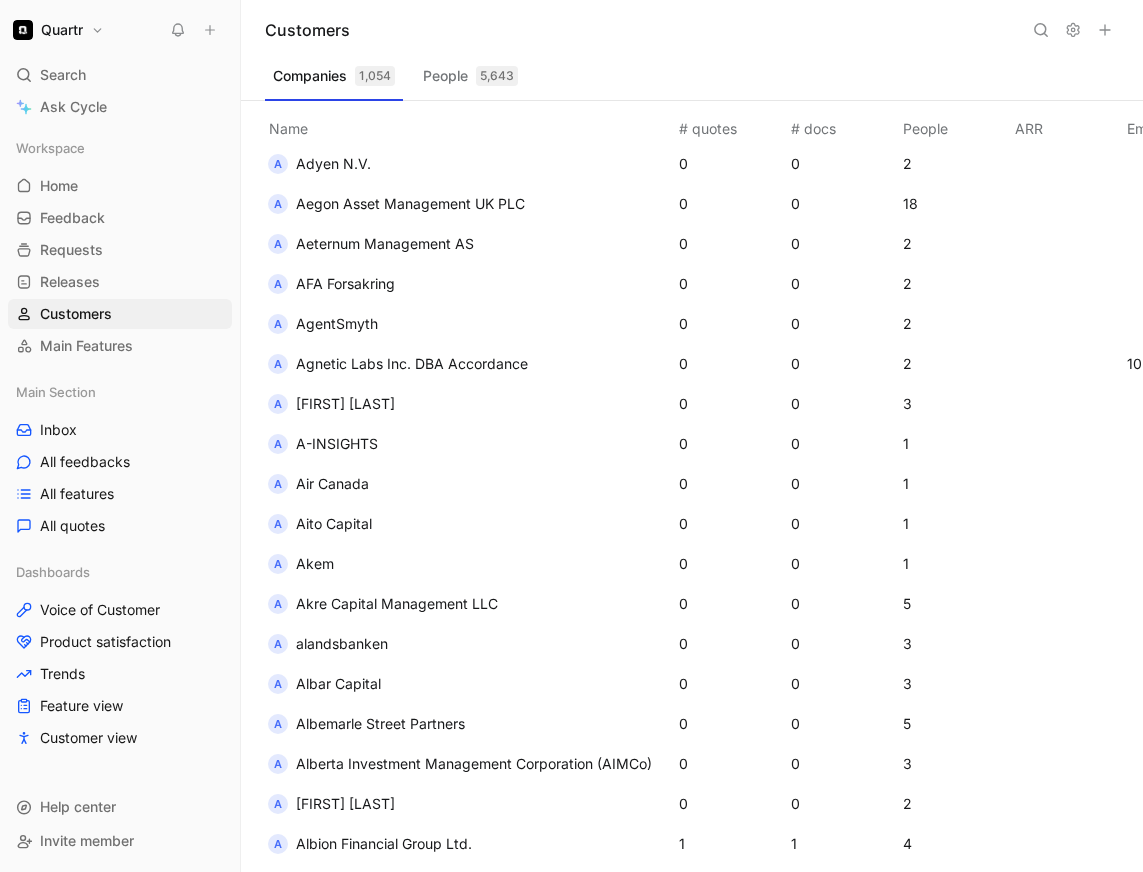 scroll, scrollTop: 0, scrollLeft: 0, axis: both 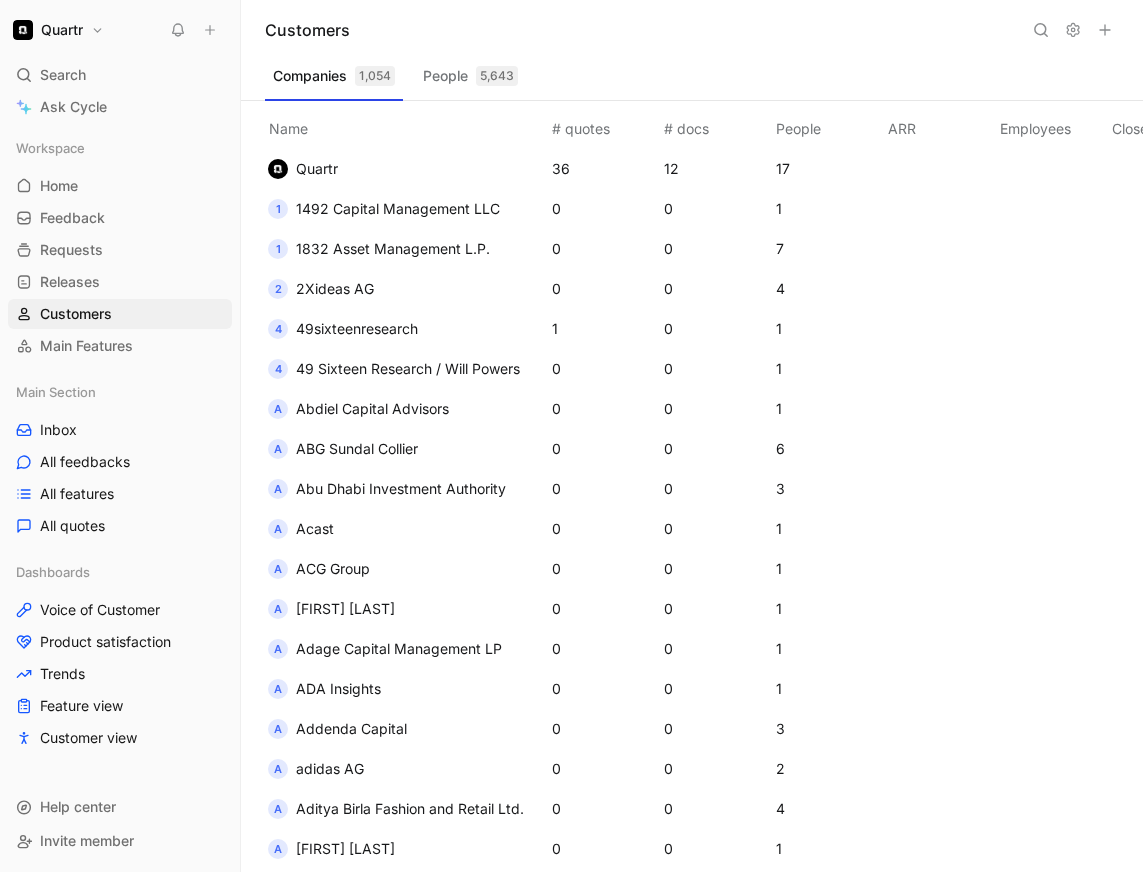 click on "49sixteenresearch" at bounding box center [357, 329] 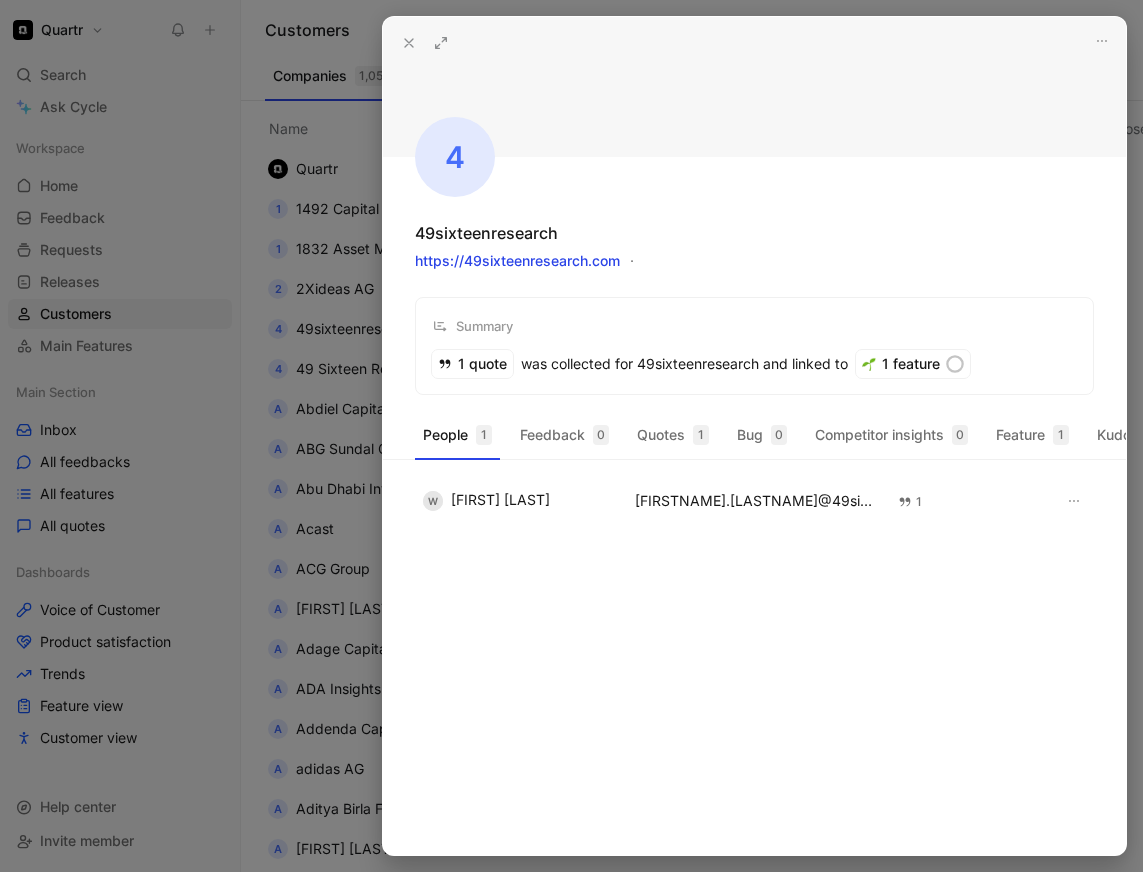 click 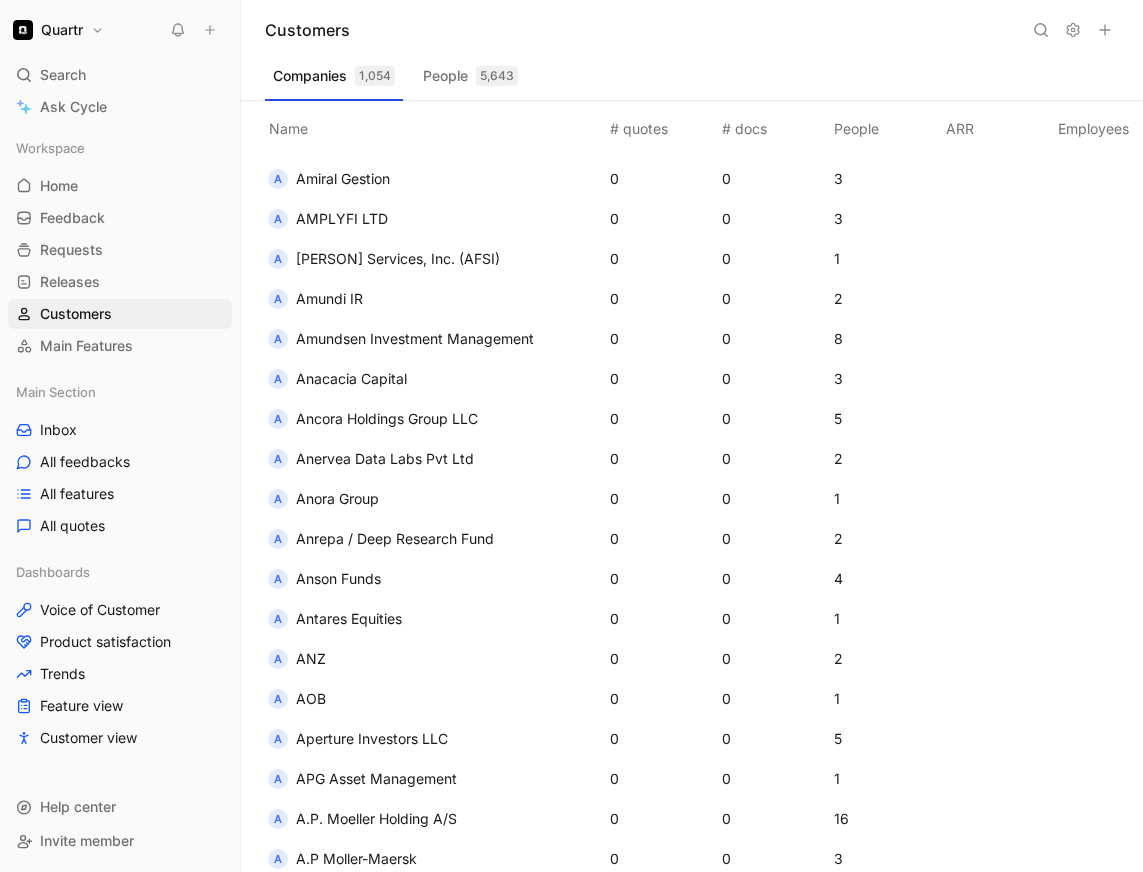 scroll, scrollTop: 2431, scrollLeft: 0, axis: vertical 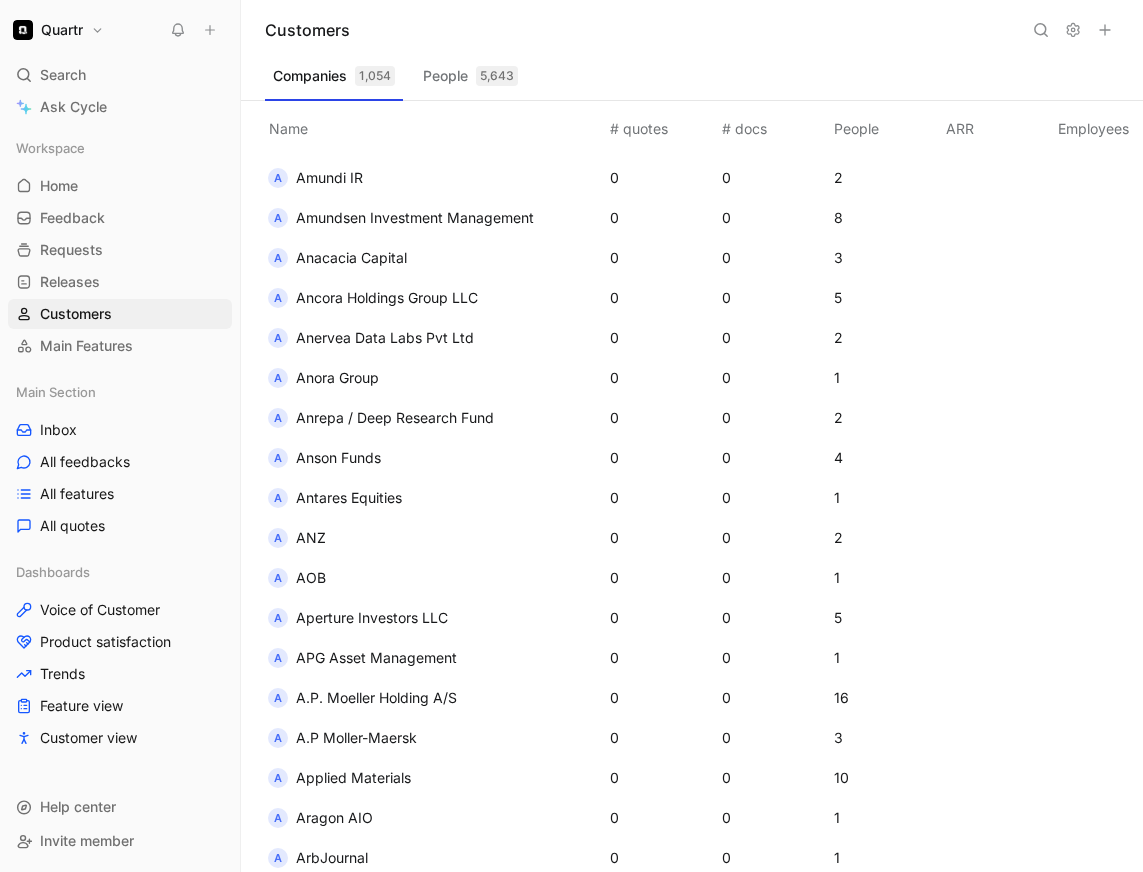 click on "A.P. Moeller Holding A/S" at bounding box center [376, 697] 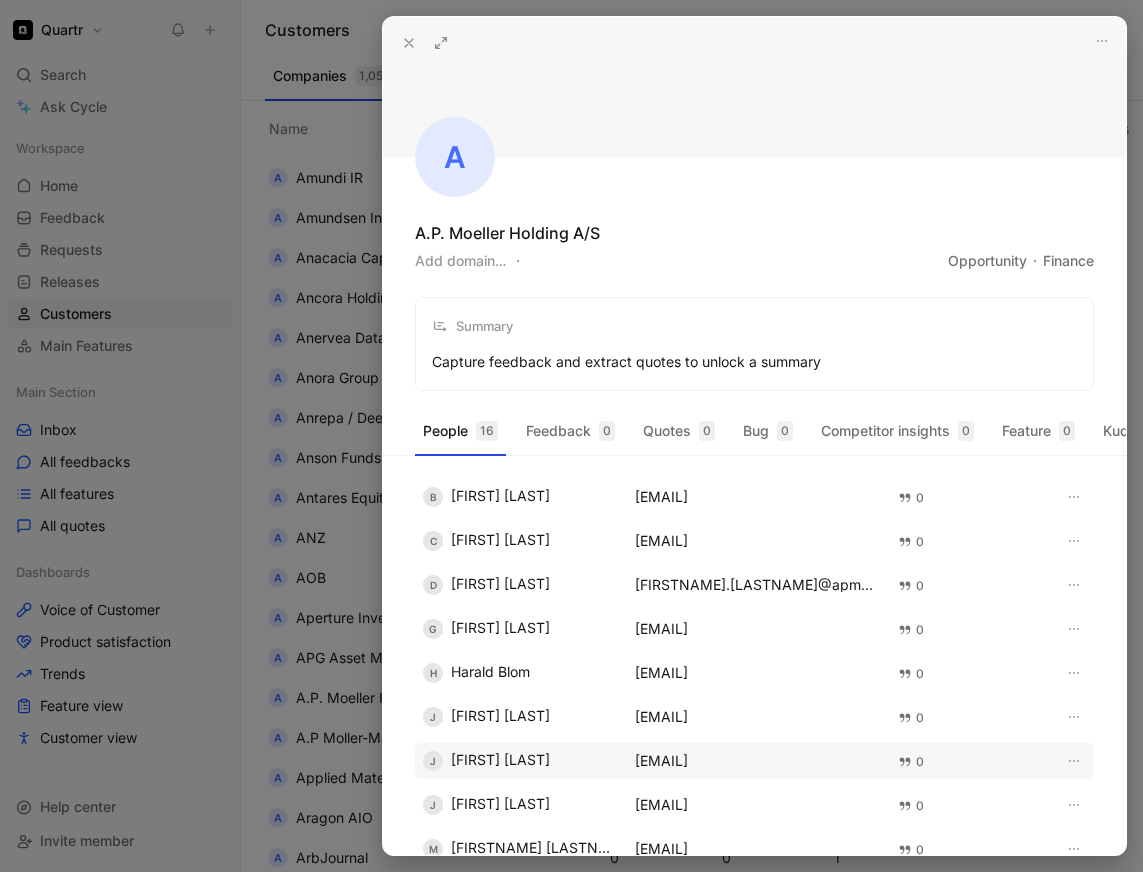 scroll, scrollTop: 0, scrollLeft: 0, axis: both 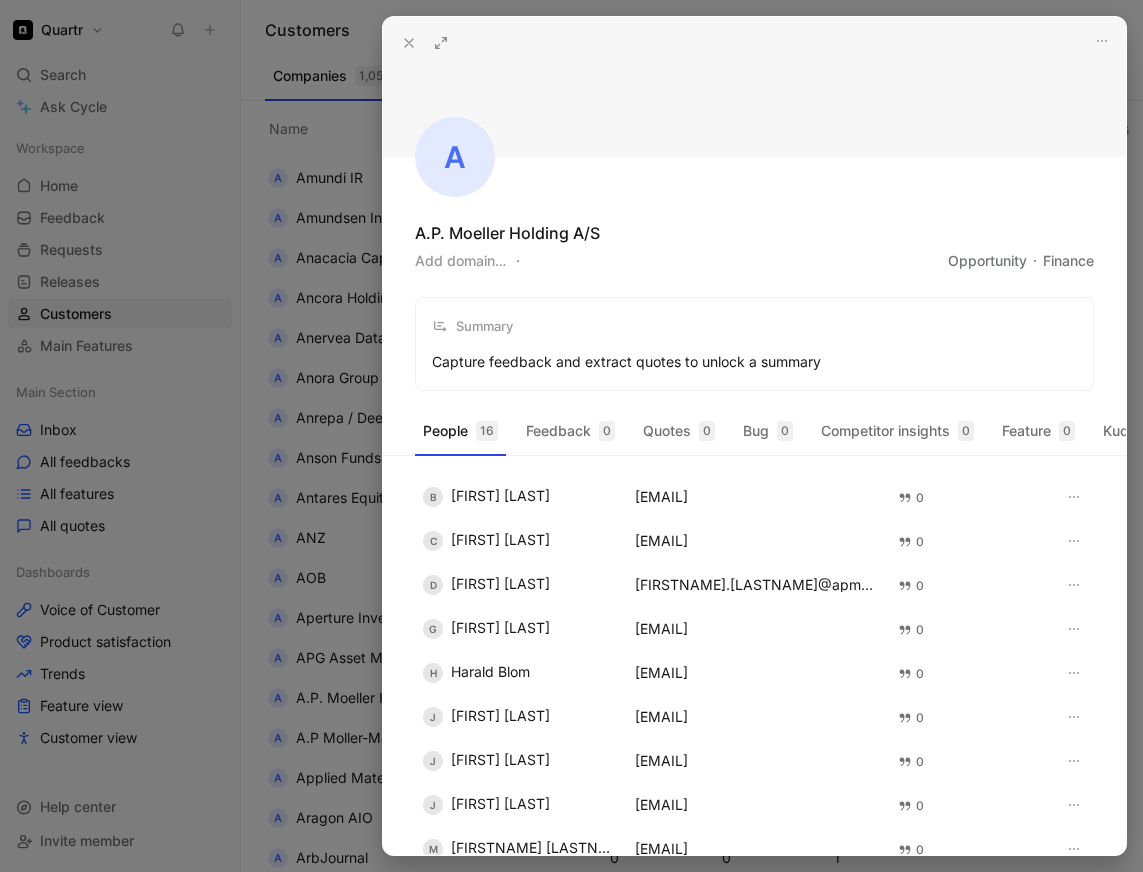 click 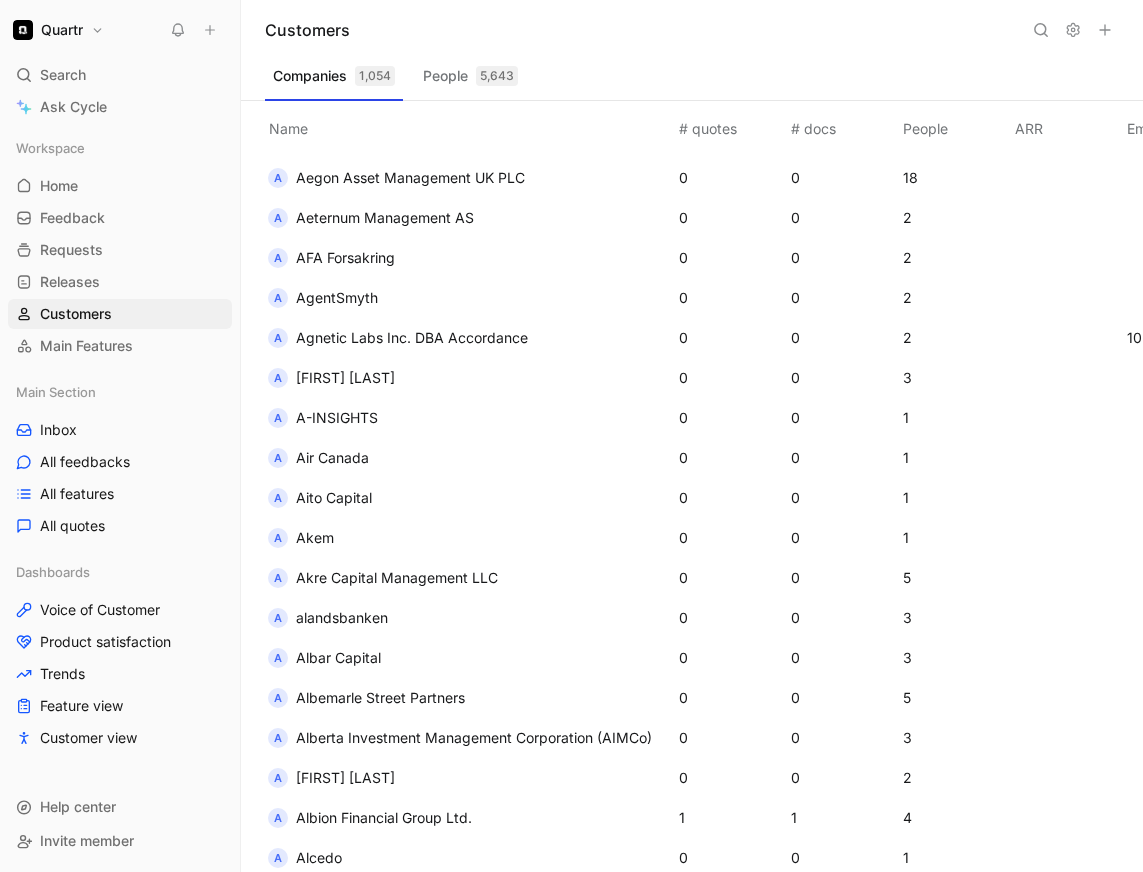 scroll, scrollTop: 0, scrollLeft: 0, axis: both 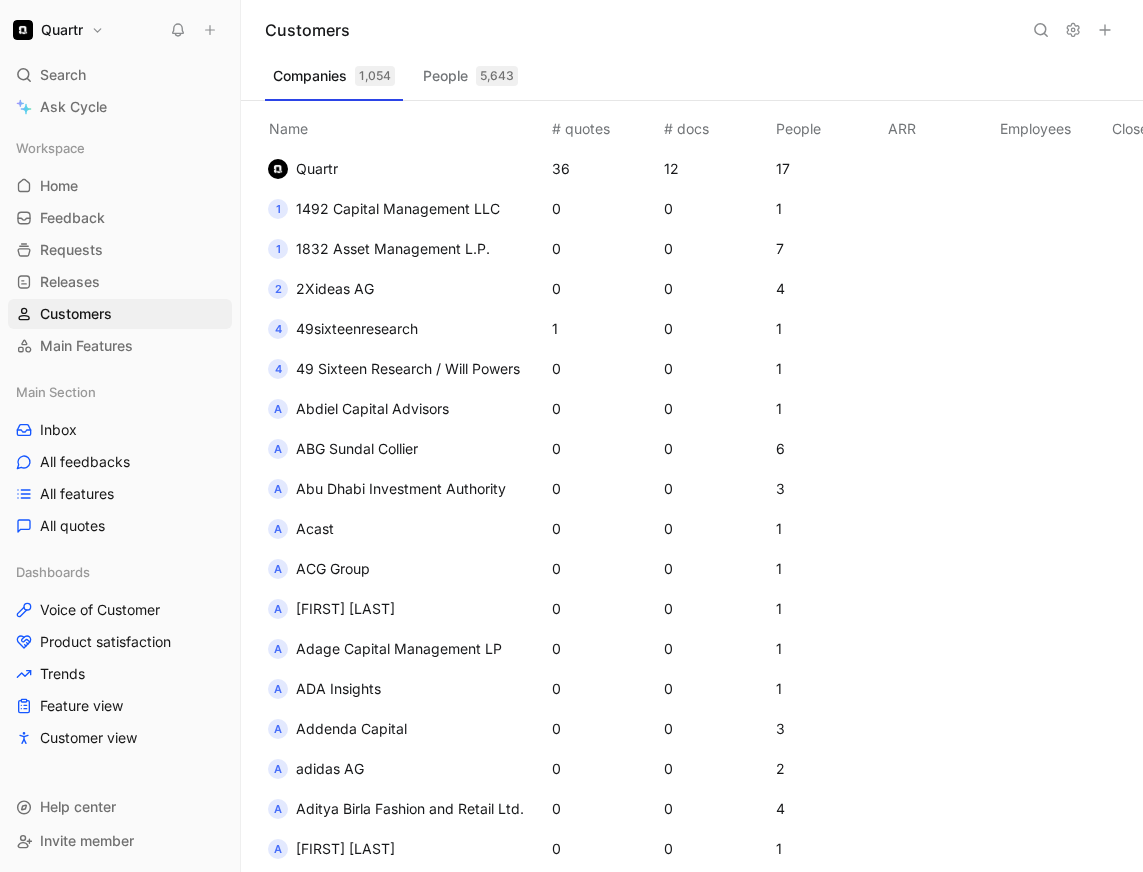 click on "# quotes" at bounding box center (604, 125) 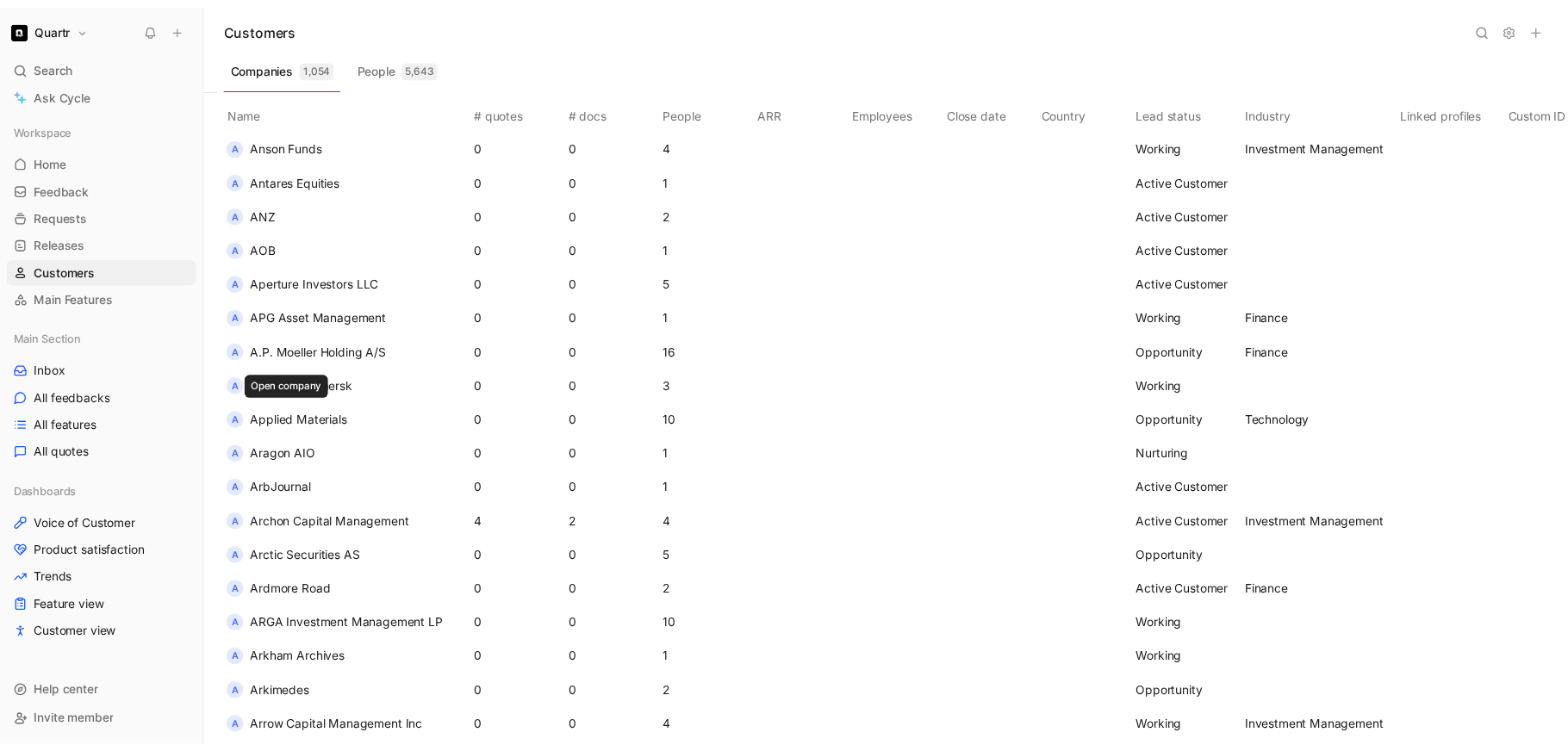 scroll, scrollTop: 2347, scrollLeft: 0, axis: vertical 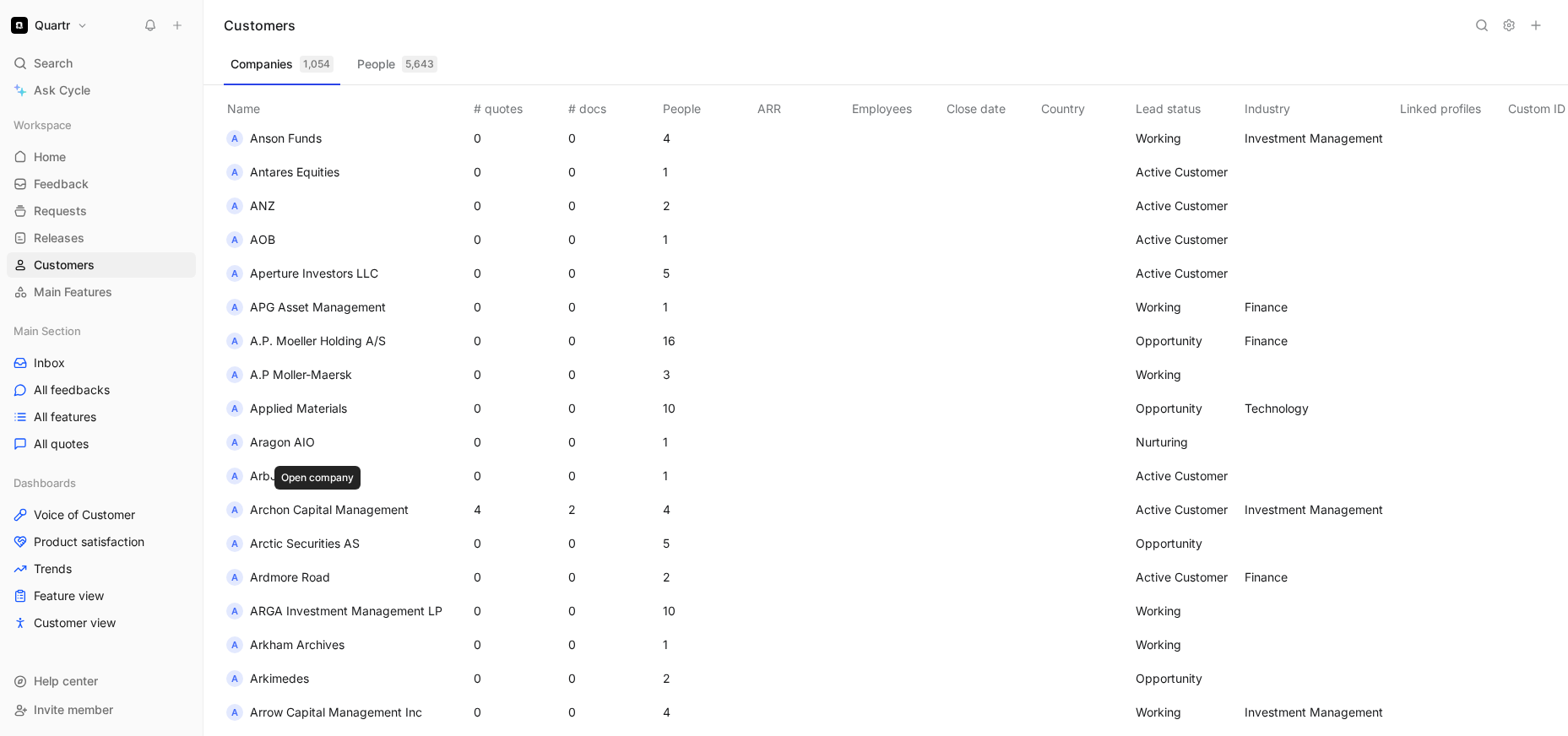 click on "Archon Capital Management" at bounding box center (329, 509) 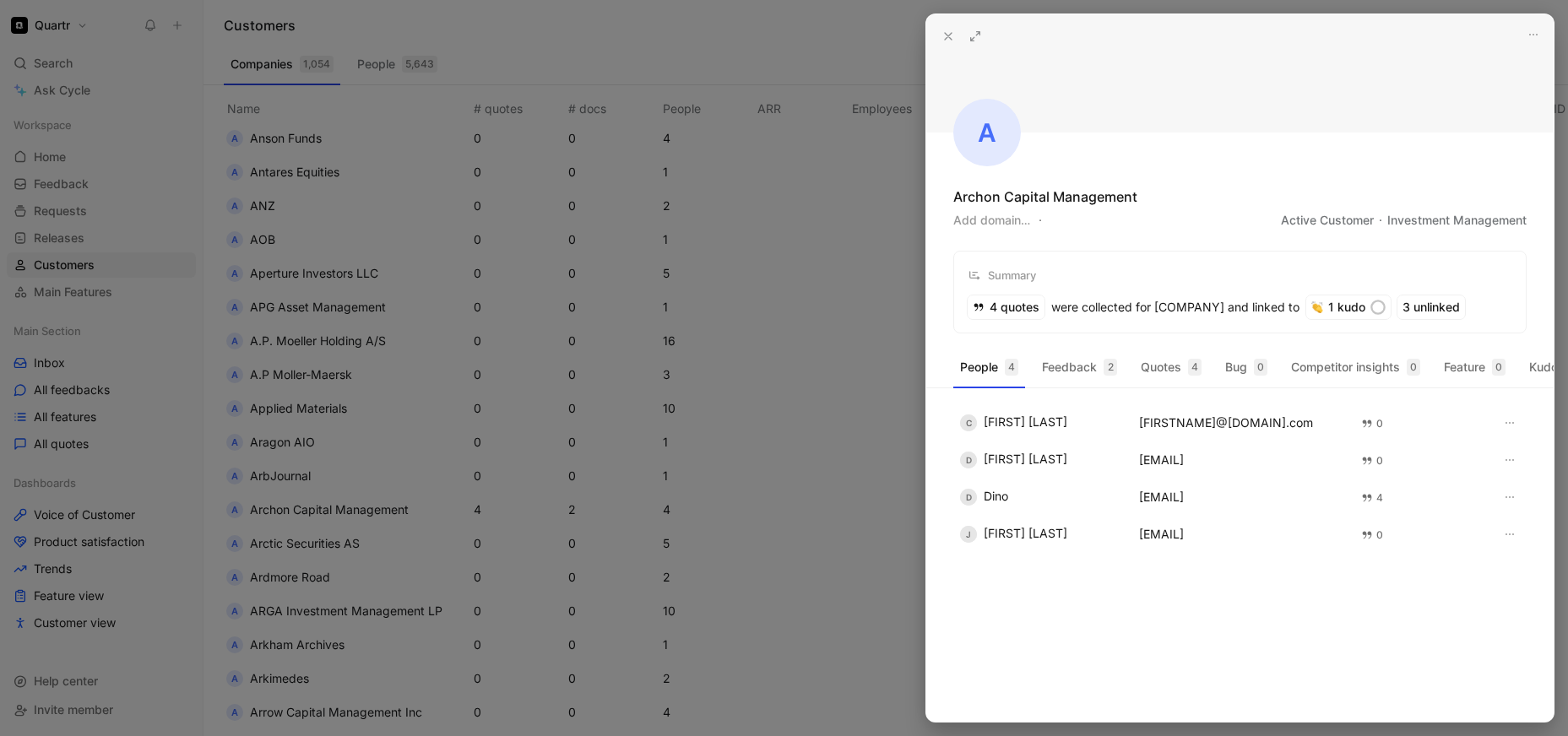 click at bounding box center [1240, 73] 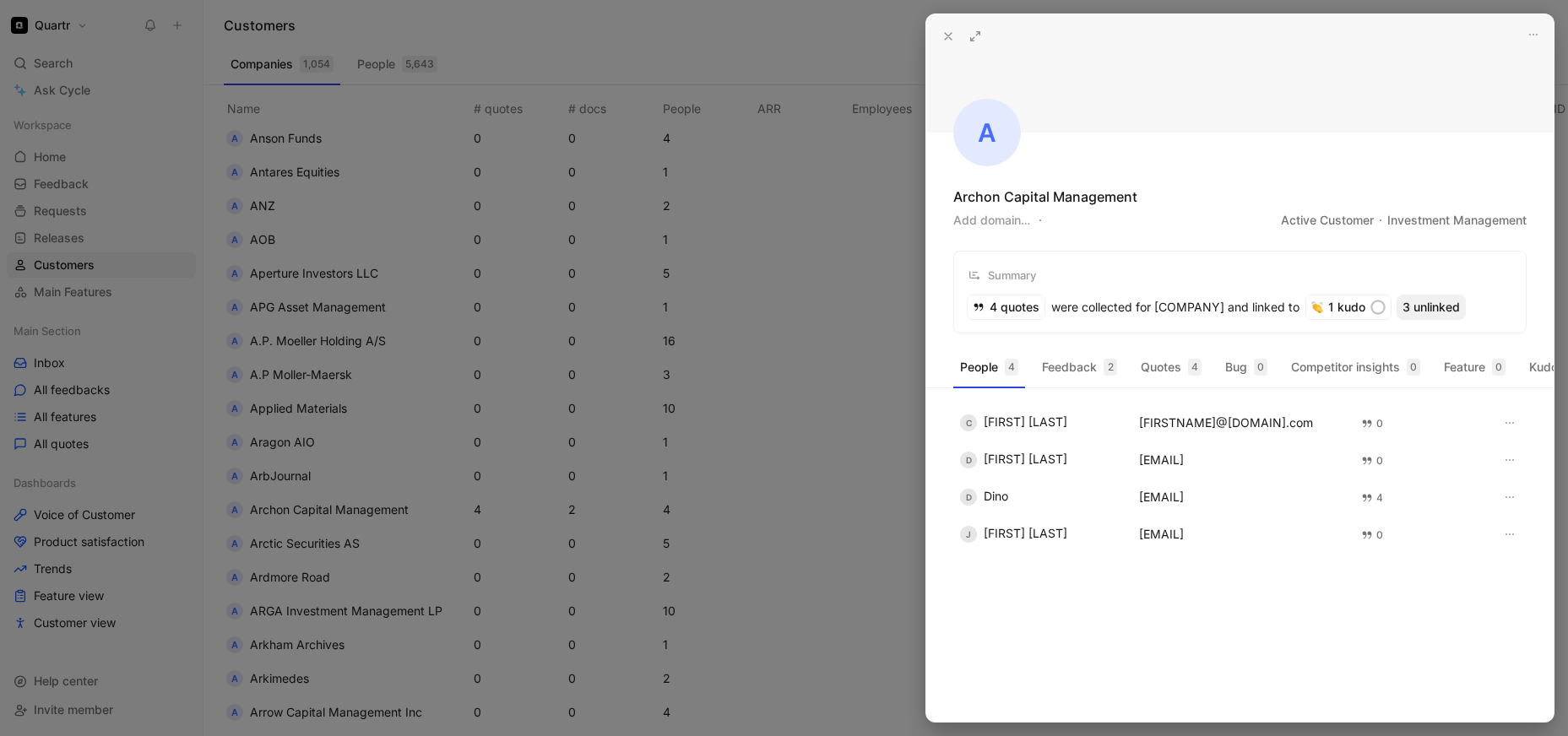 click on "3 unlinked" at bounding box center [1431, 307] 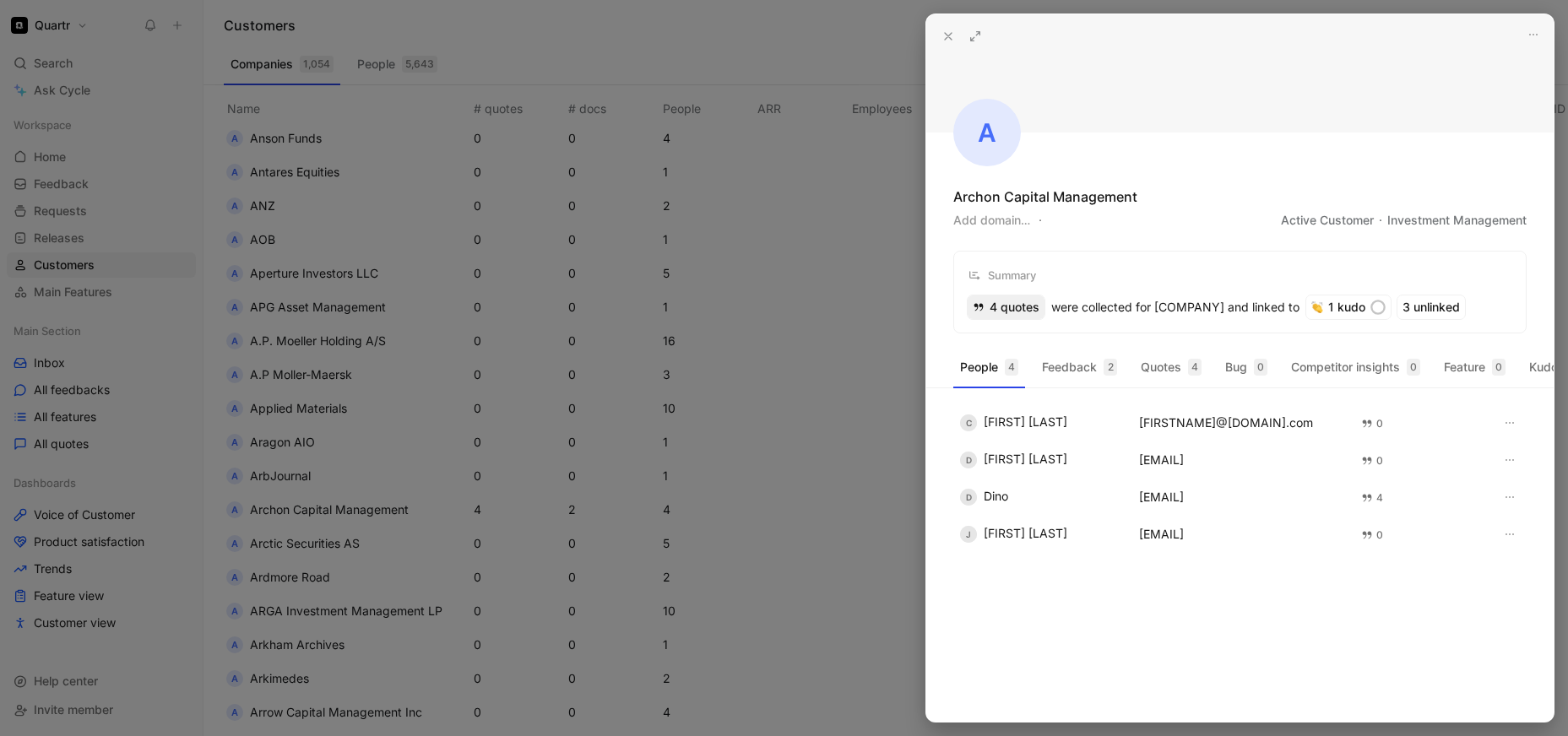 click on "4 quotes" at bounding box center [1006, 307] 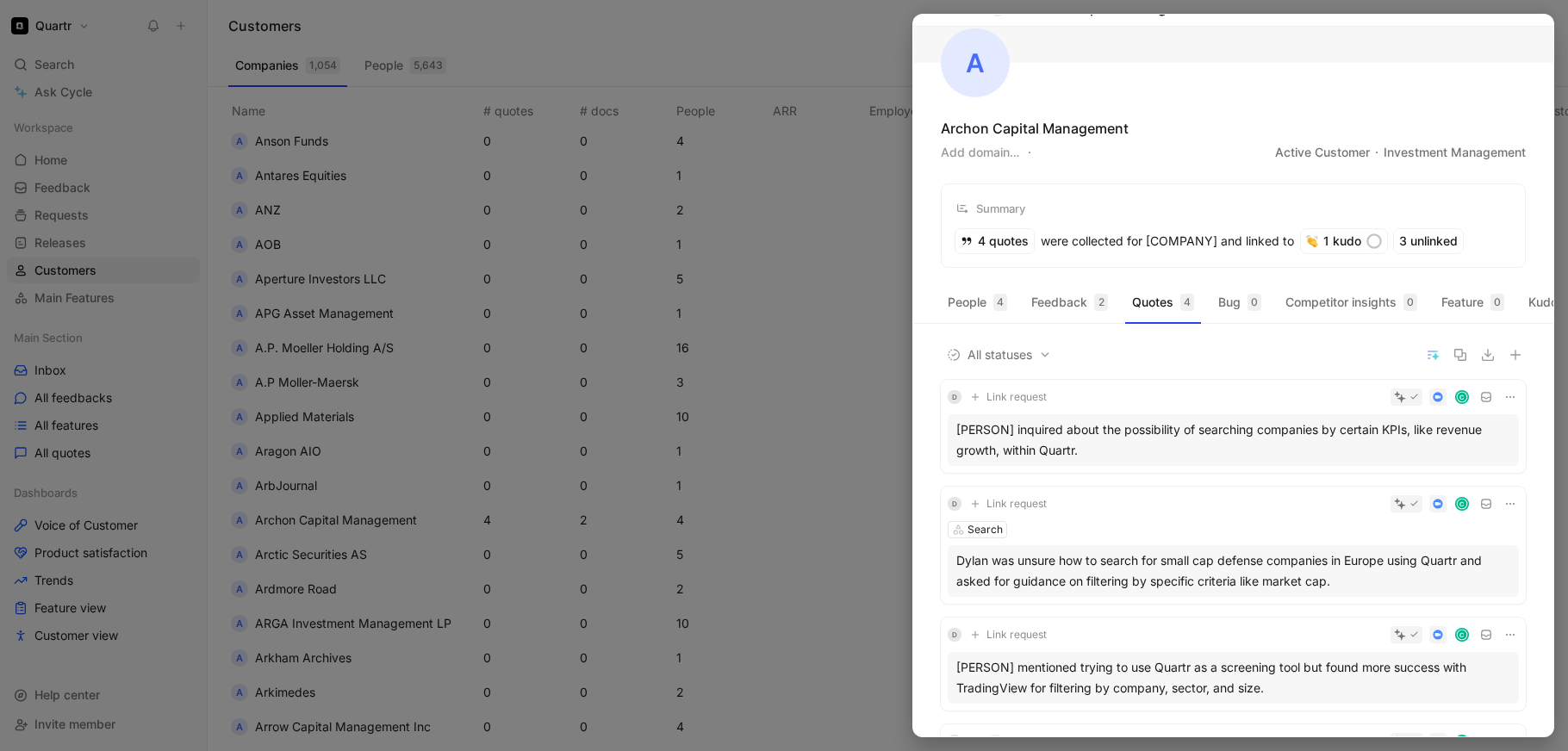 scroll, scrollTop: 0, scrollLeft: 0, axis: both 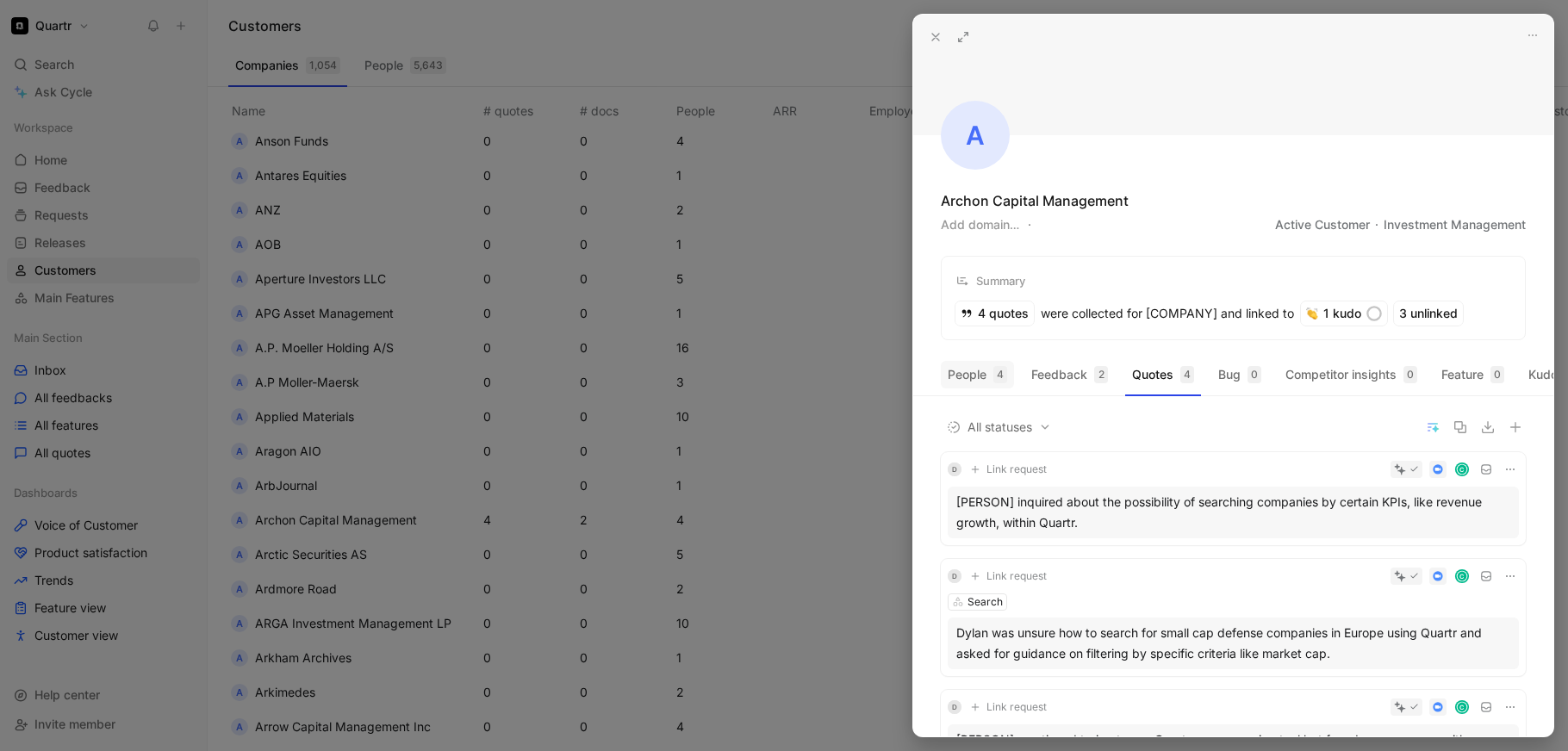 click on "People 4" at bounding box center (977, 375) 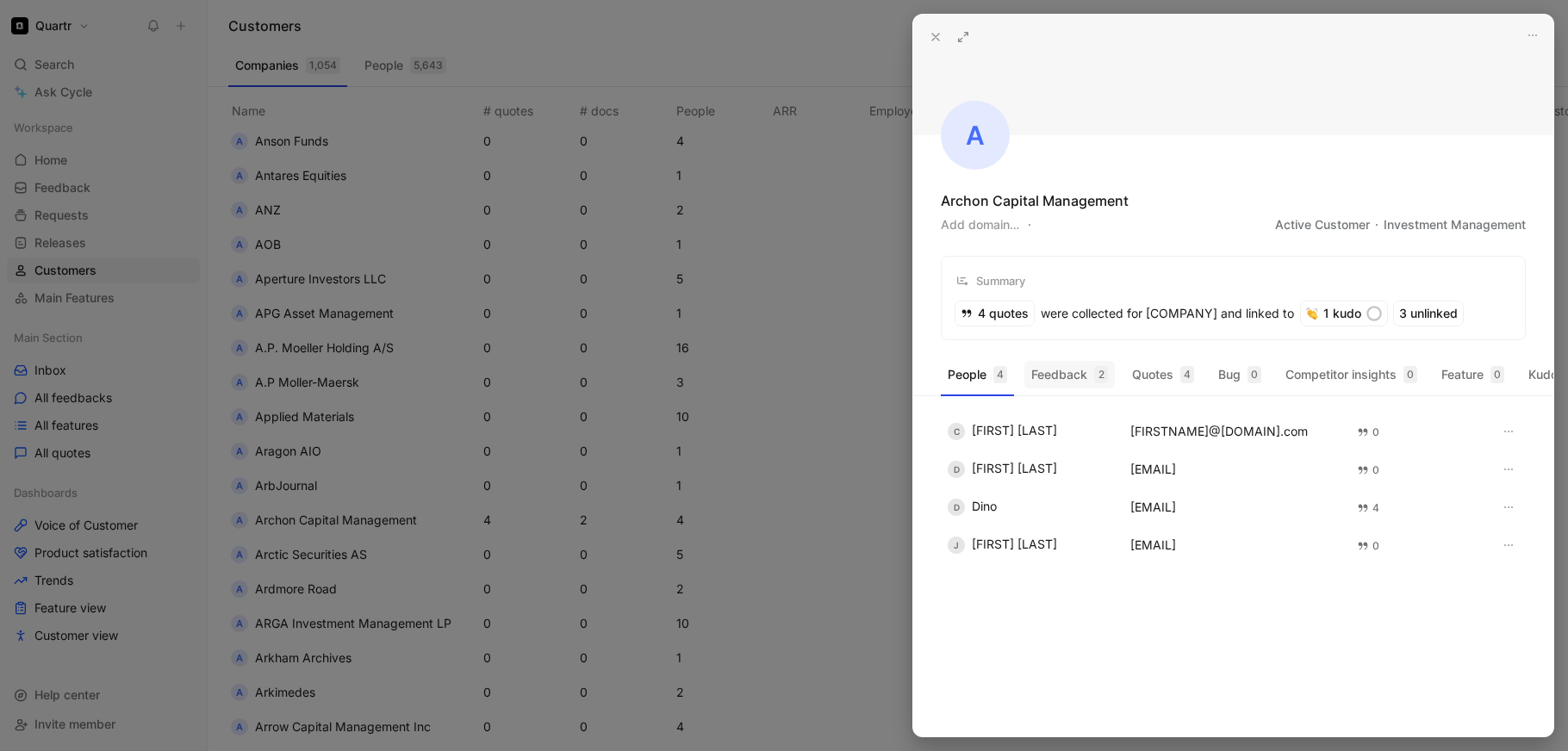 click on "Feedback 2" at bounding box center (1069, 375) 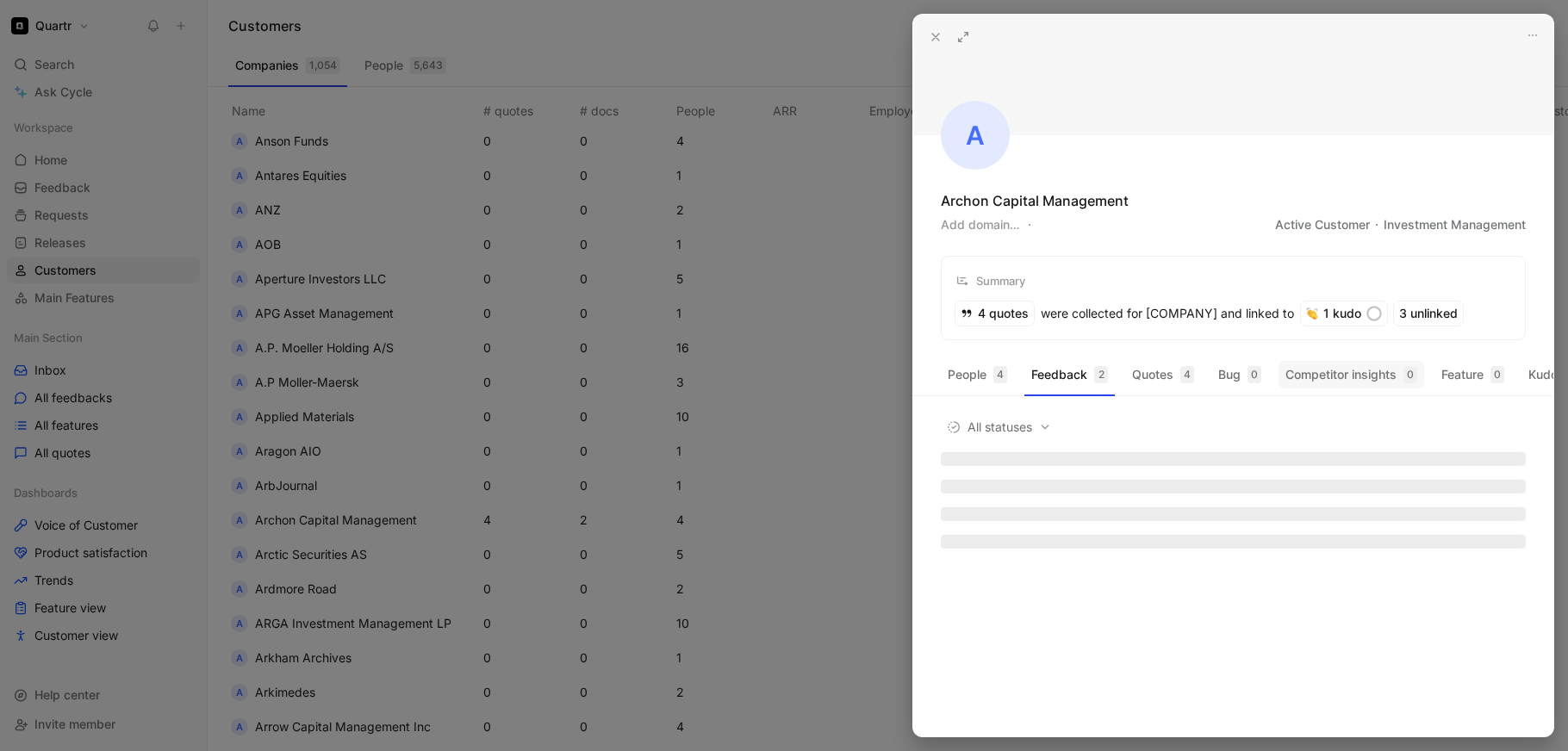 click on "Competitor insights 0" at bounding box center [1351, 375] 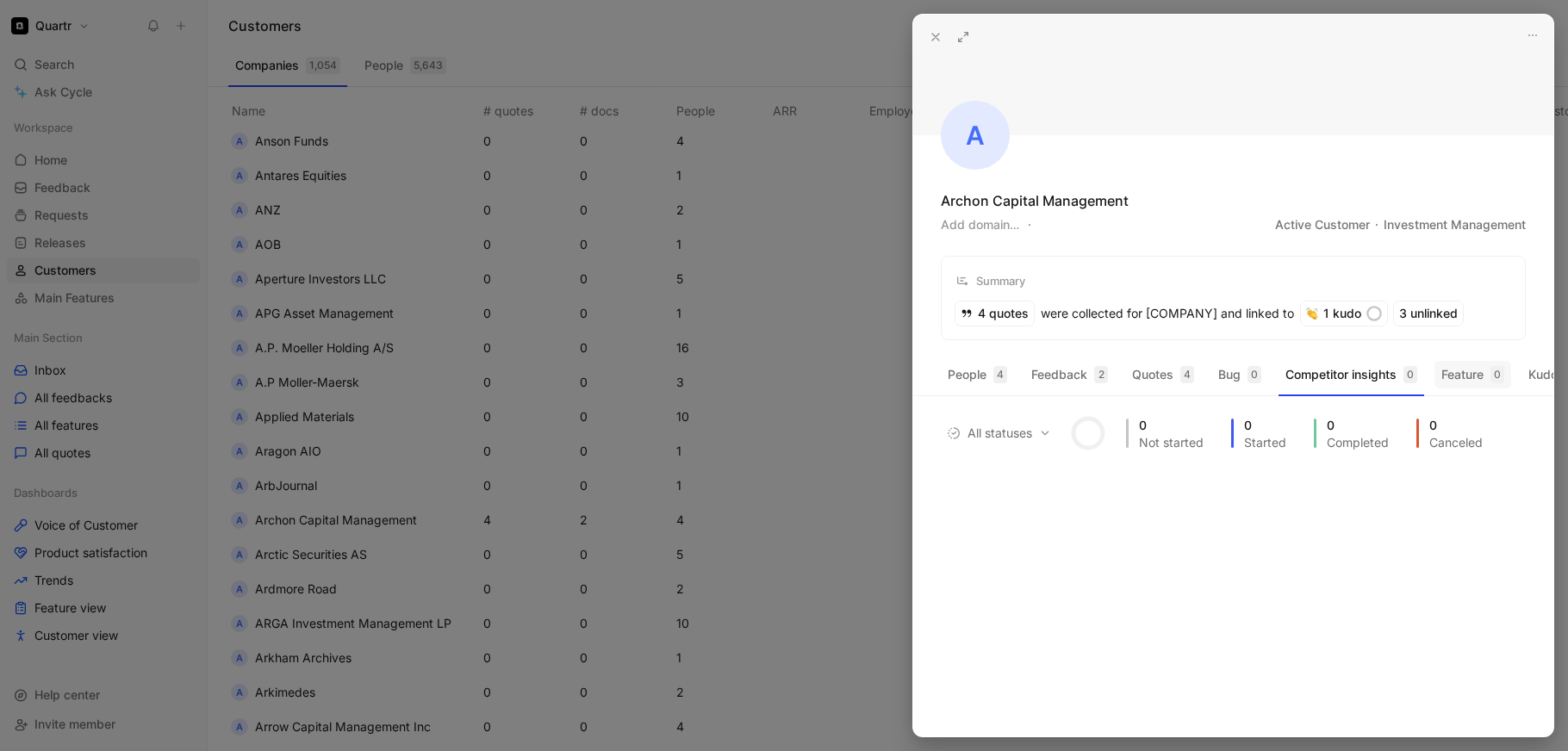 click on "Feature 0" at bounding box center [1472, 375] 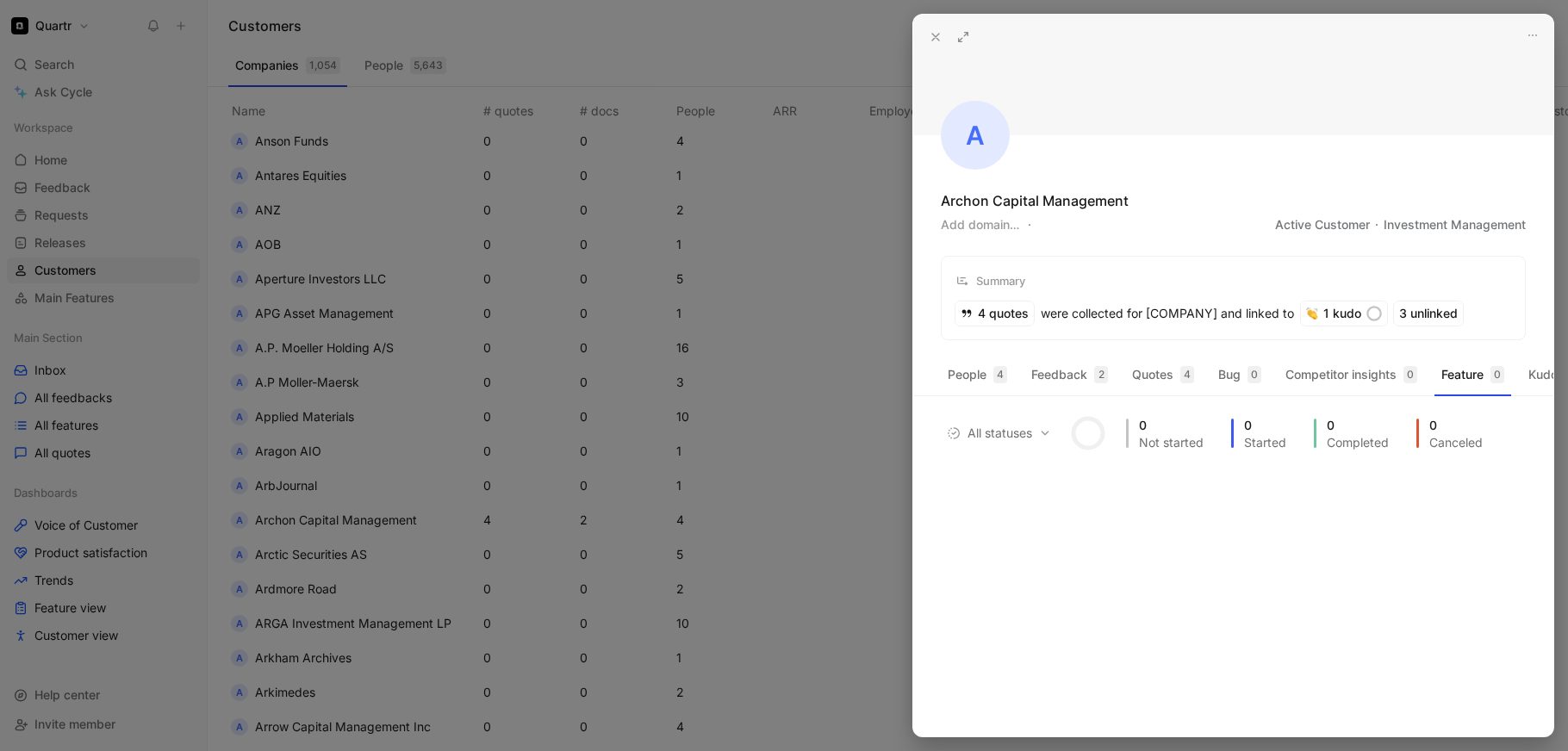 scroll, scrollTop: 0, scrollLeft: 130, axis: horizontal 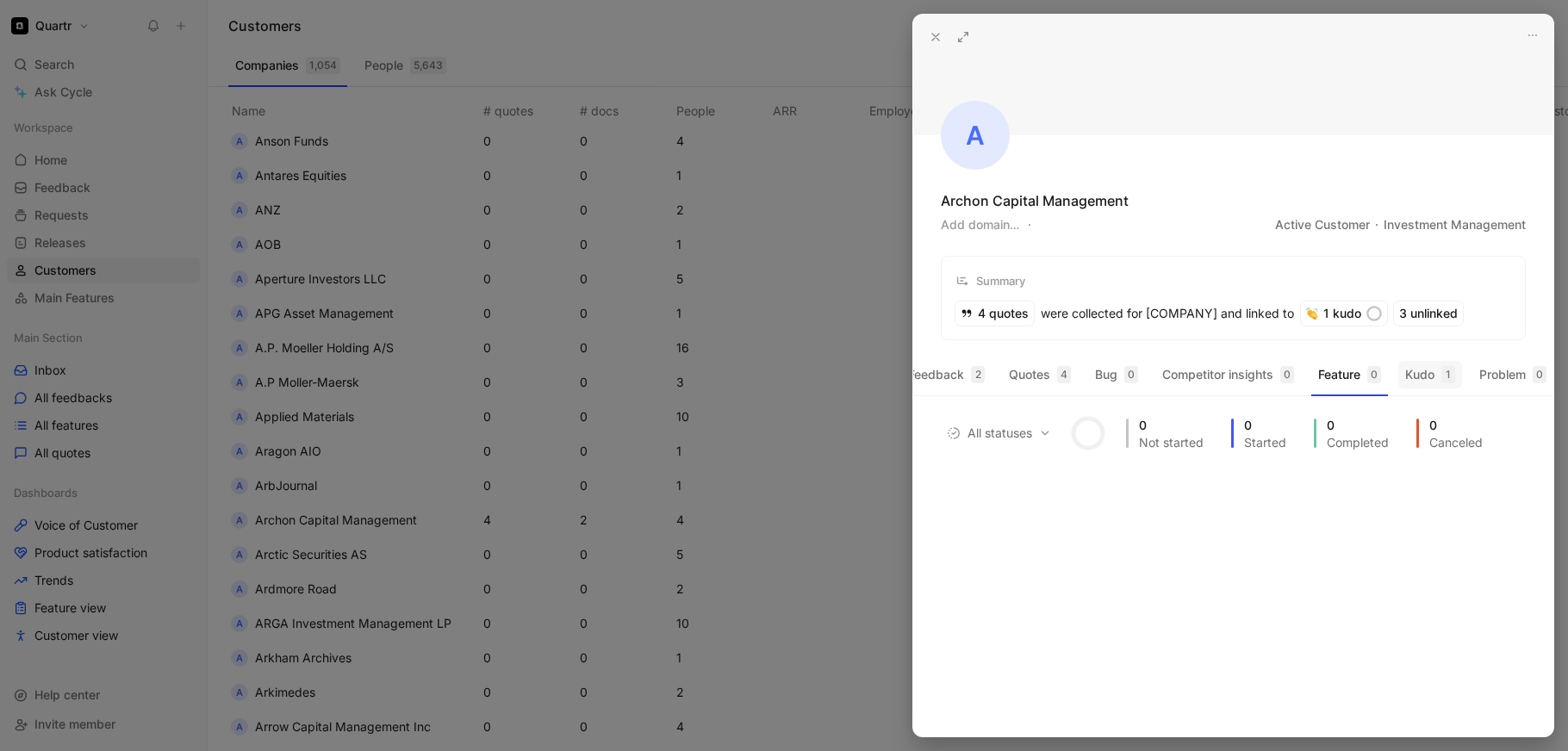 click on "Kudo 1" at bounding box center (1430, 375) 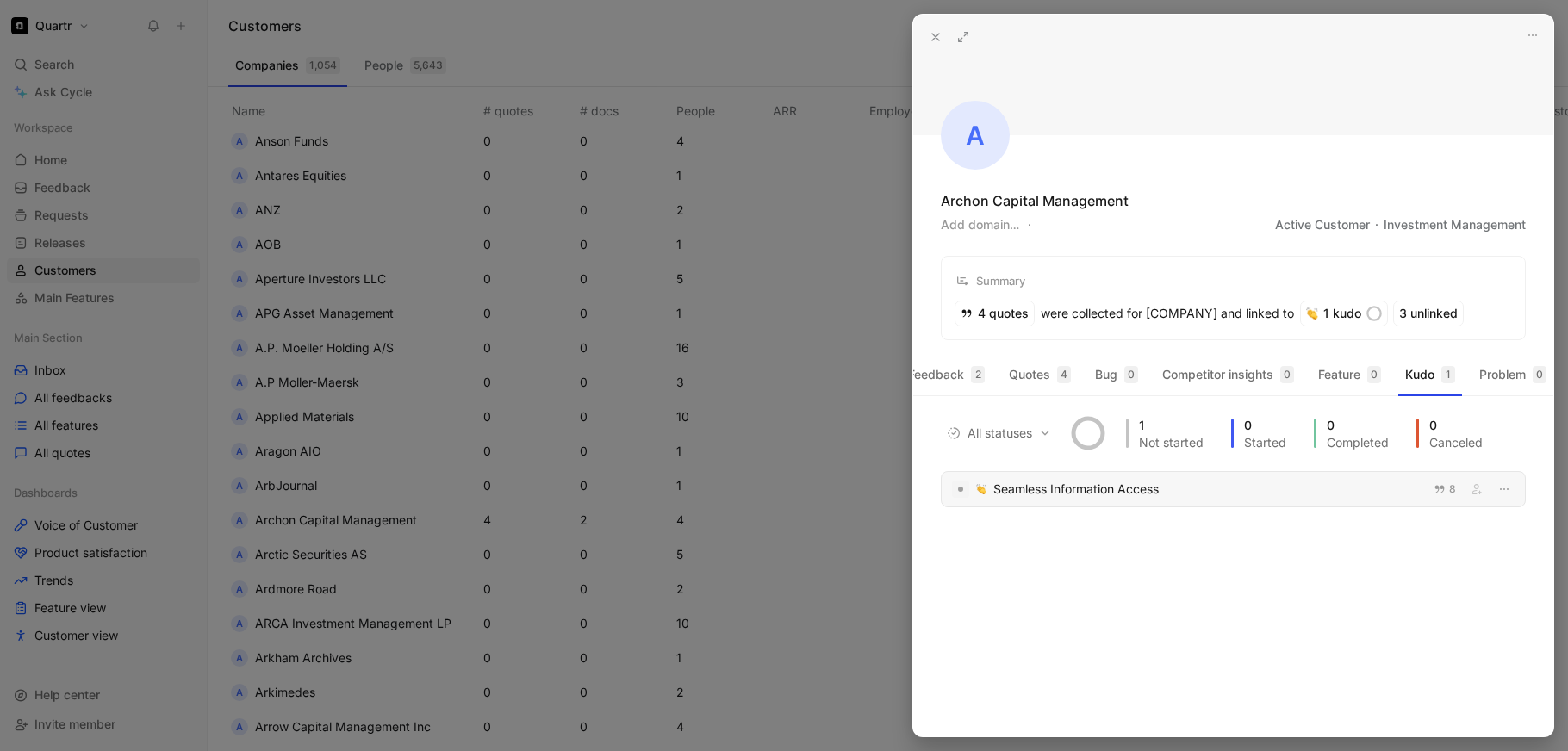 click on "Seamless Information Access" at bounding box center (1208, 489) 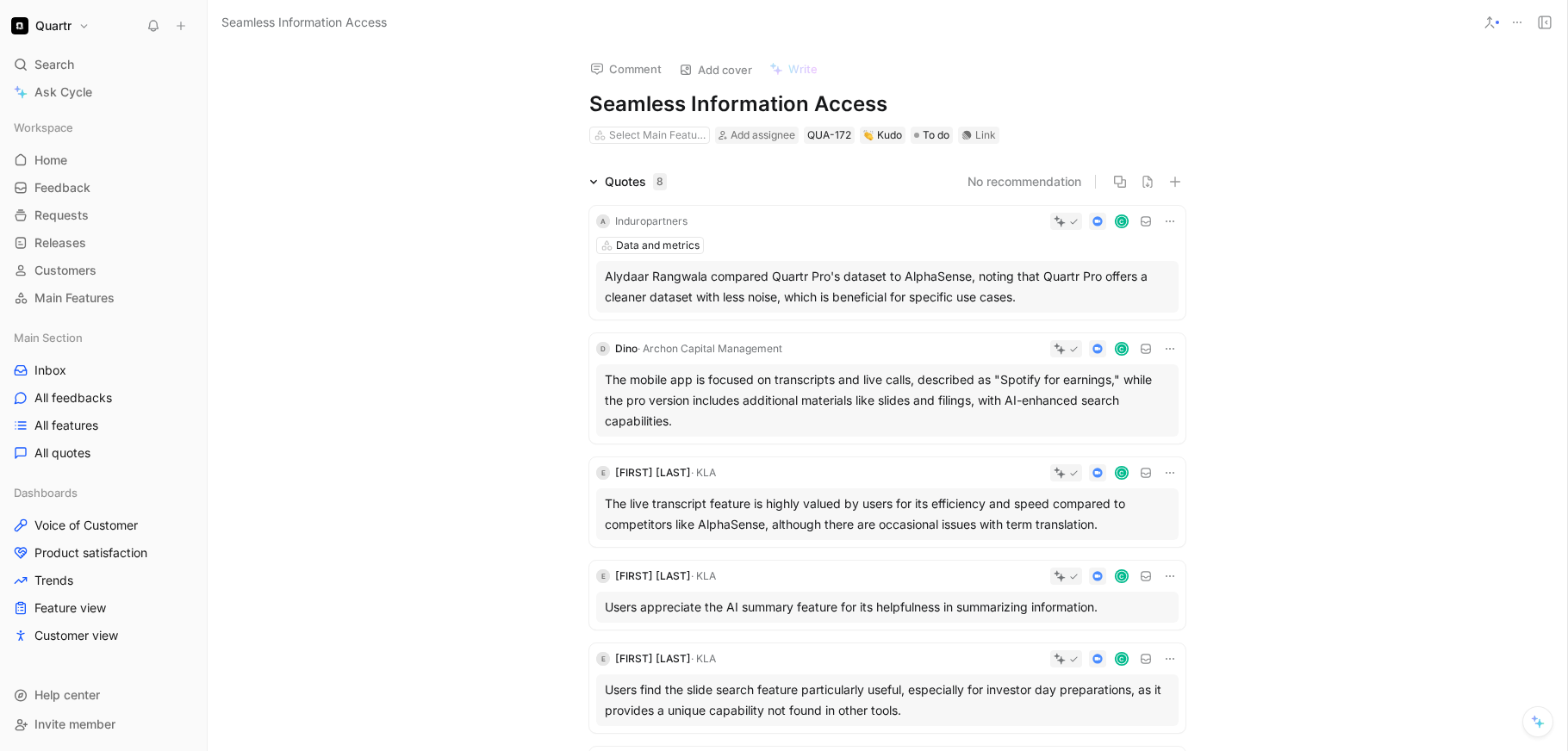 click 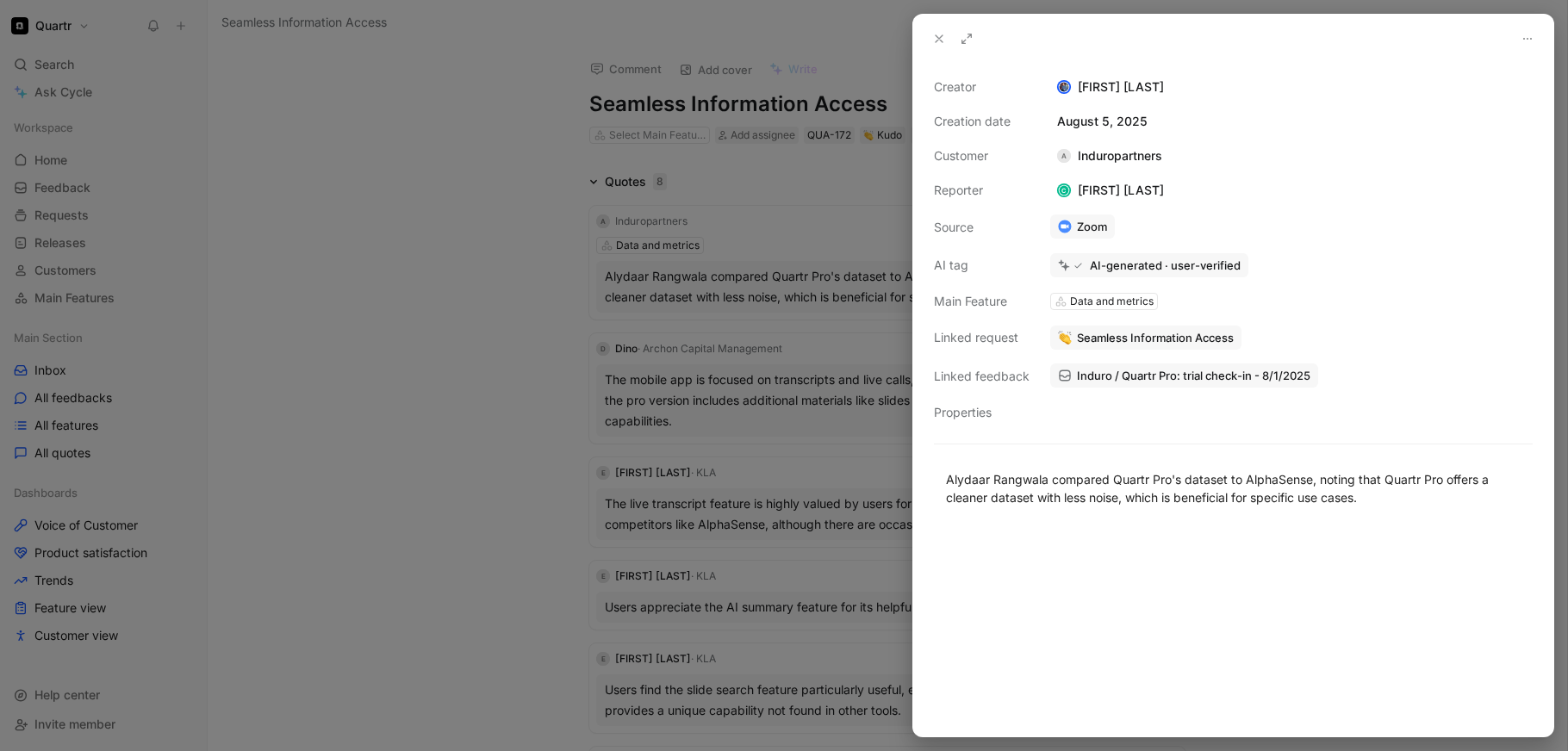 click 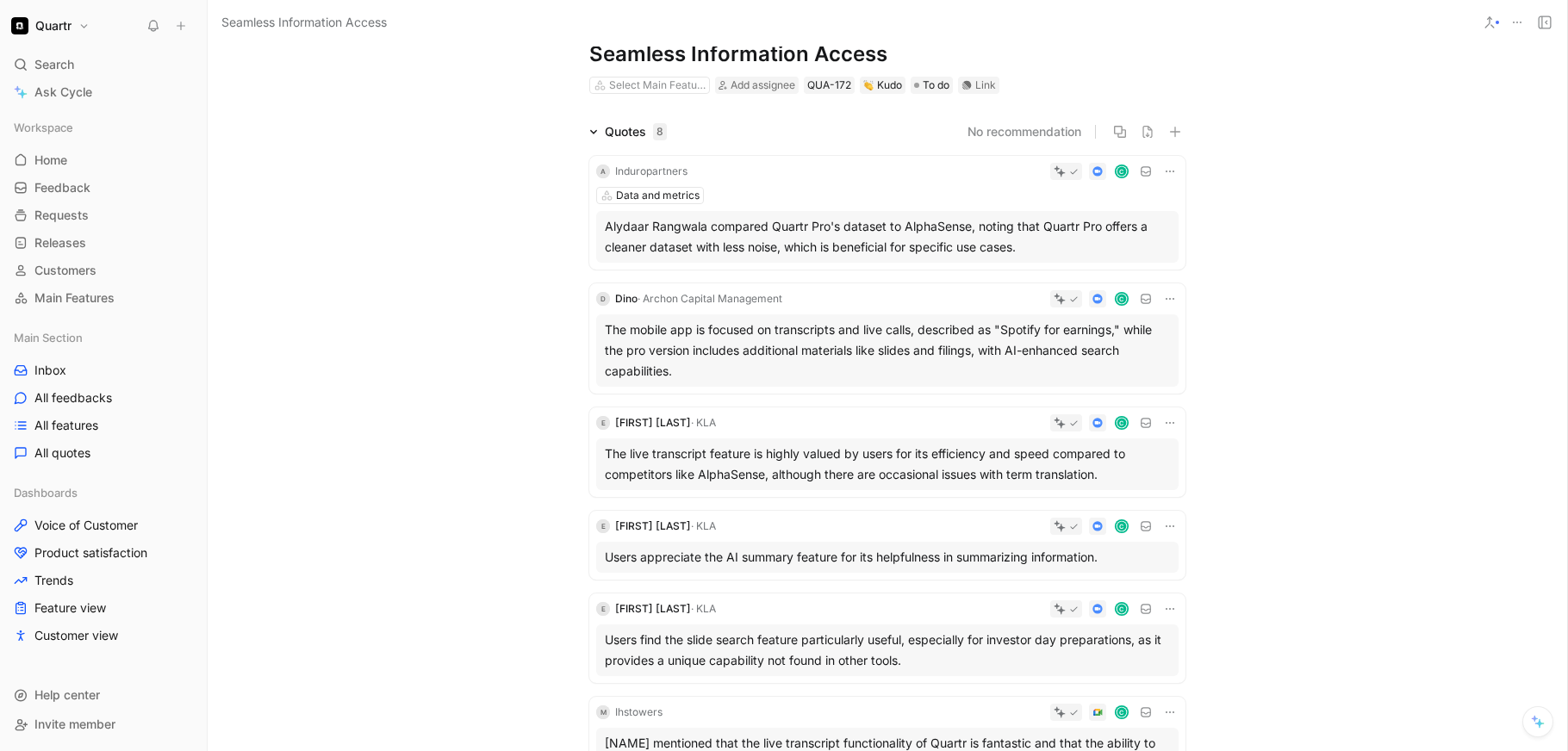 scroll, scrollTop: 0, scrollLeft: 0, axis: both 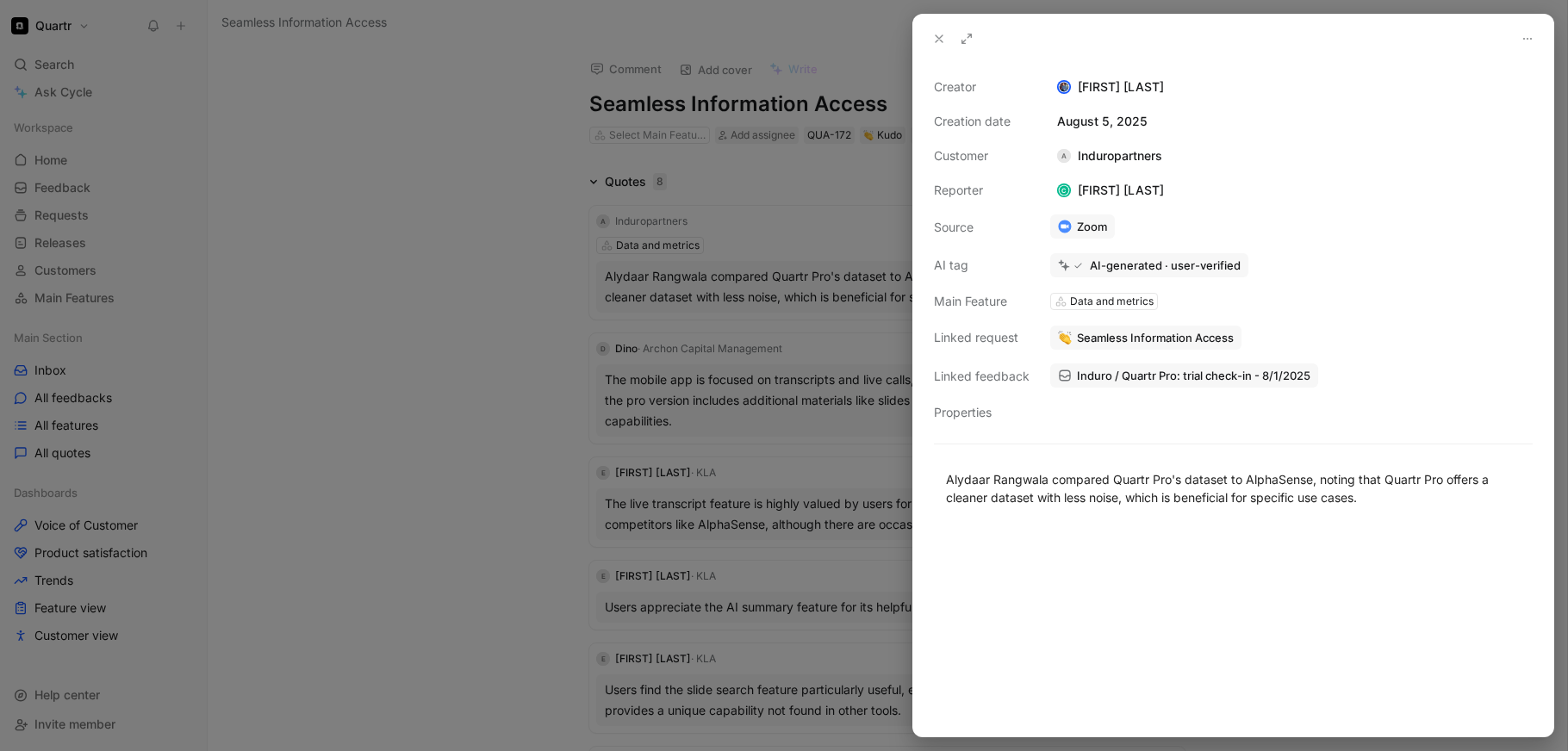 click 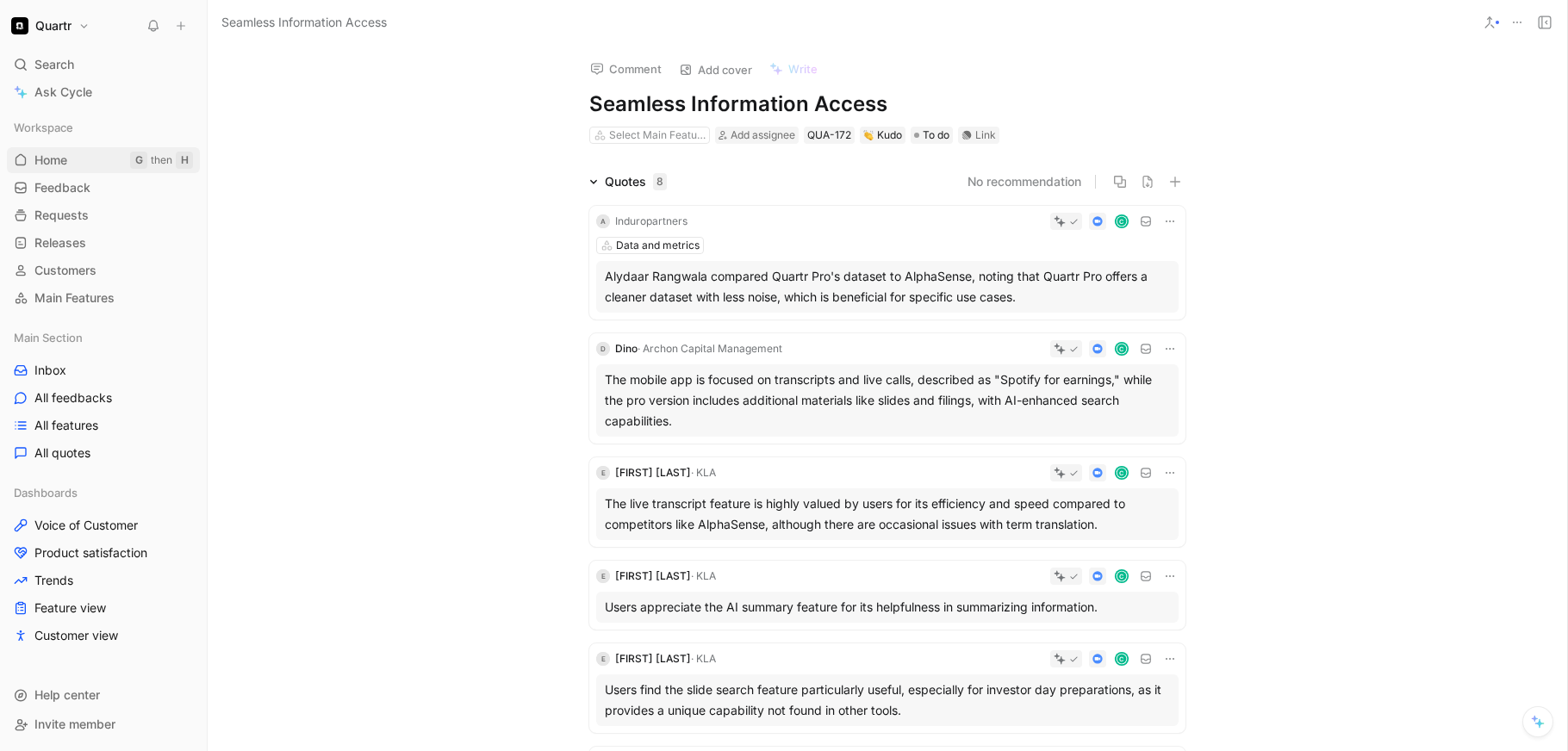 click on "Home" at bounding box center (51, 160) 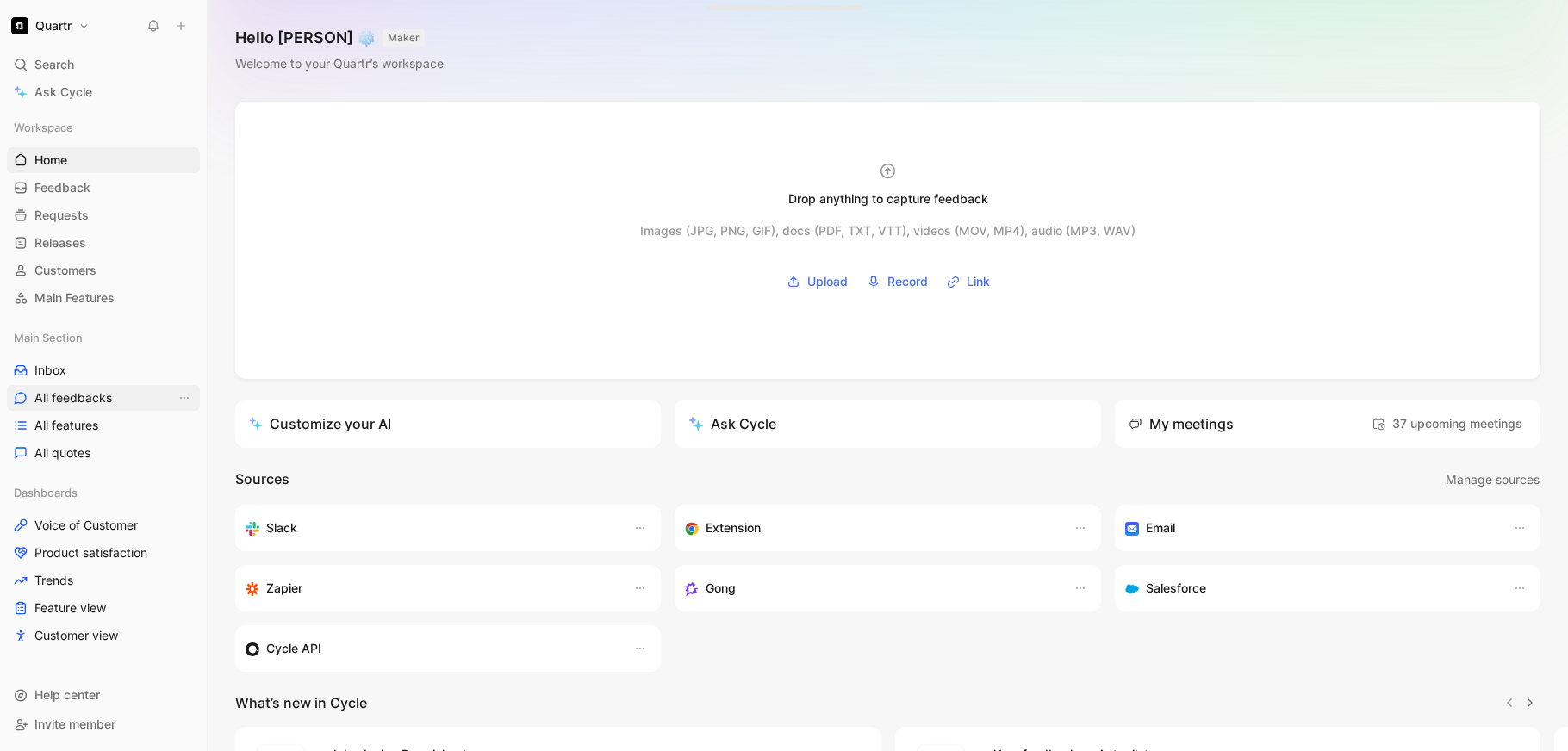 click on "All feedbacks" at bounding box center (73, 398) 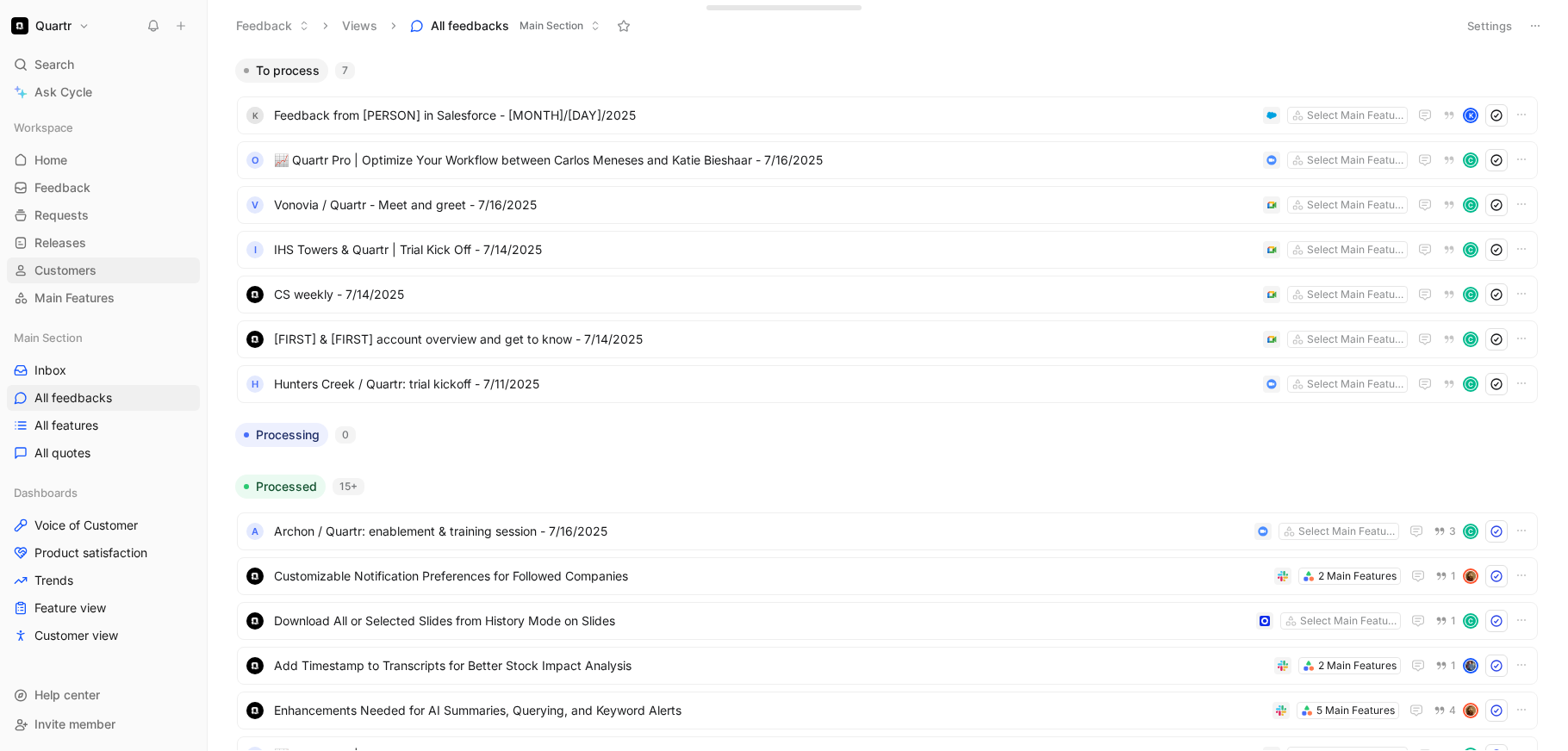 click on "Customers" at bounding box center [65, 270] 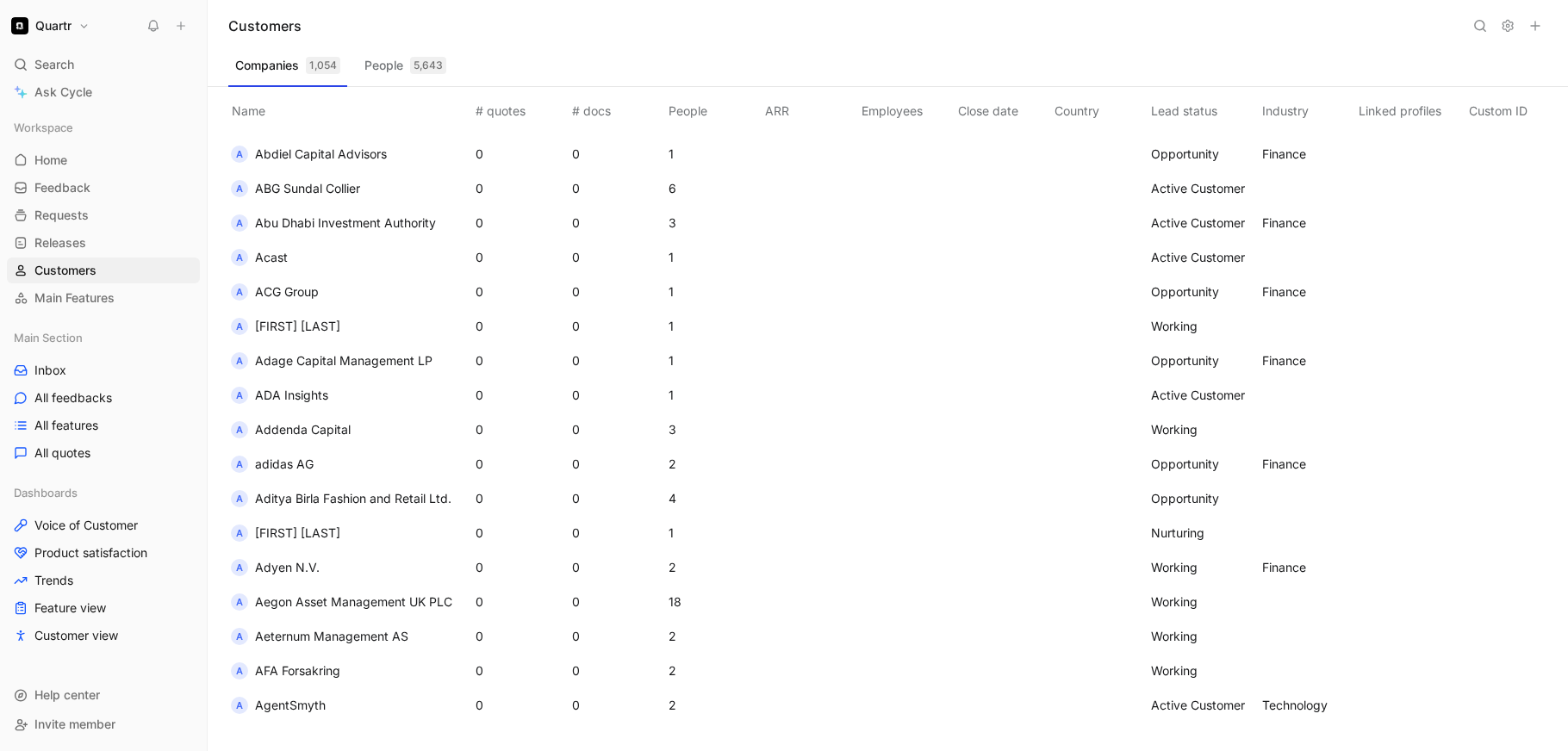 scroll, scrollTop: 0, scrollLeft: 0, axis: both 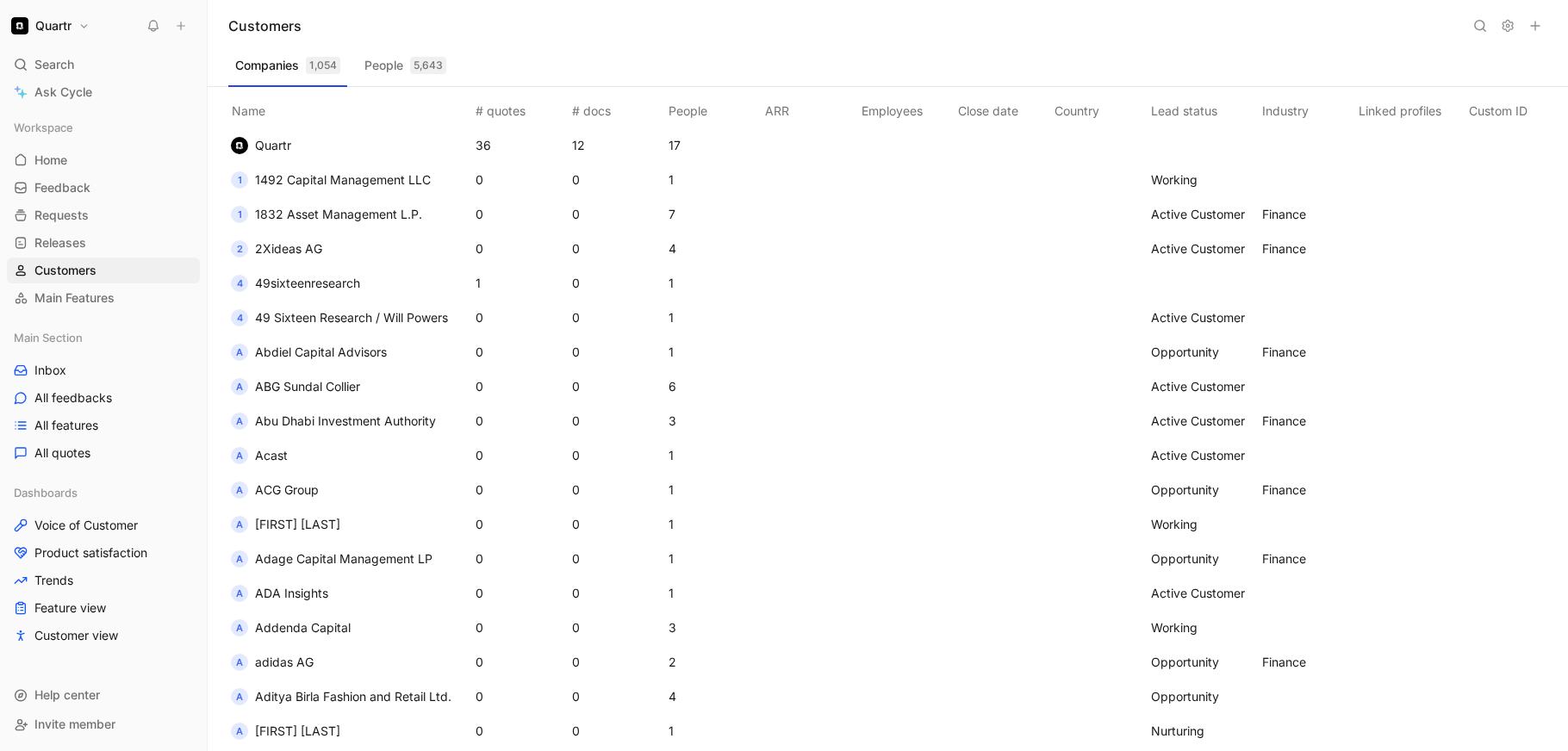 click on "# quotes" at bounding box center [520, 108] 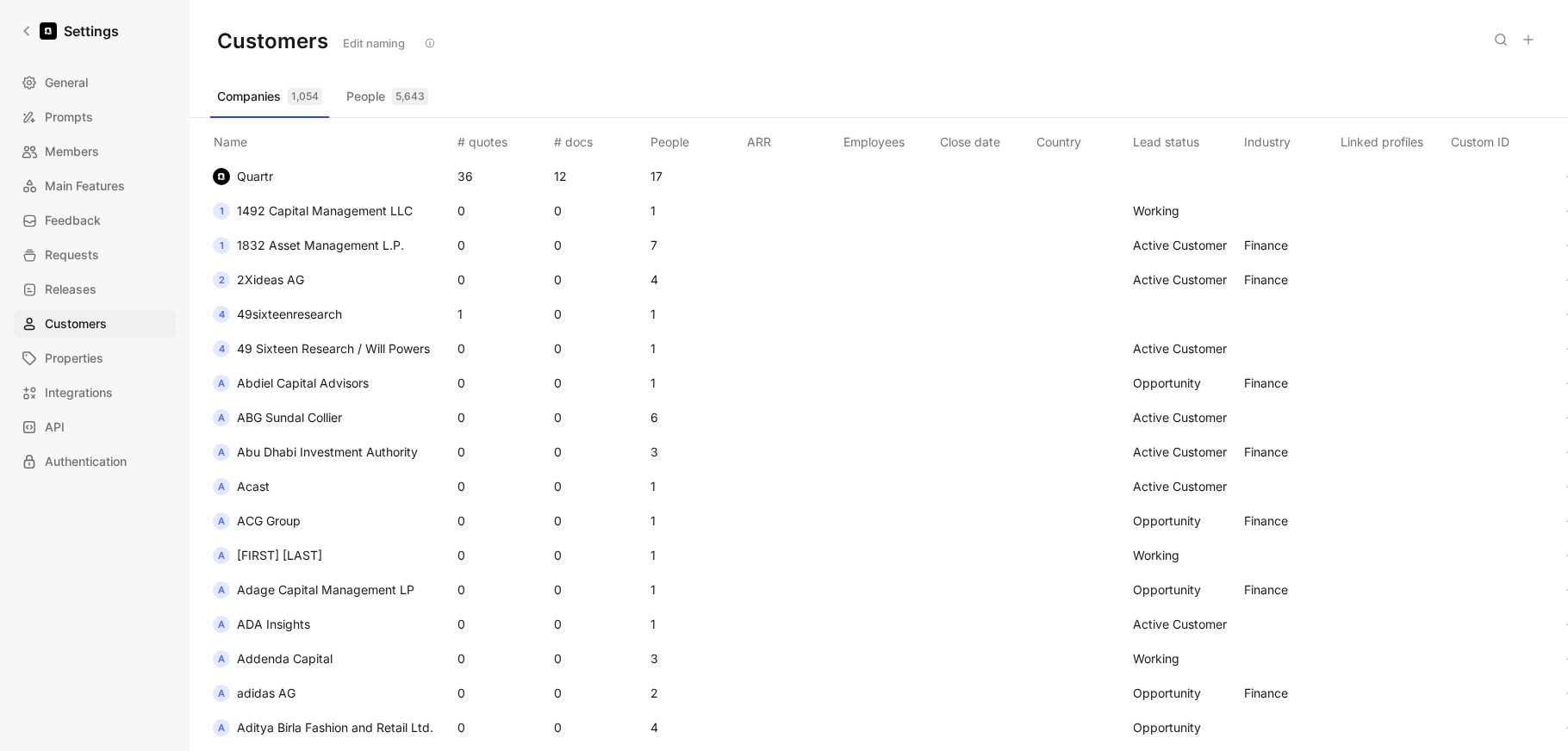 click on "# quotes" at bounding box center [502, 139] 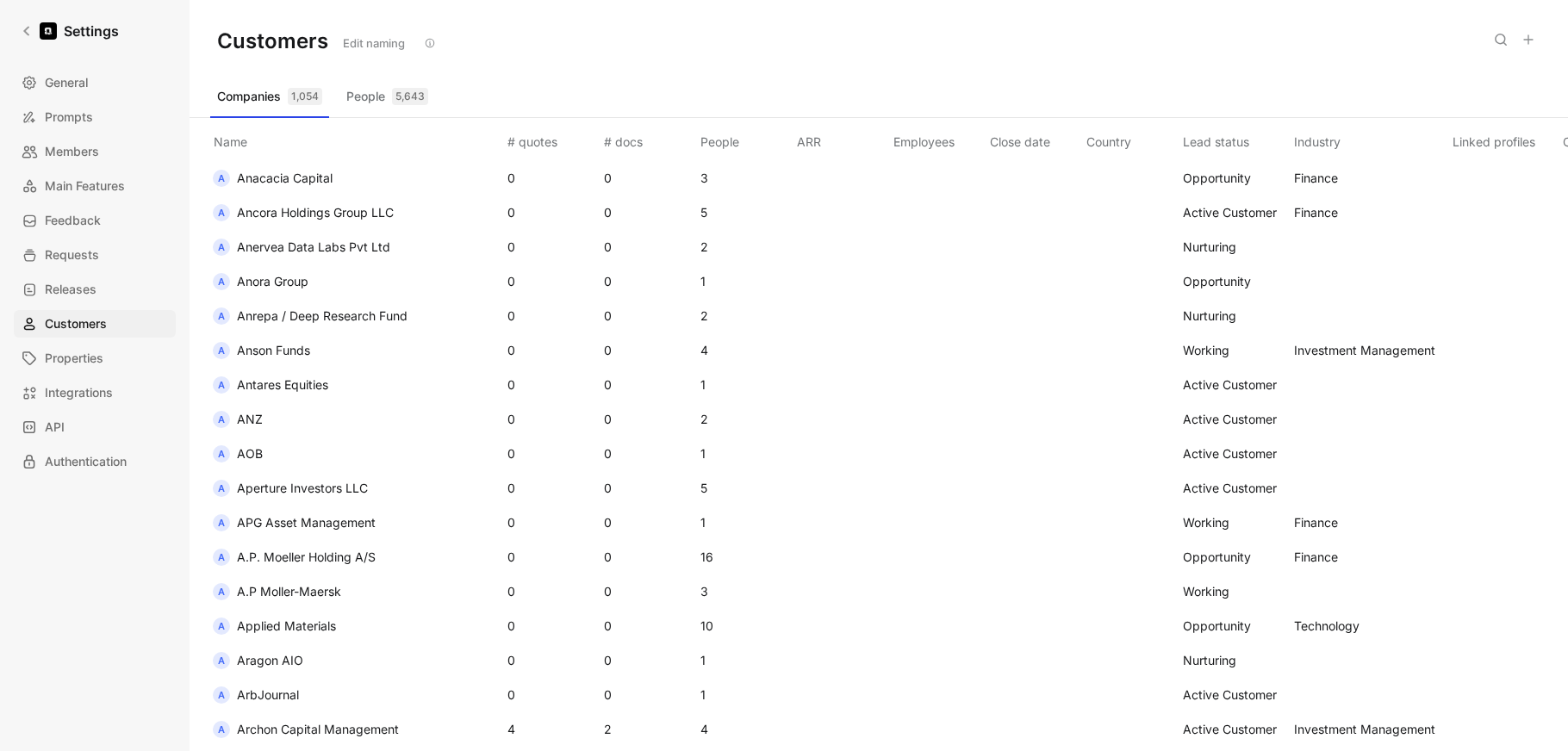 scroll, scrollTop: 2178, scrollLeft: 0, axis: vertical 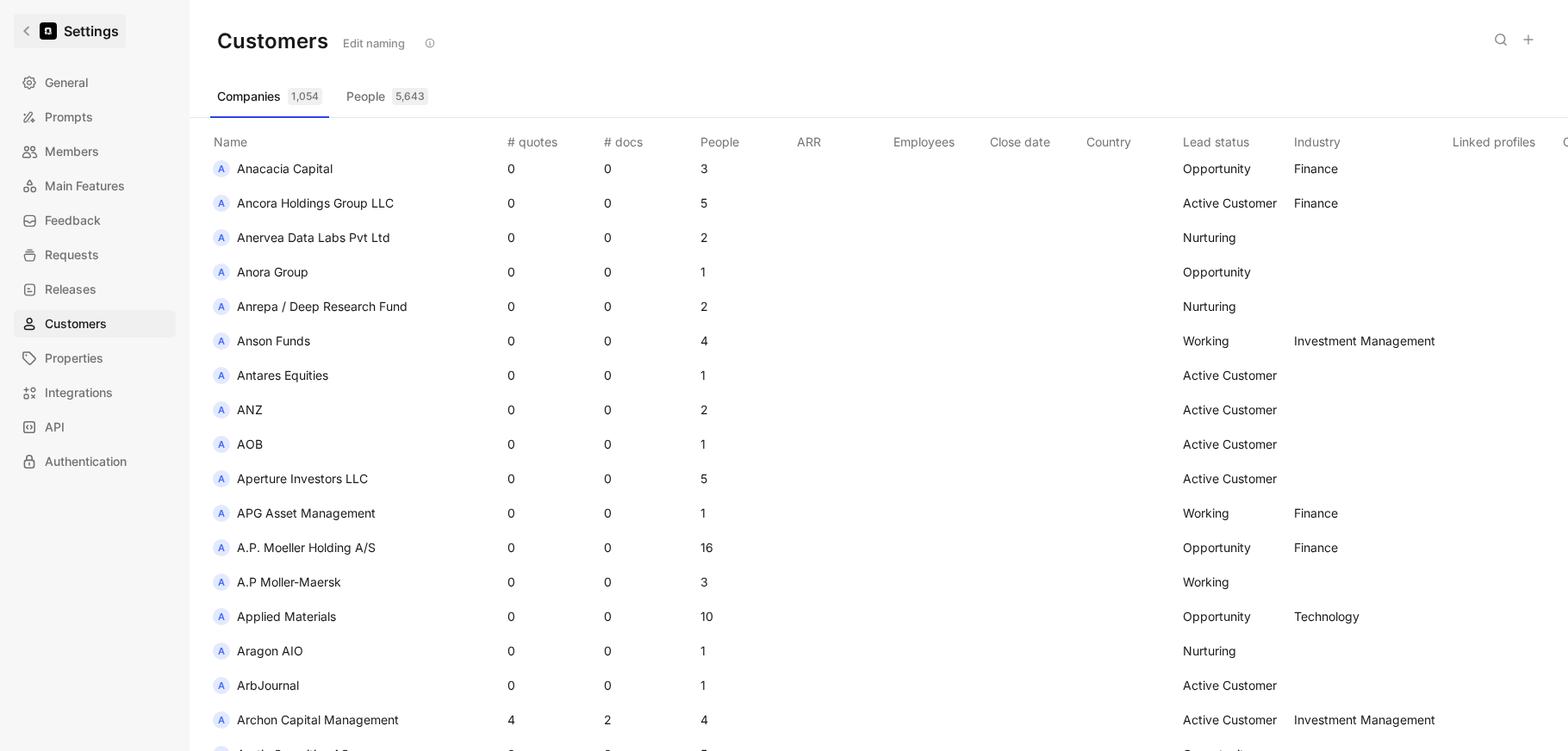 click on "Settings" at bounding box center [70, 31] 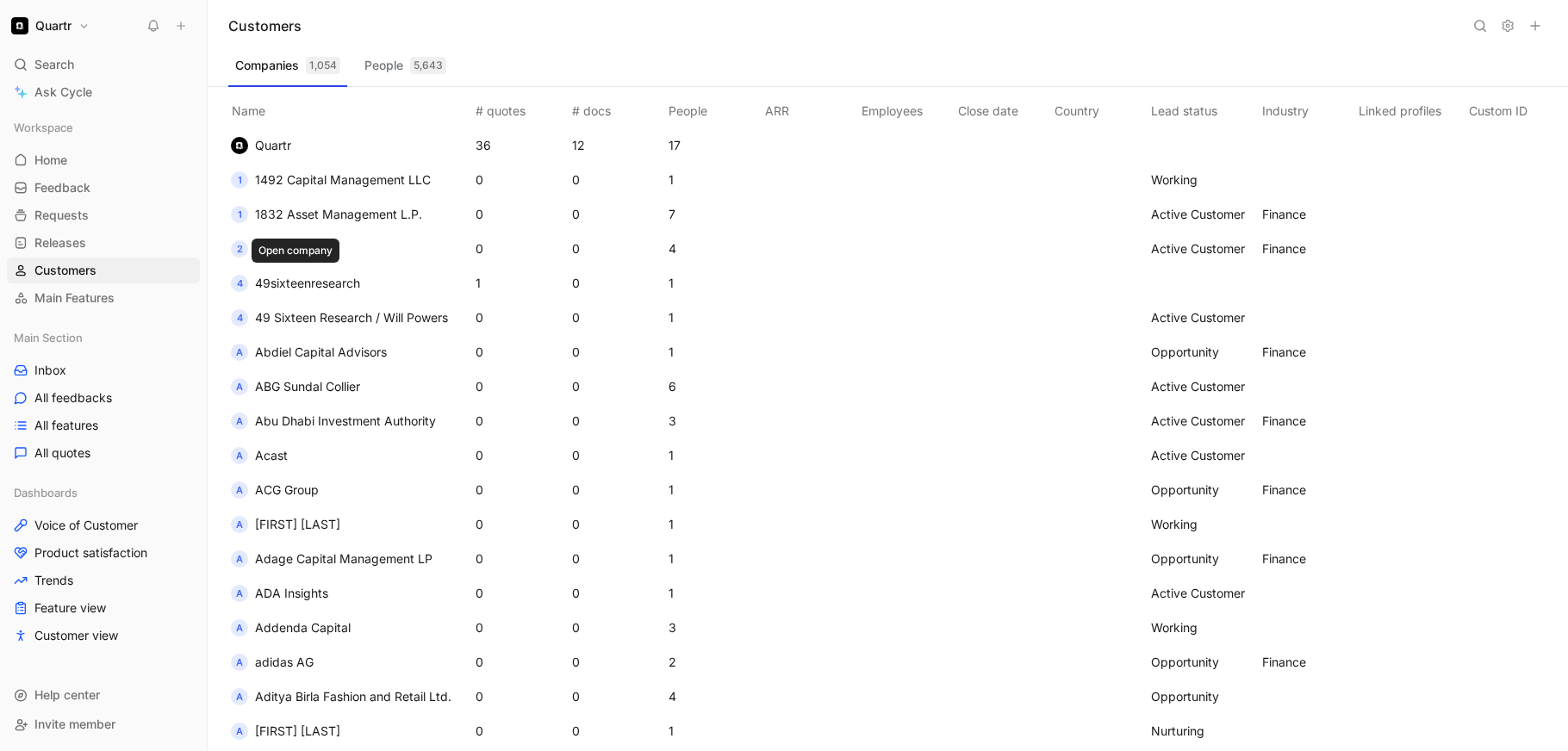 click on "49sixteenresearch" at bounding box center (308, 282) 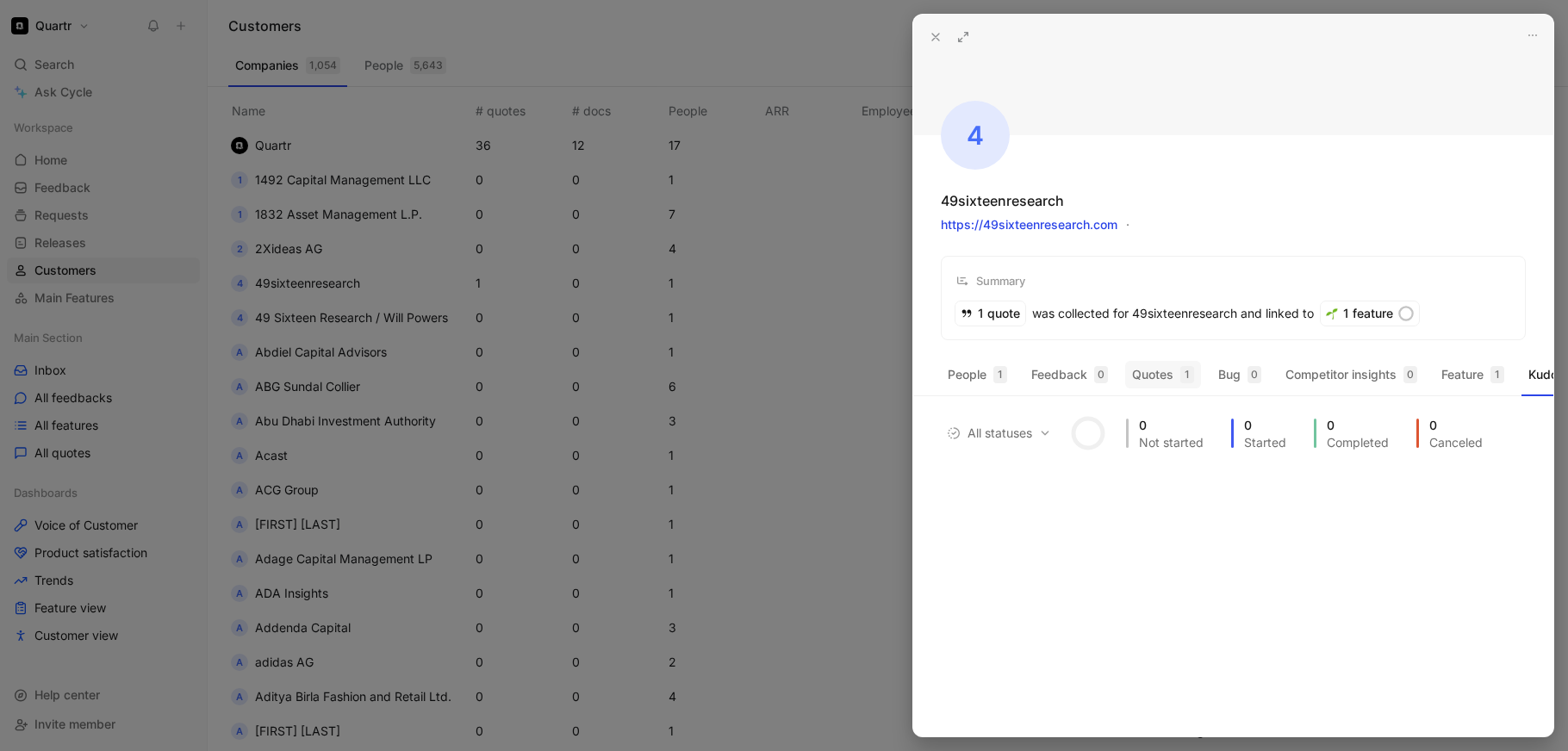 click on "Quotes 1" at bounding box center [1163, 375] 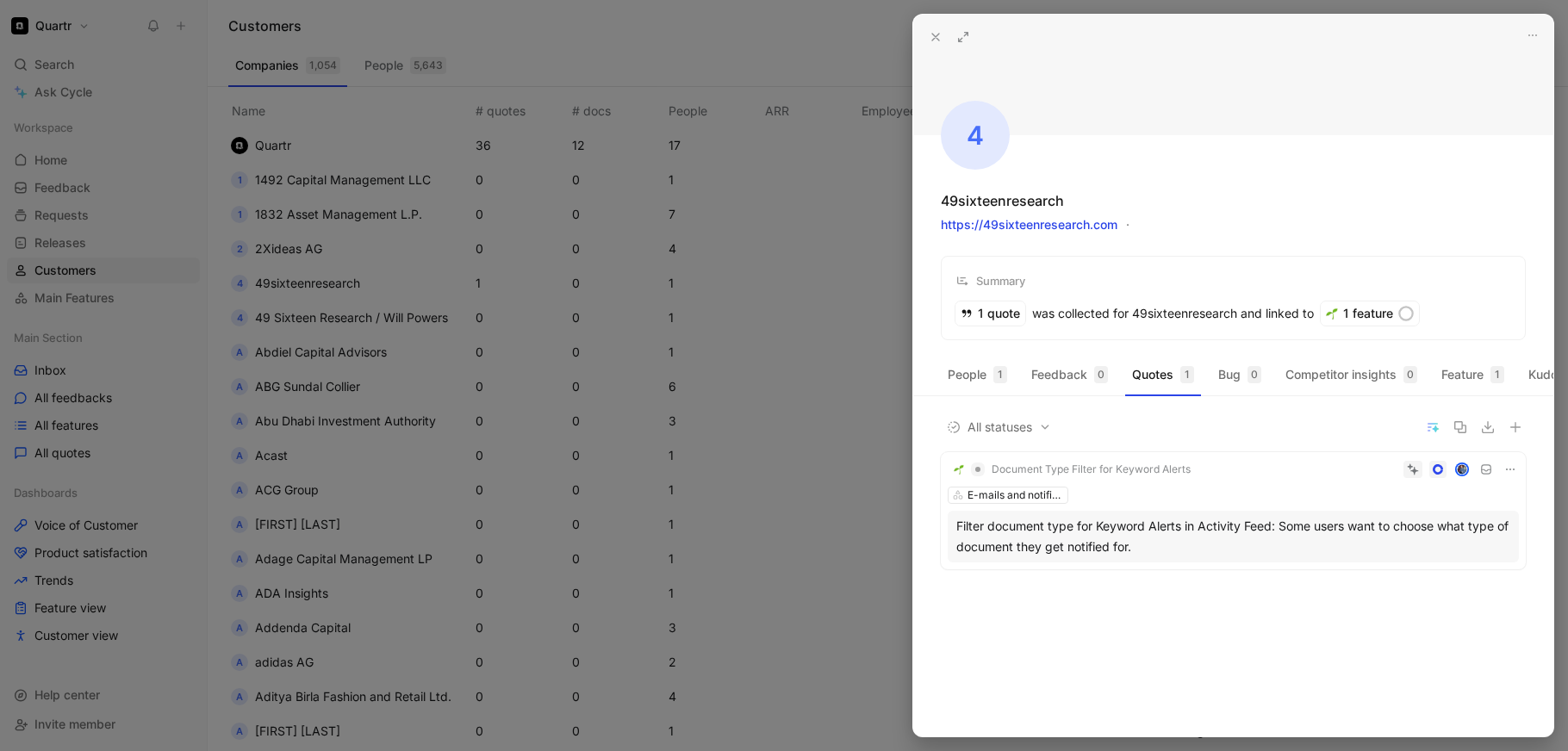 click on "E-mails and notifications" at bounding box center (1233, 495) 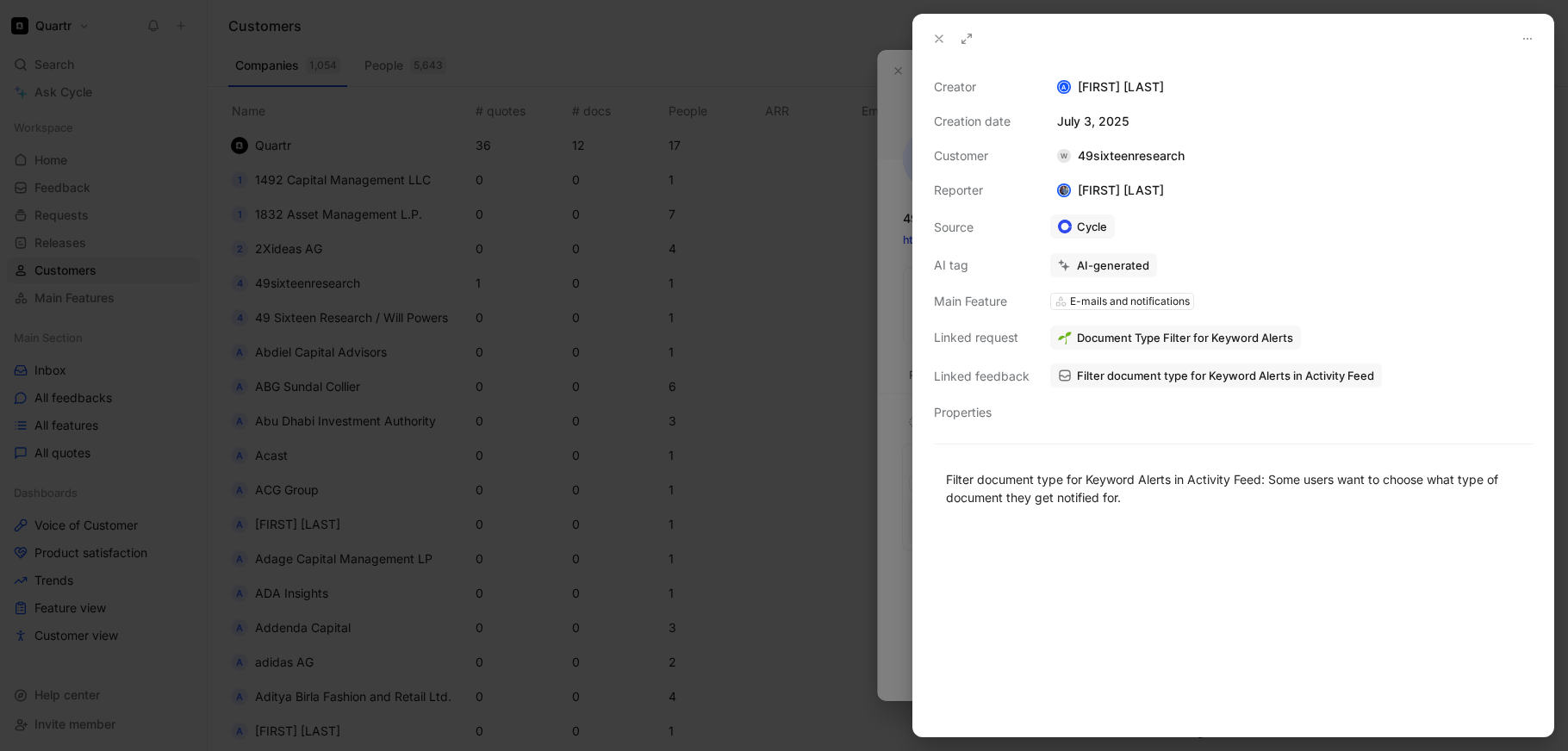 click 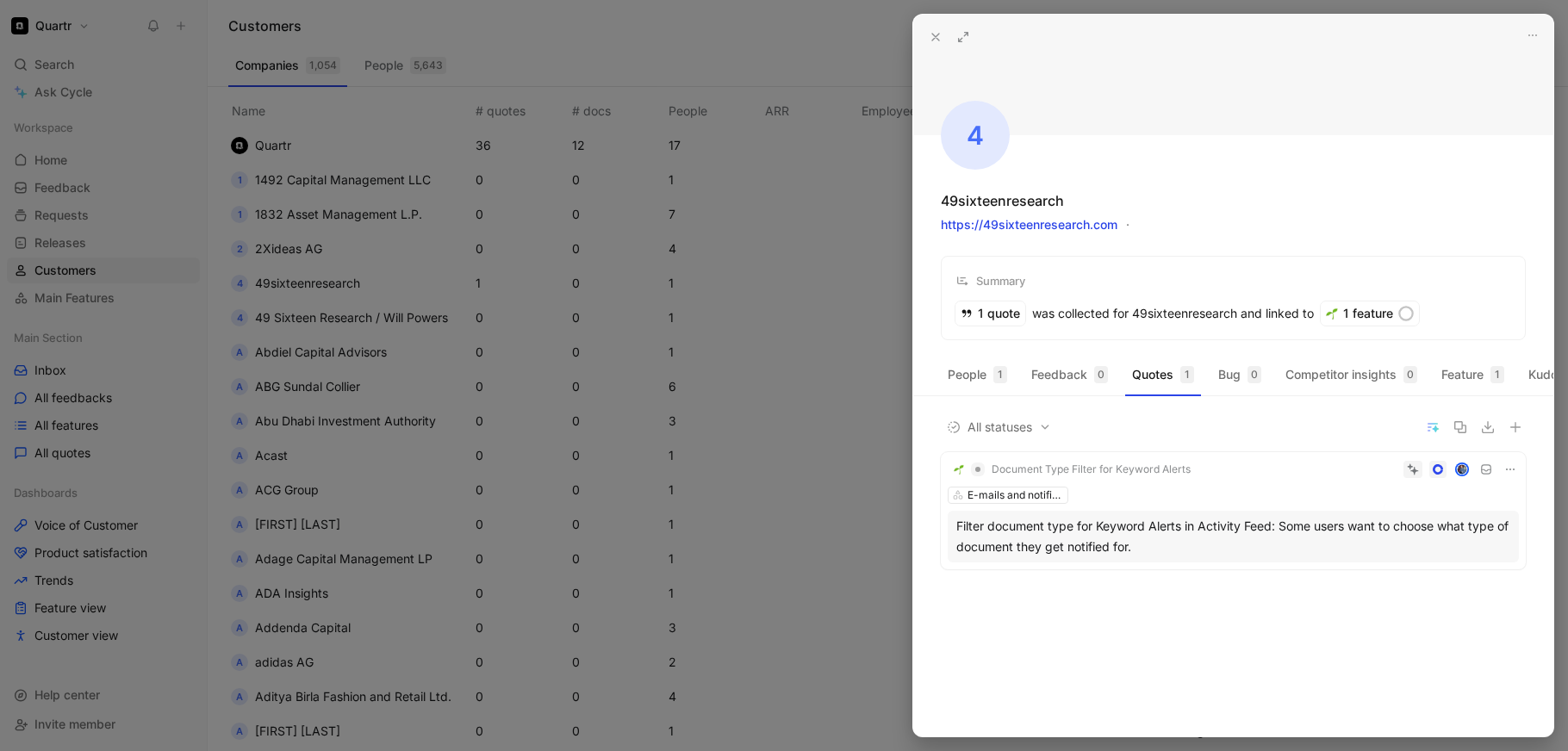 click at bounding box center (784, 376) 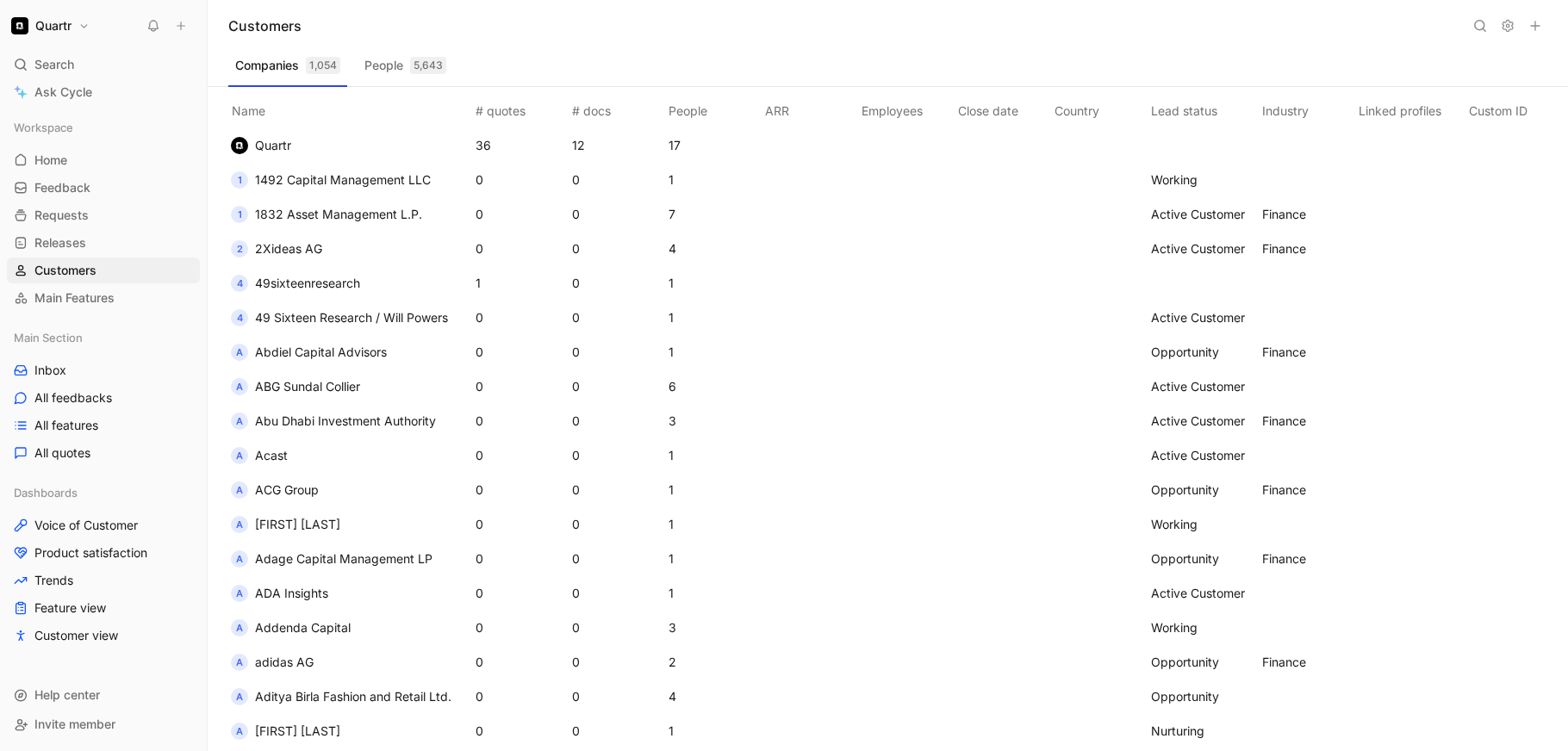click on "Home" at bounding box center (51, 160) 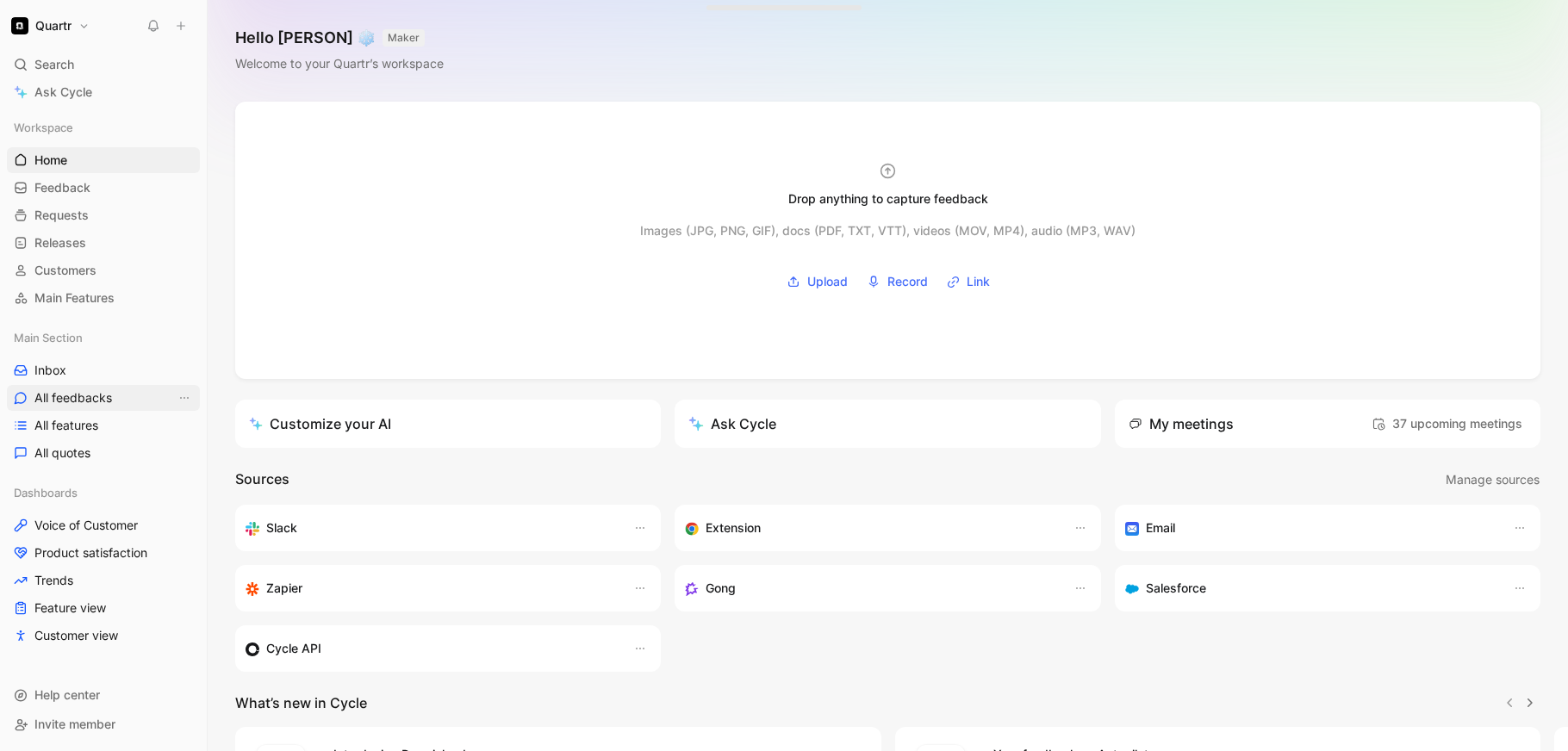 click on "All feedbacks" at bounding box center (73, 398) 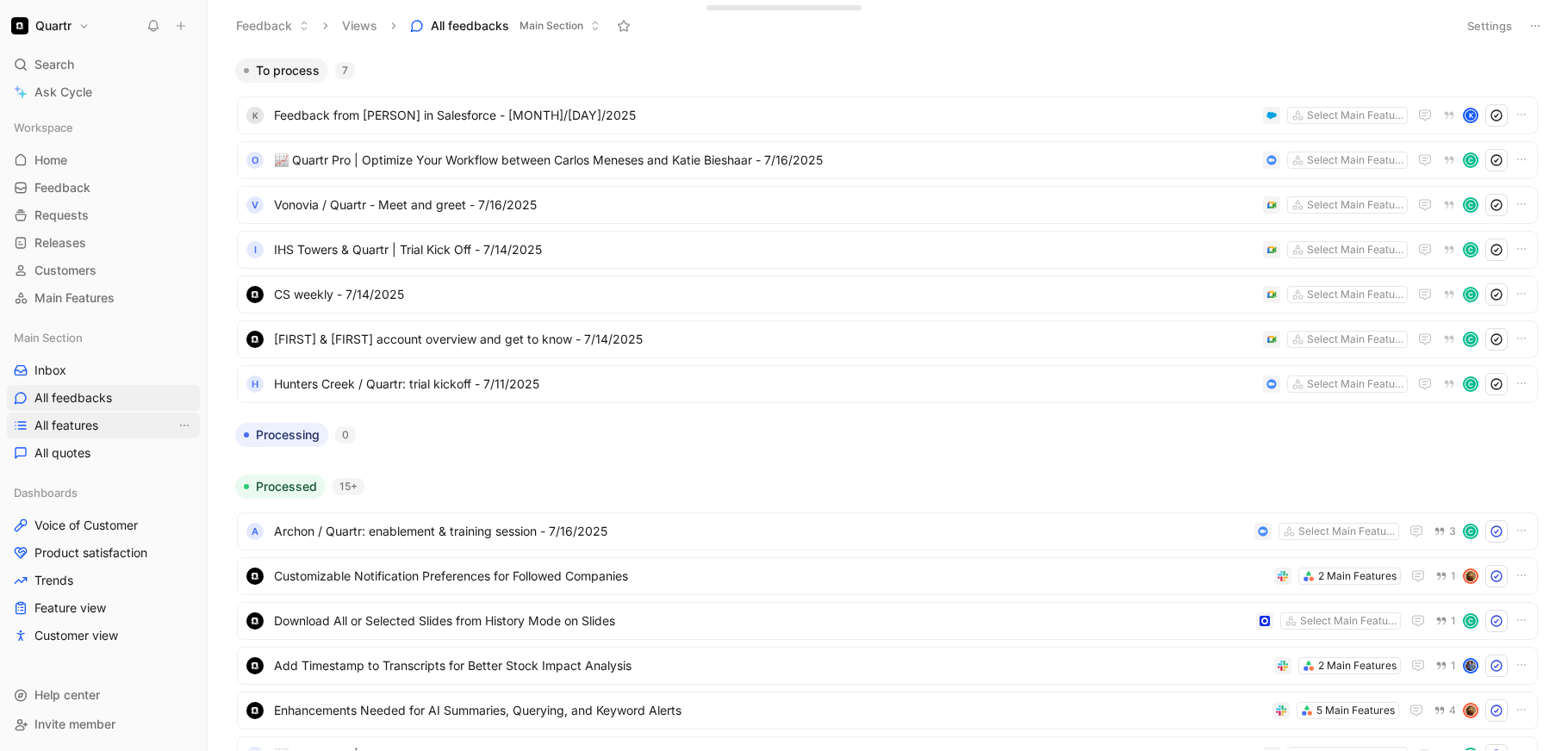 click on "All features" at bounding box center [103, 425] 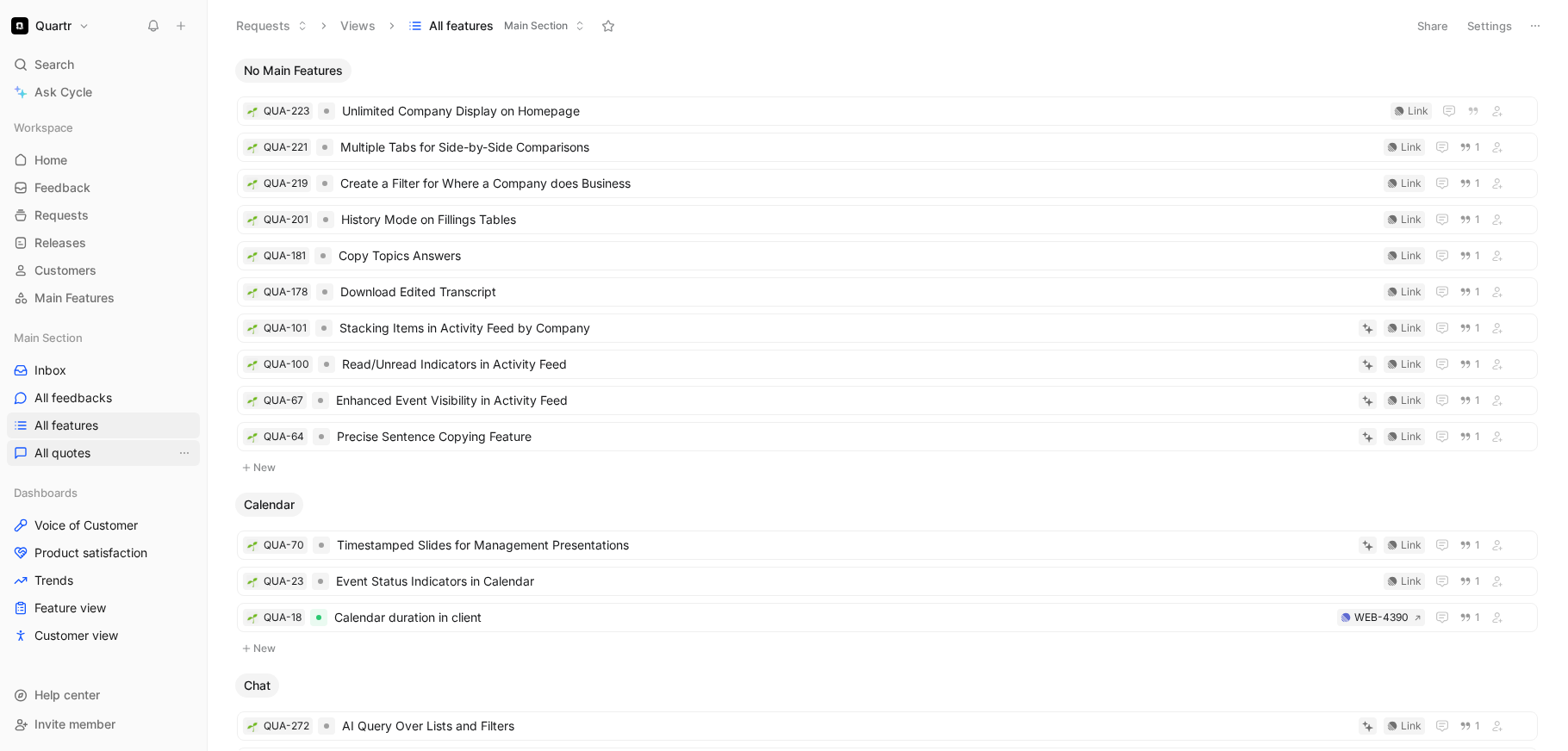 click on "All quotes" at bounding box center [103, 453] 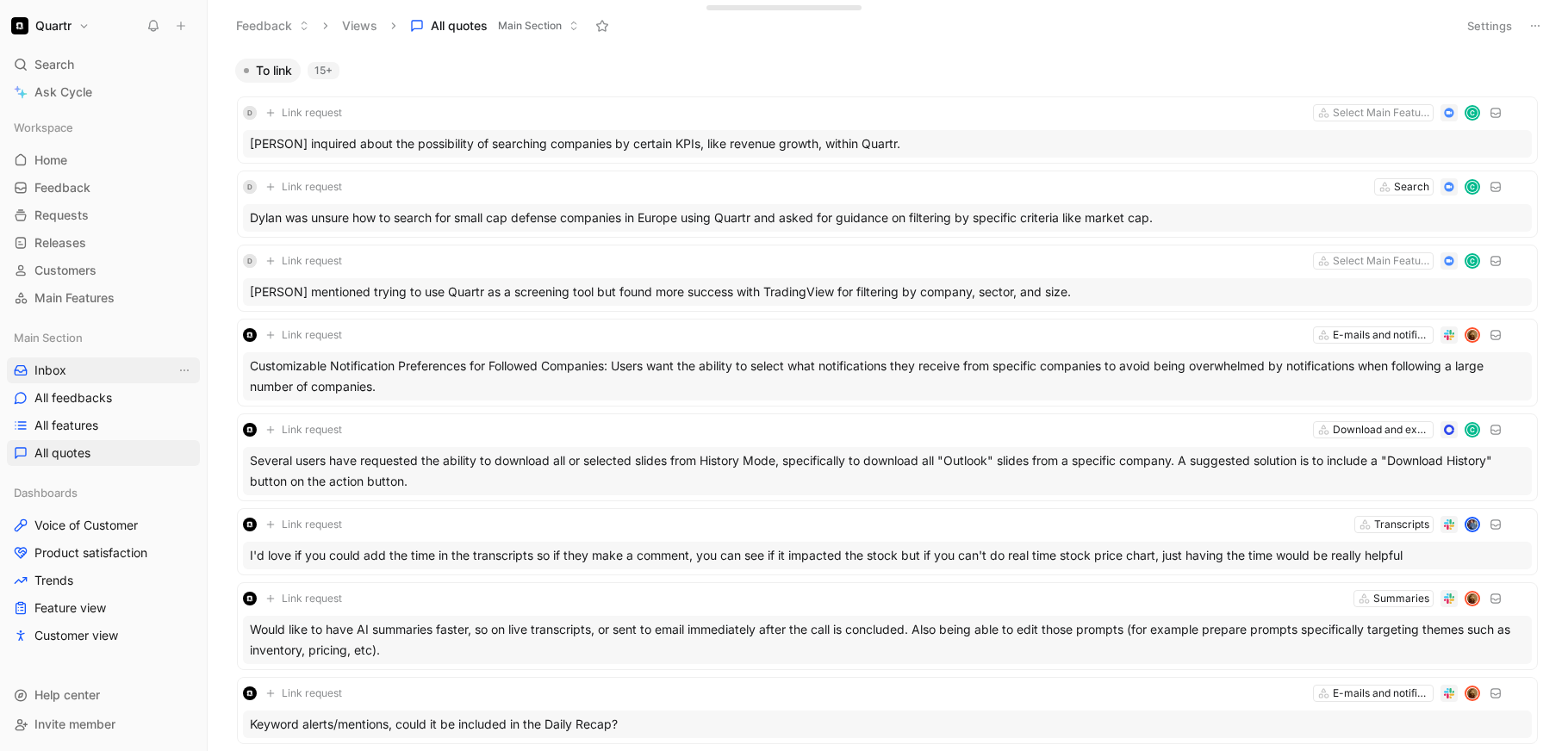 click on "Inbox" at bounding box center (50, 370) 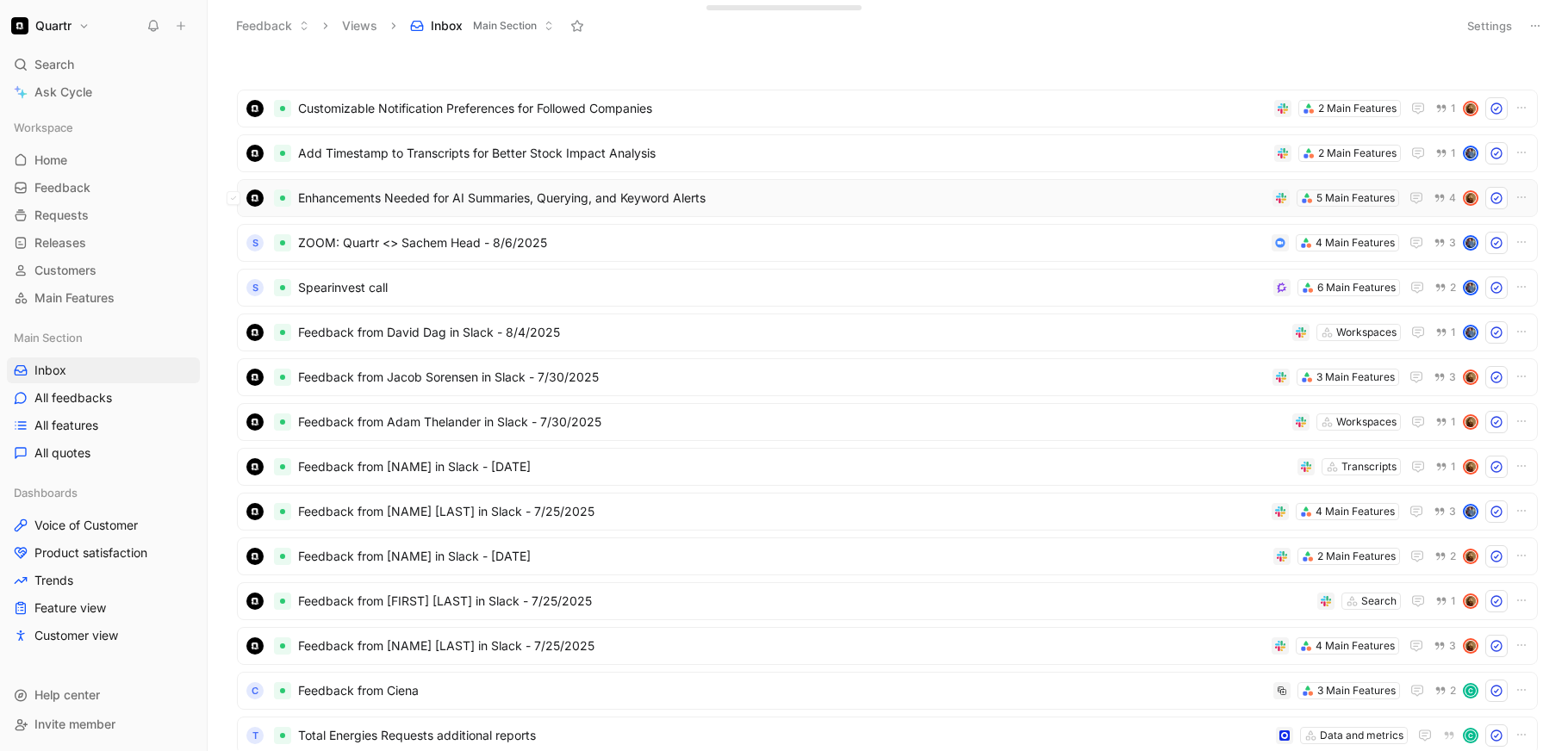 click on "Enhancements Needed for AI Summaries, Querying, and Keyword Alerts" at bounding box center (781, 198) 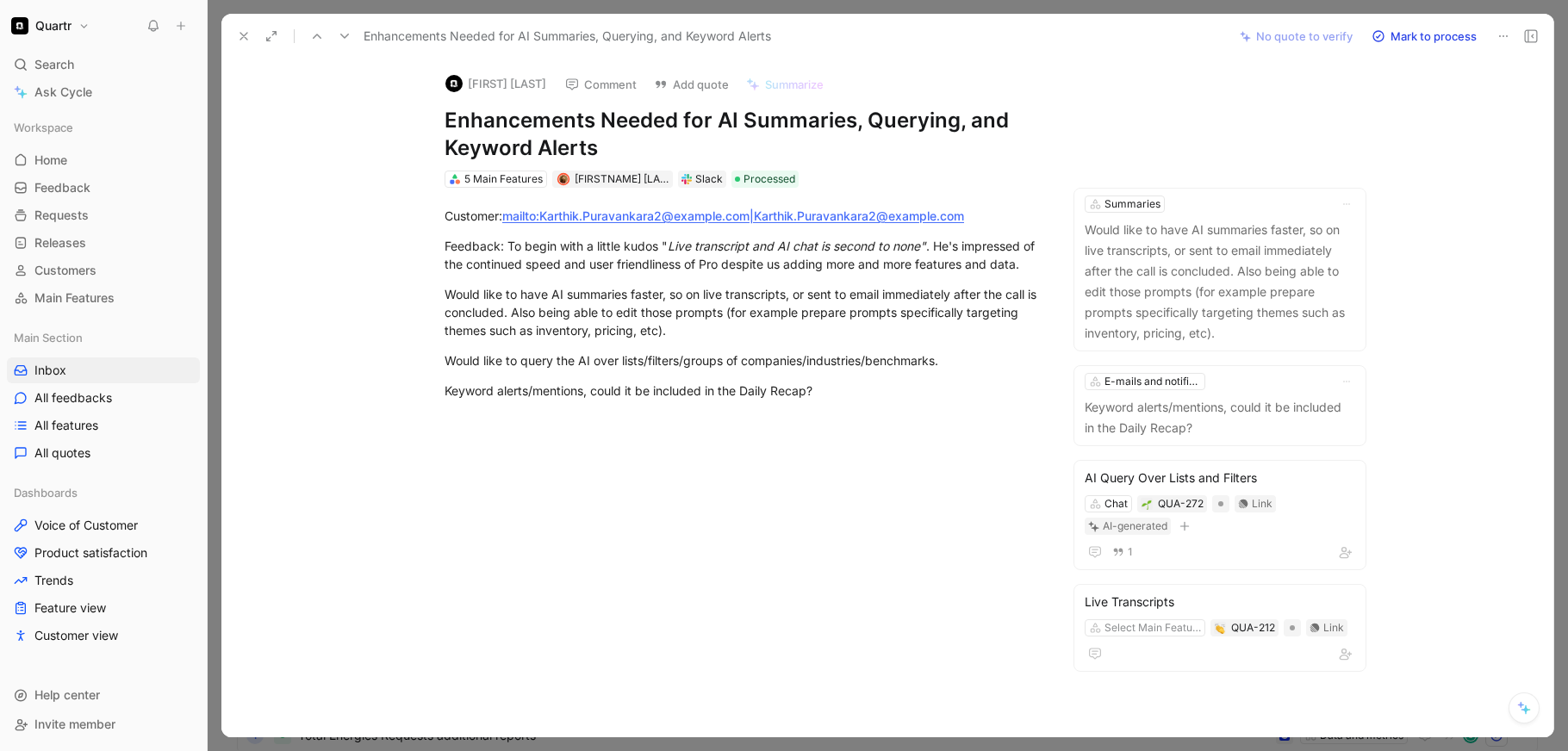 click 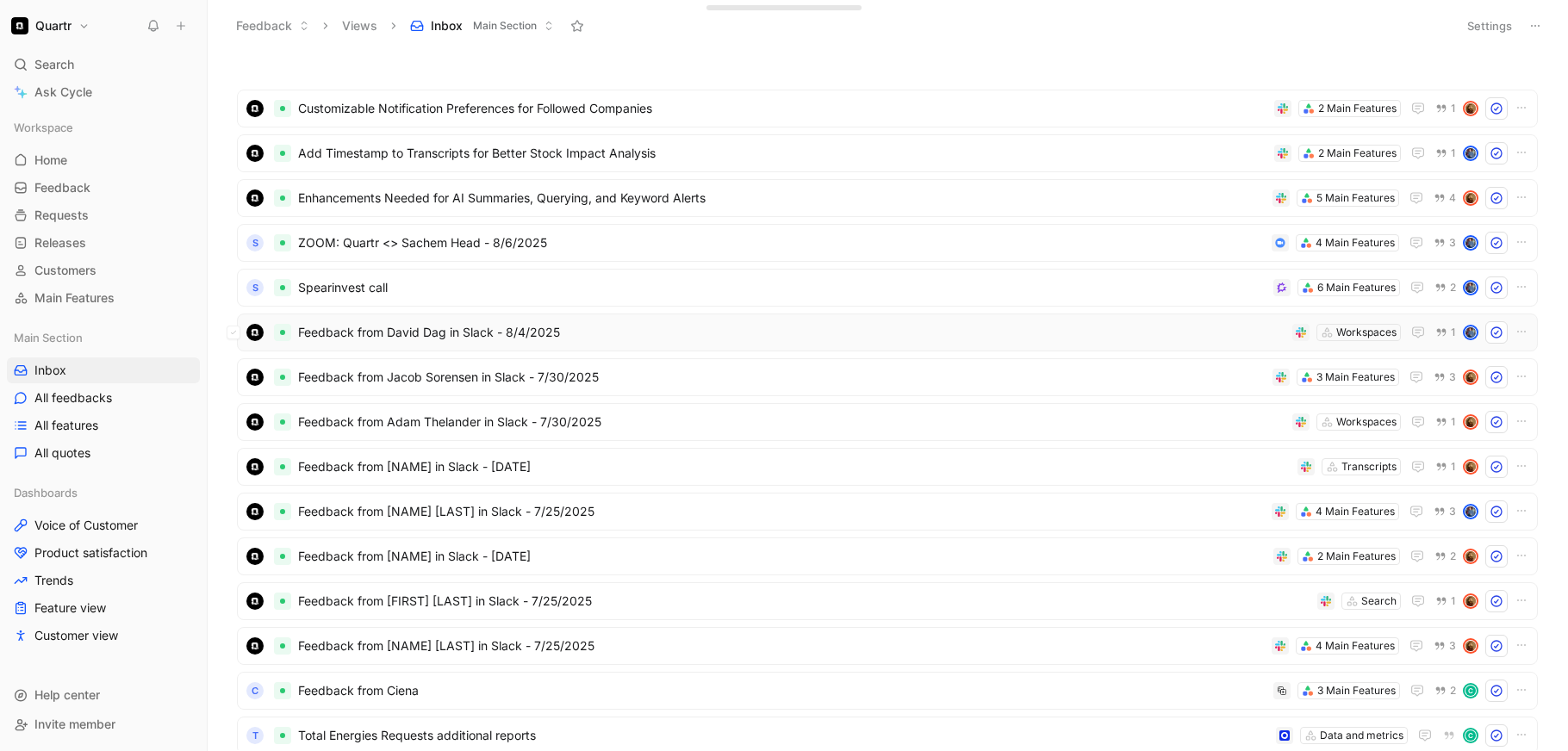 click on "Feedback from David Dag in Slack - 8/4/2025" at bounding box center [792, 332] 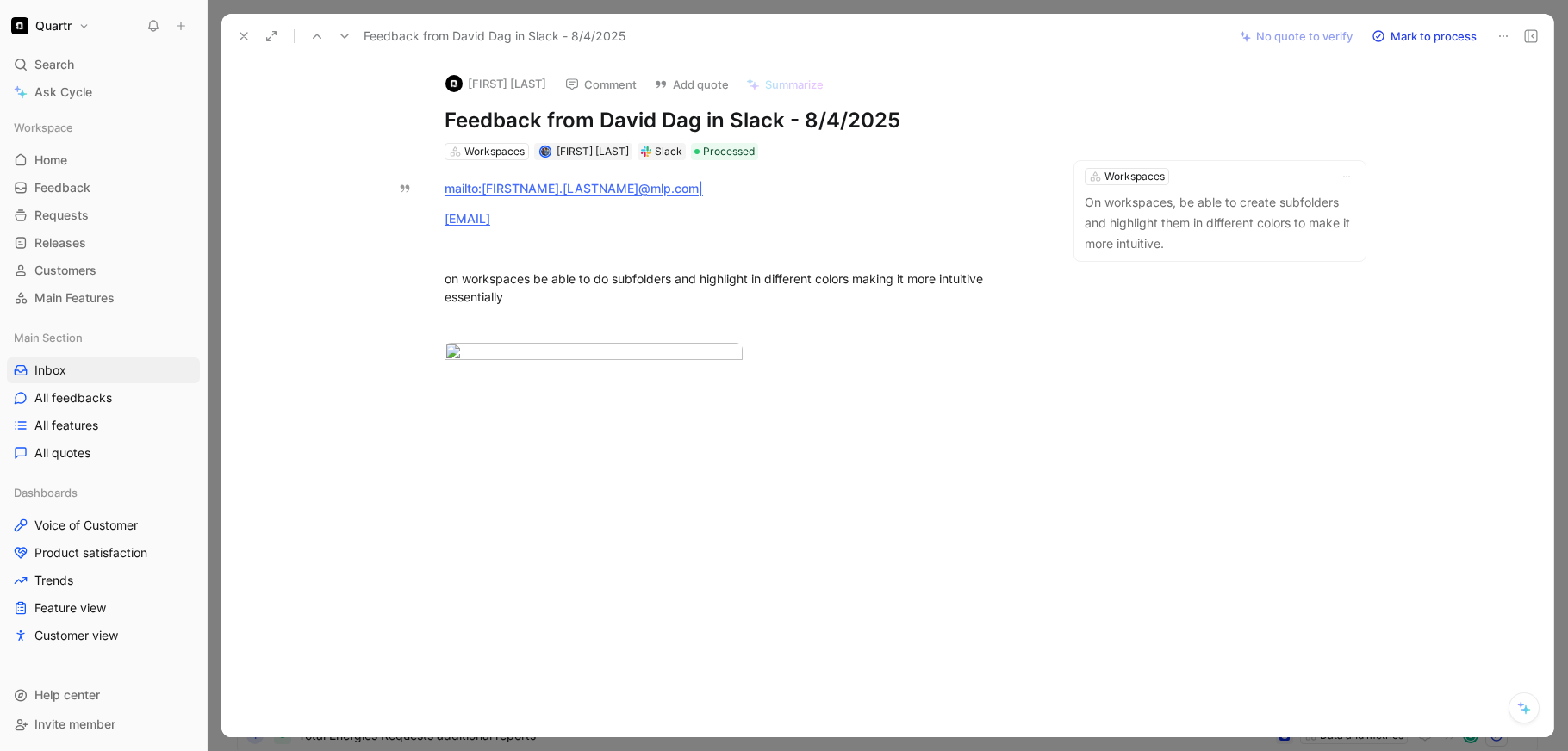 click 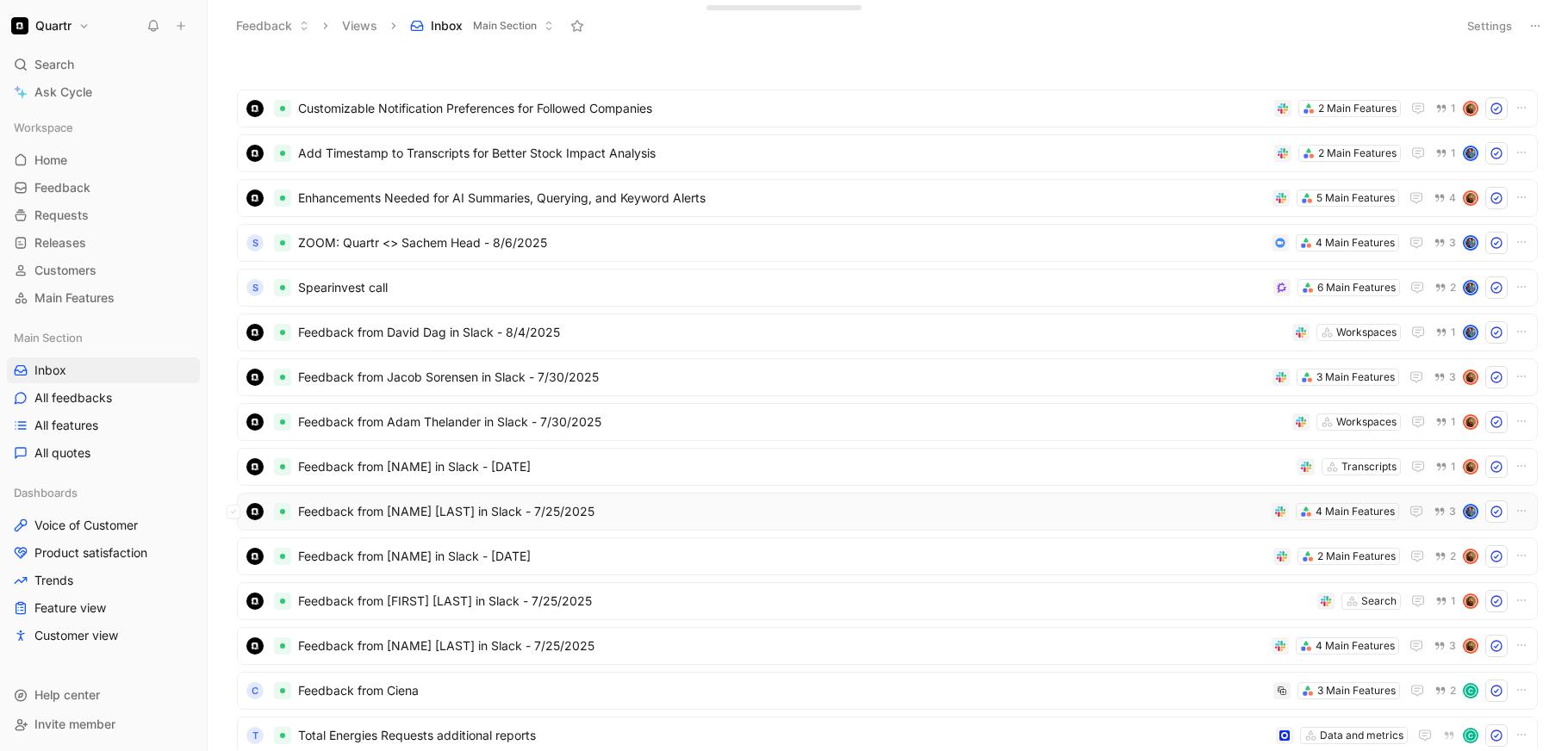 click on "Feedback from [NAME] [LAST] in Slack - 7/25/2025" at bounding box center (781, 512) 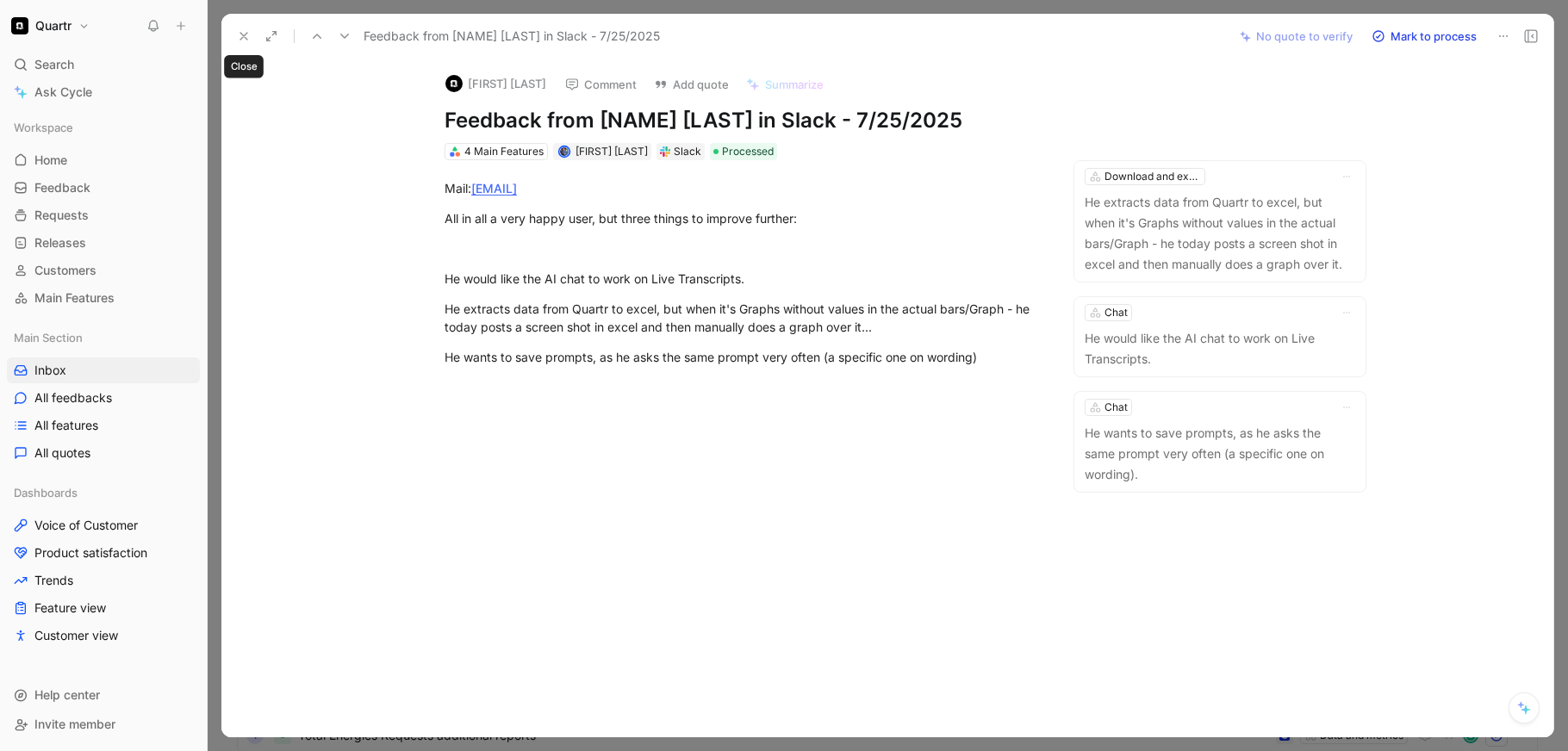 click 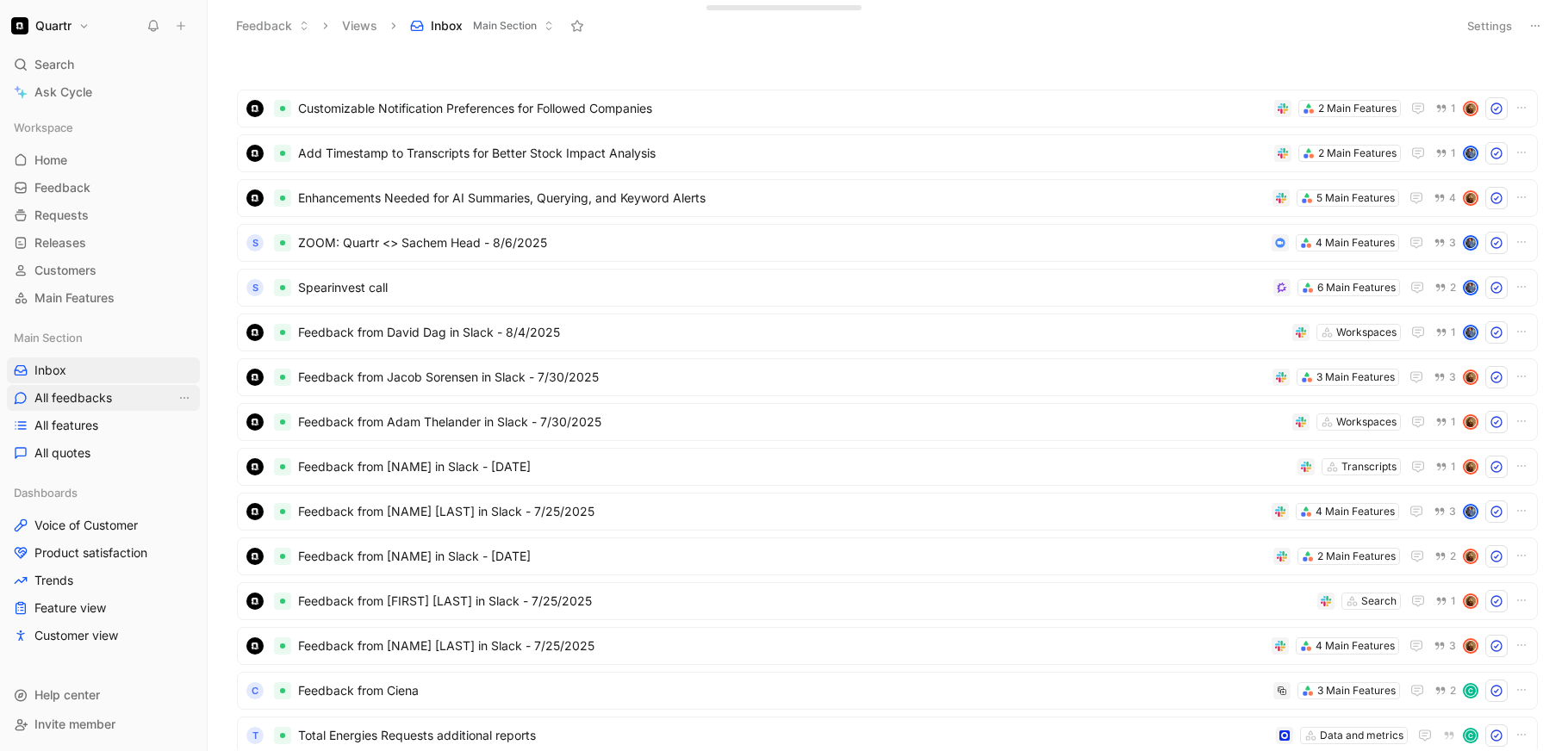 click on "All feedbacks" at bounding box center (73, 398) 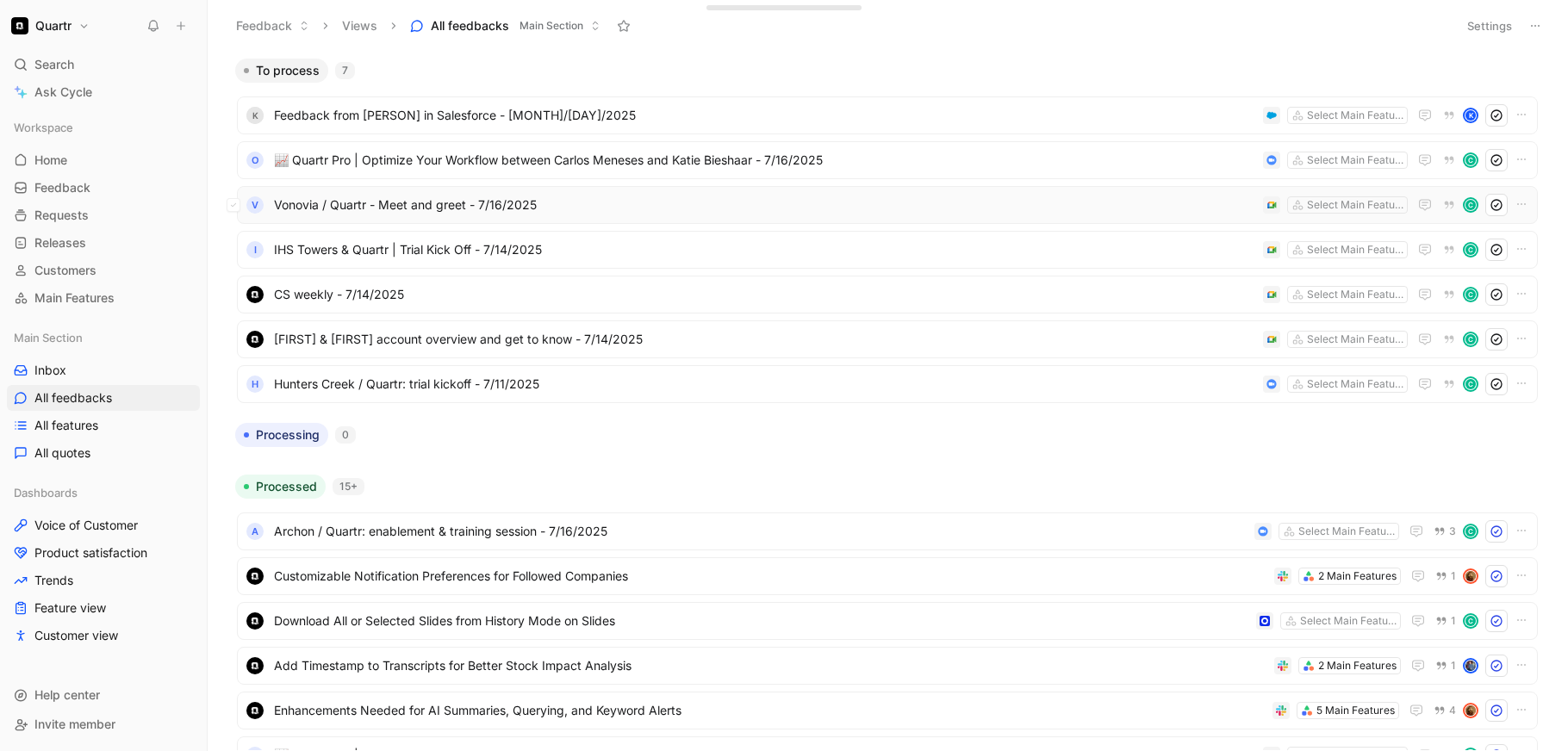 click on "V Vonovia / Quartr - Meet and greet - 7/16/2025 Select Main Features C" at bounding box center [887, 205] 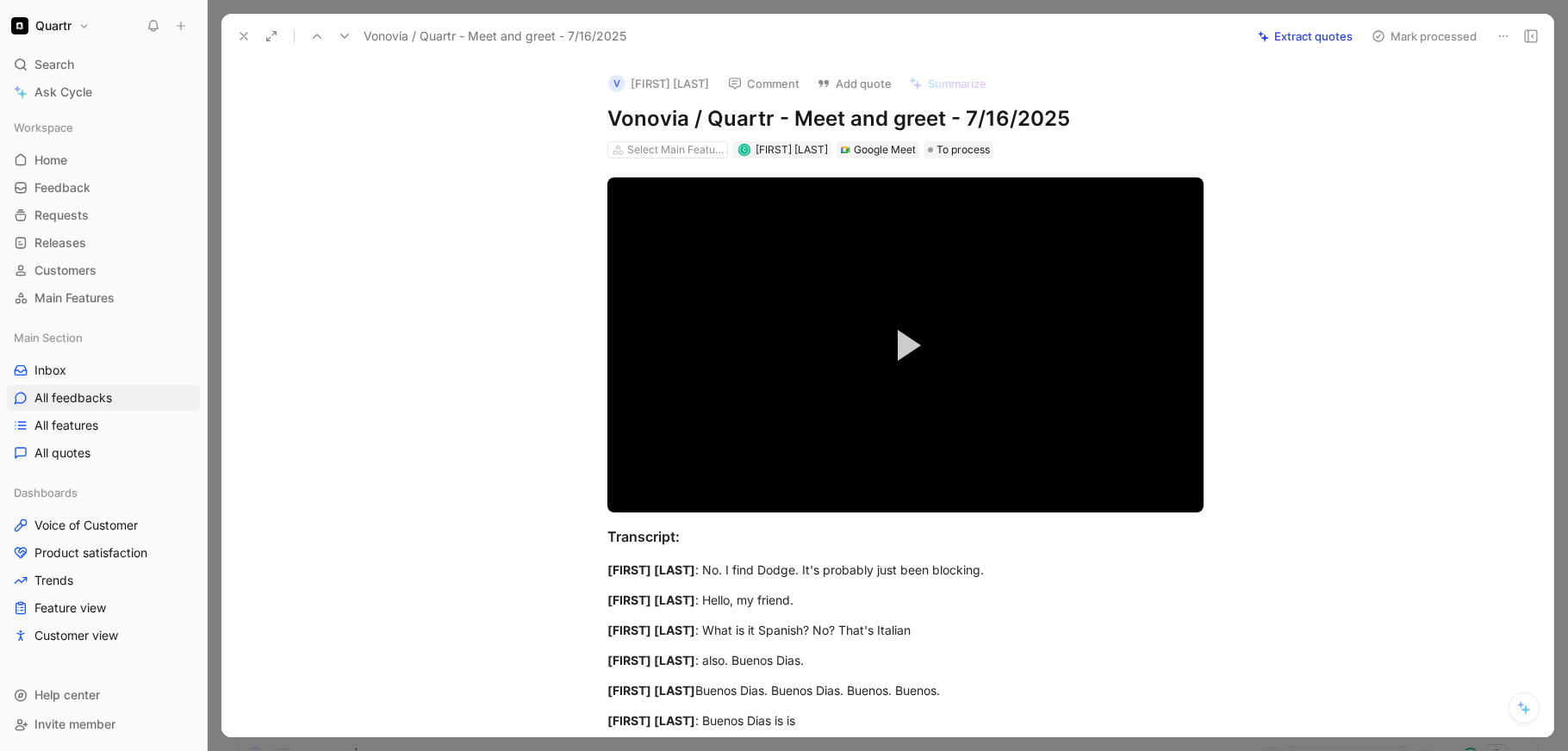 click on "Extract quotes" at bounding box center [1305, 36] 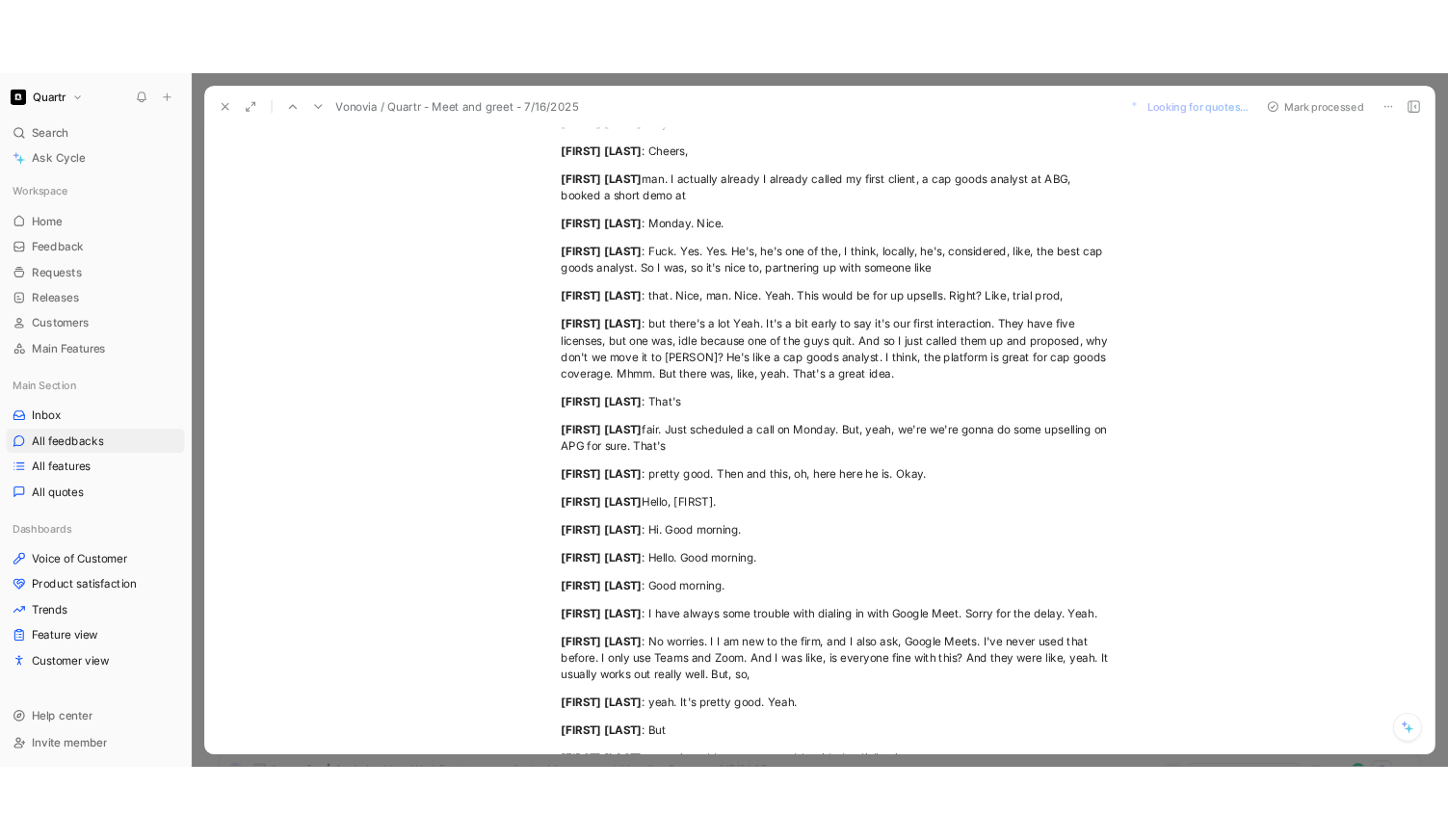 scroll, scrollTop: 0, scrollLeft: 0, axis: both 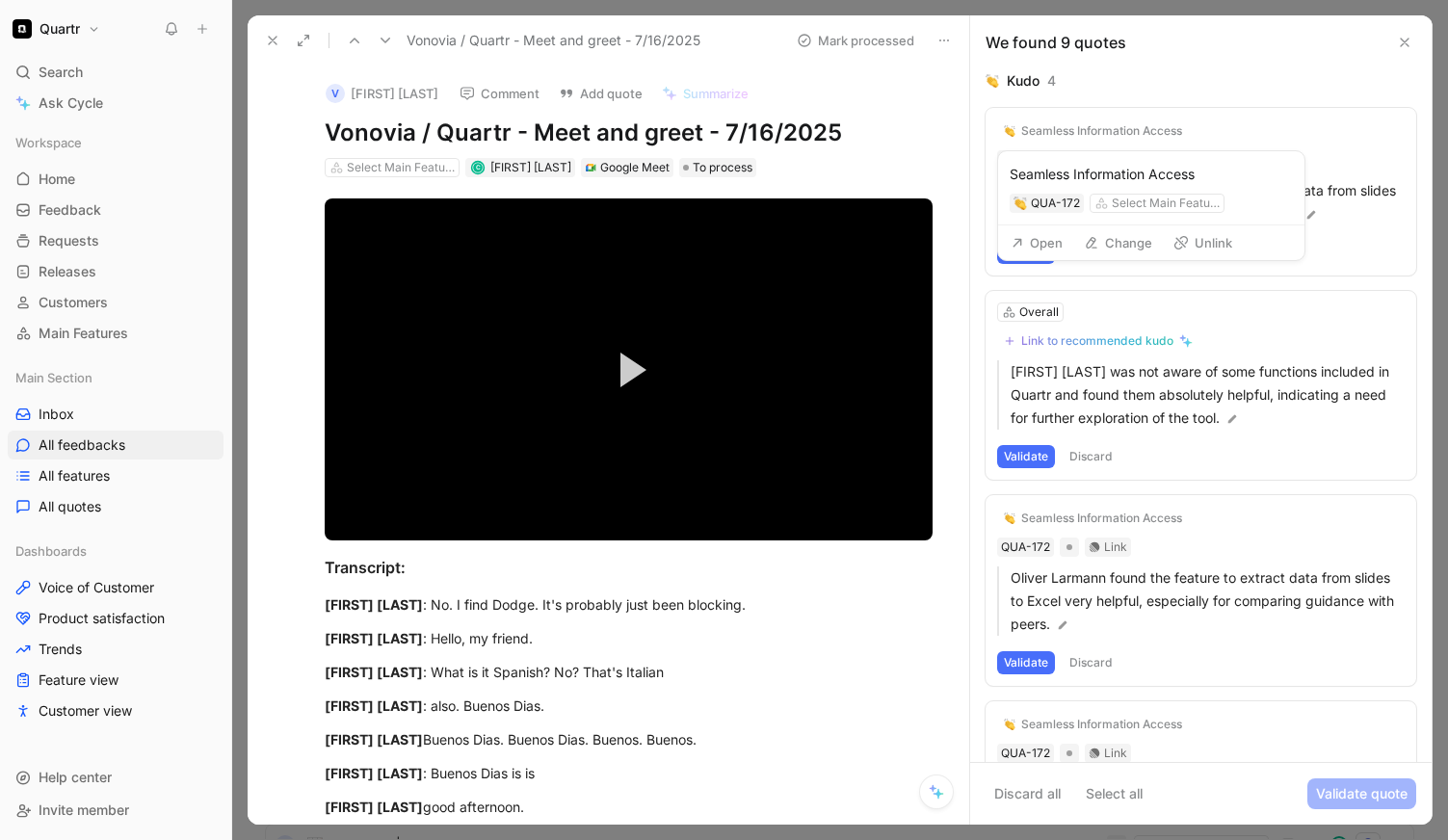 click 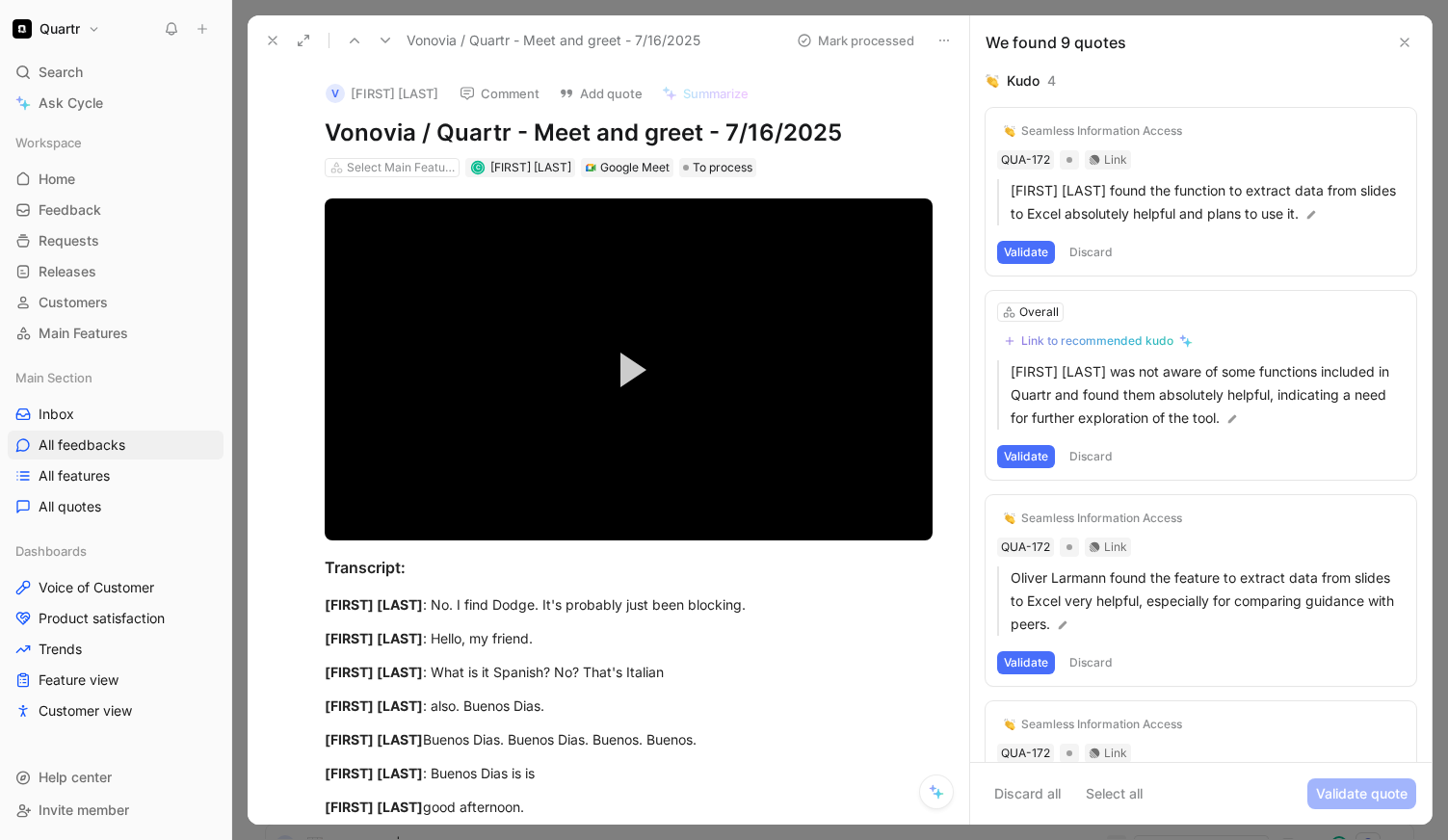 drag, startPoint x: 1238, startPoint y: 121, endPoint x: 1242, endPoint y: 96, distance: 25.317978 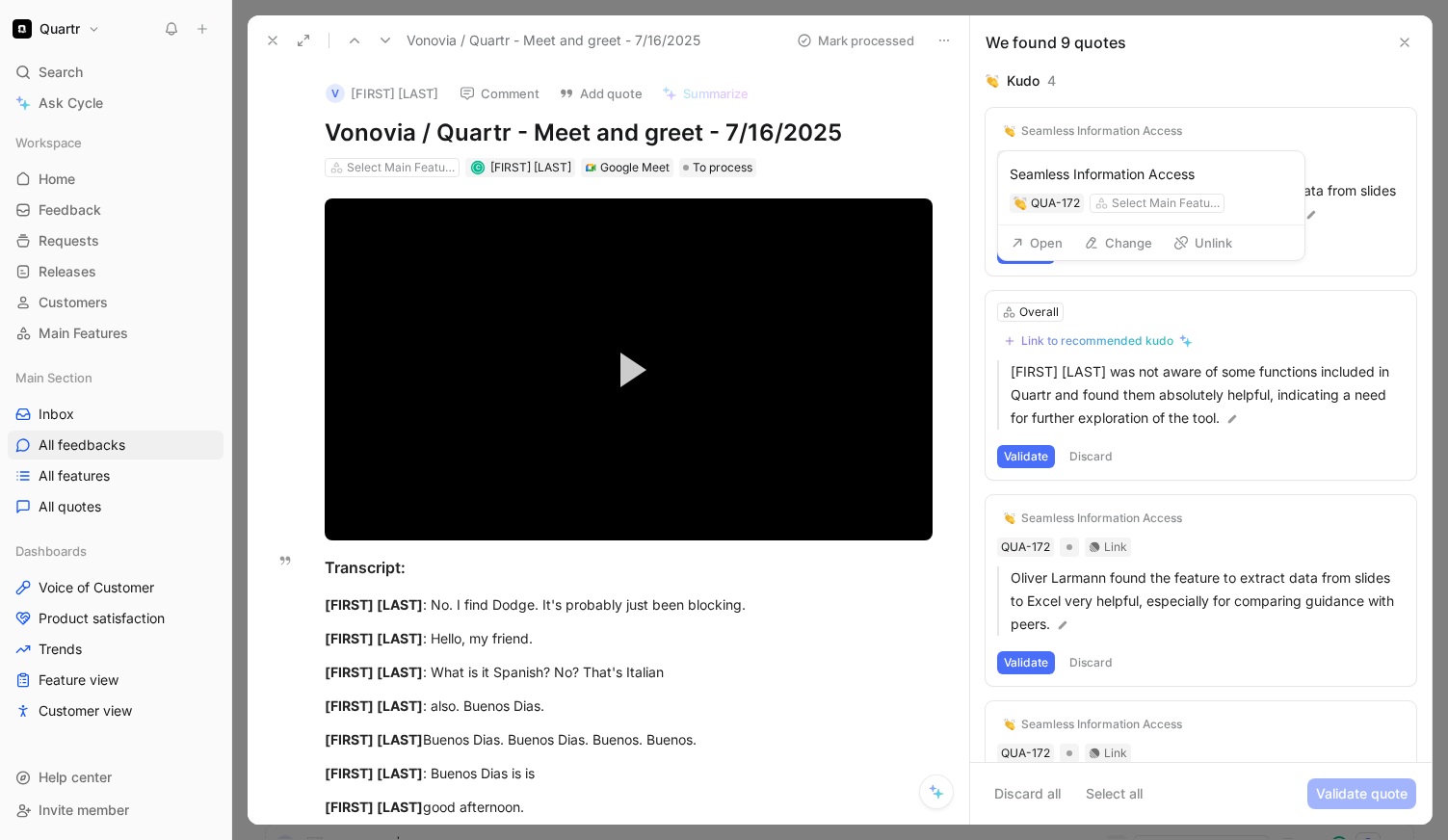 click on "Unlink" at bounding box center [1202, 243] 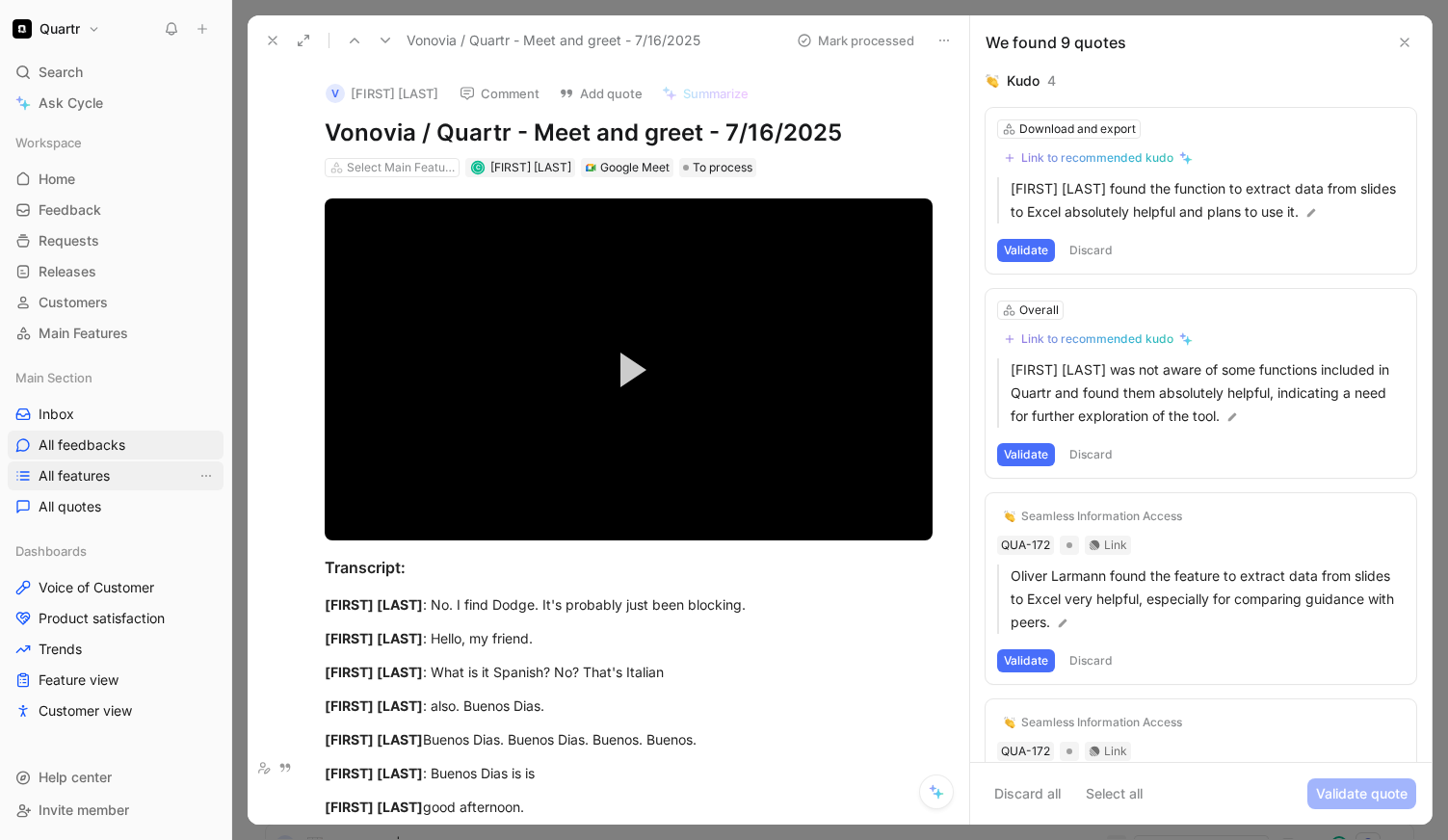 click on "All features" at bounding box center (74, 476) 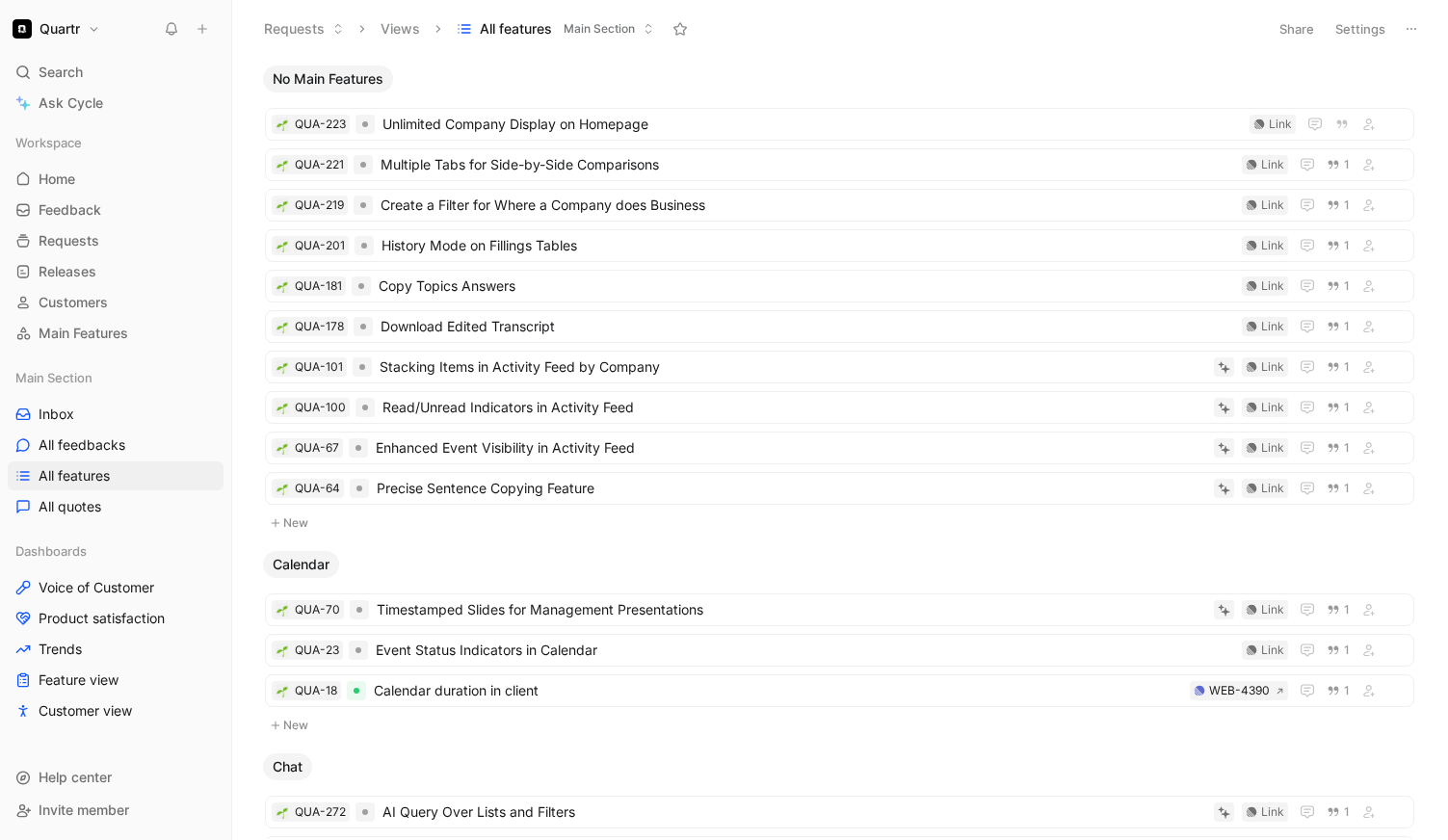 click on "Main Section" at bounding box center (599, 29) 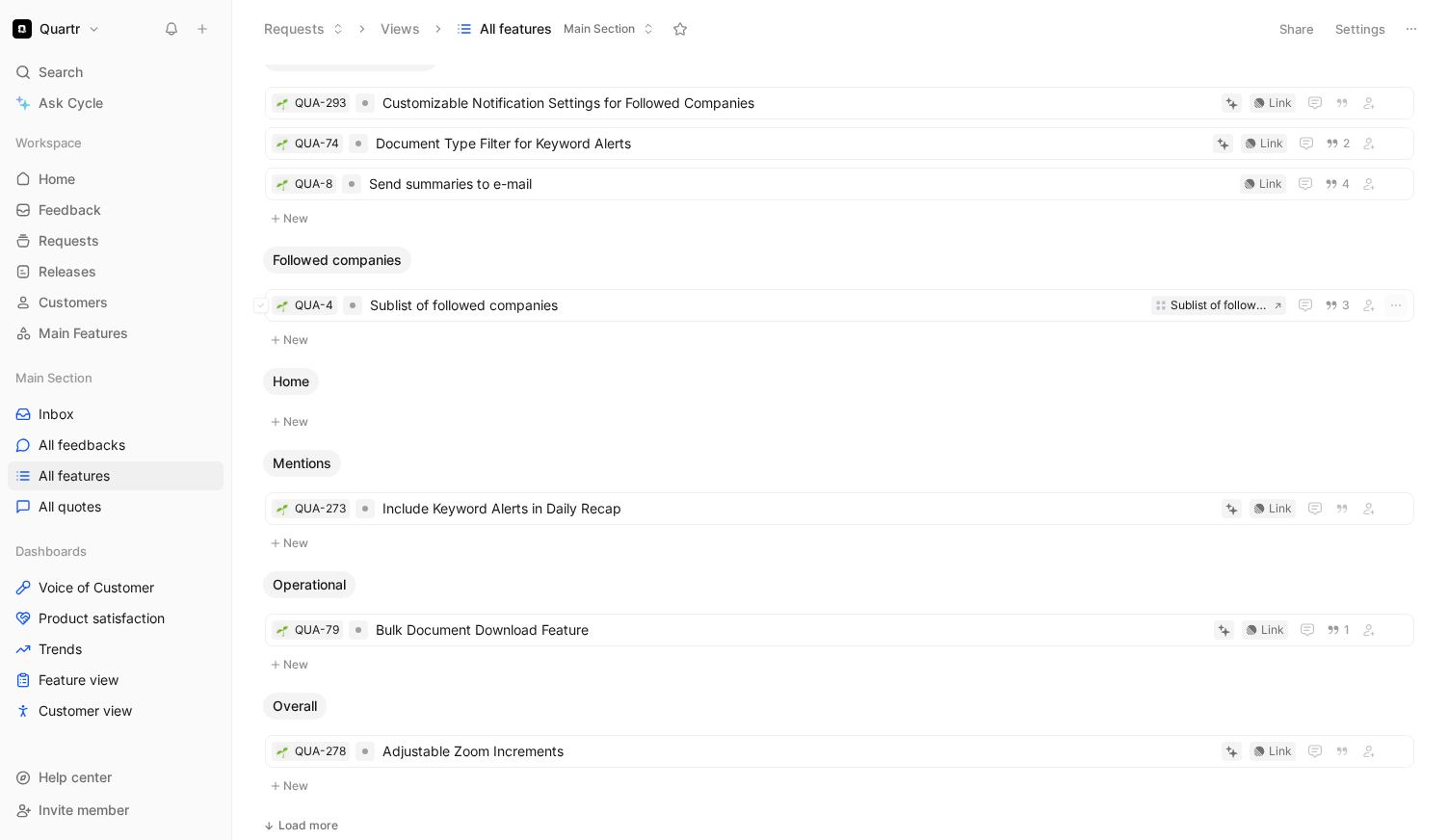 scroll, scrollTop: 1613, scrollLeft: 0, axis: vertical 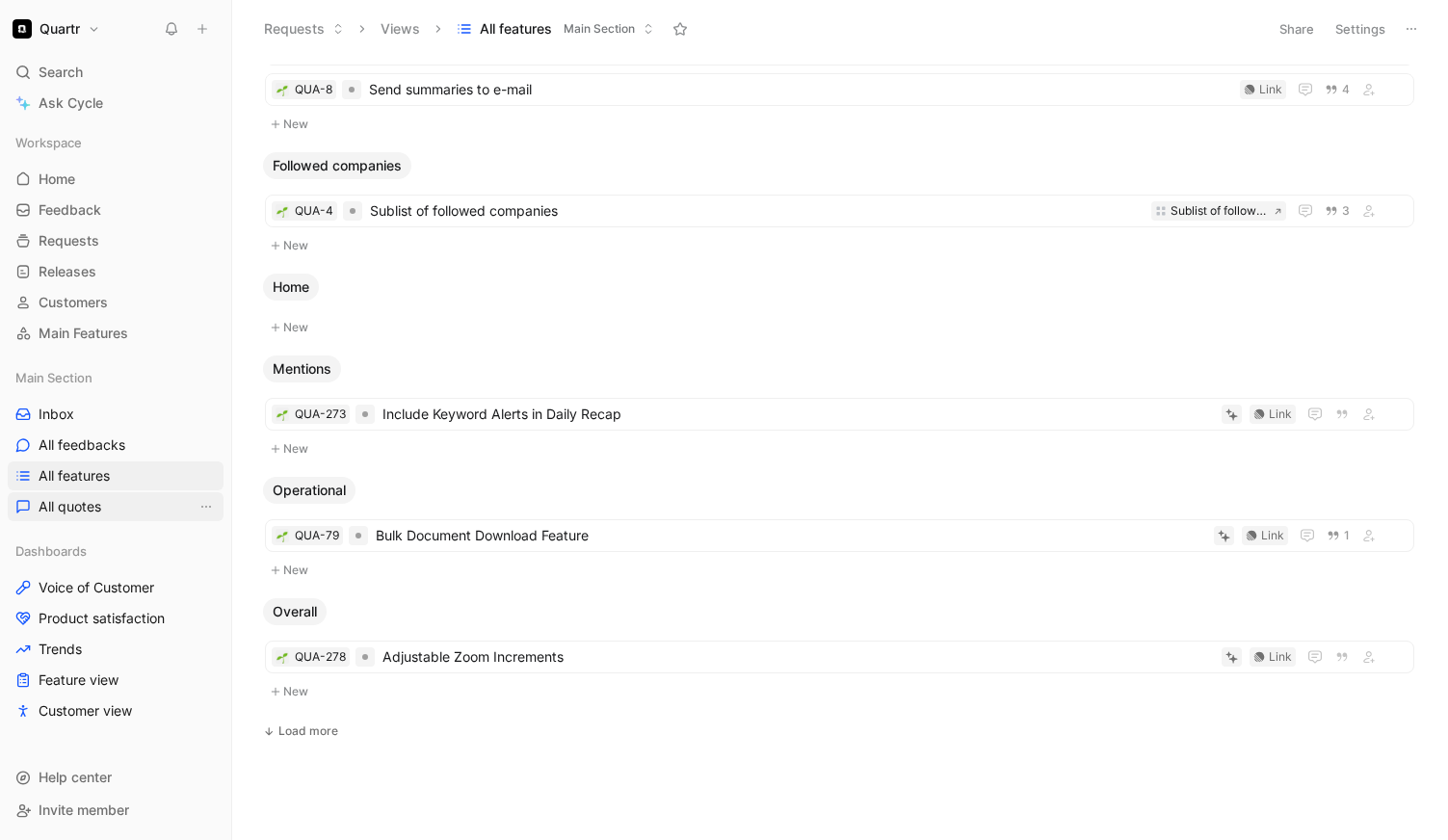 click on "All quotes" at bounding box center (69, 507) 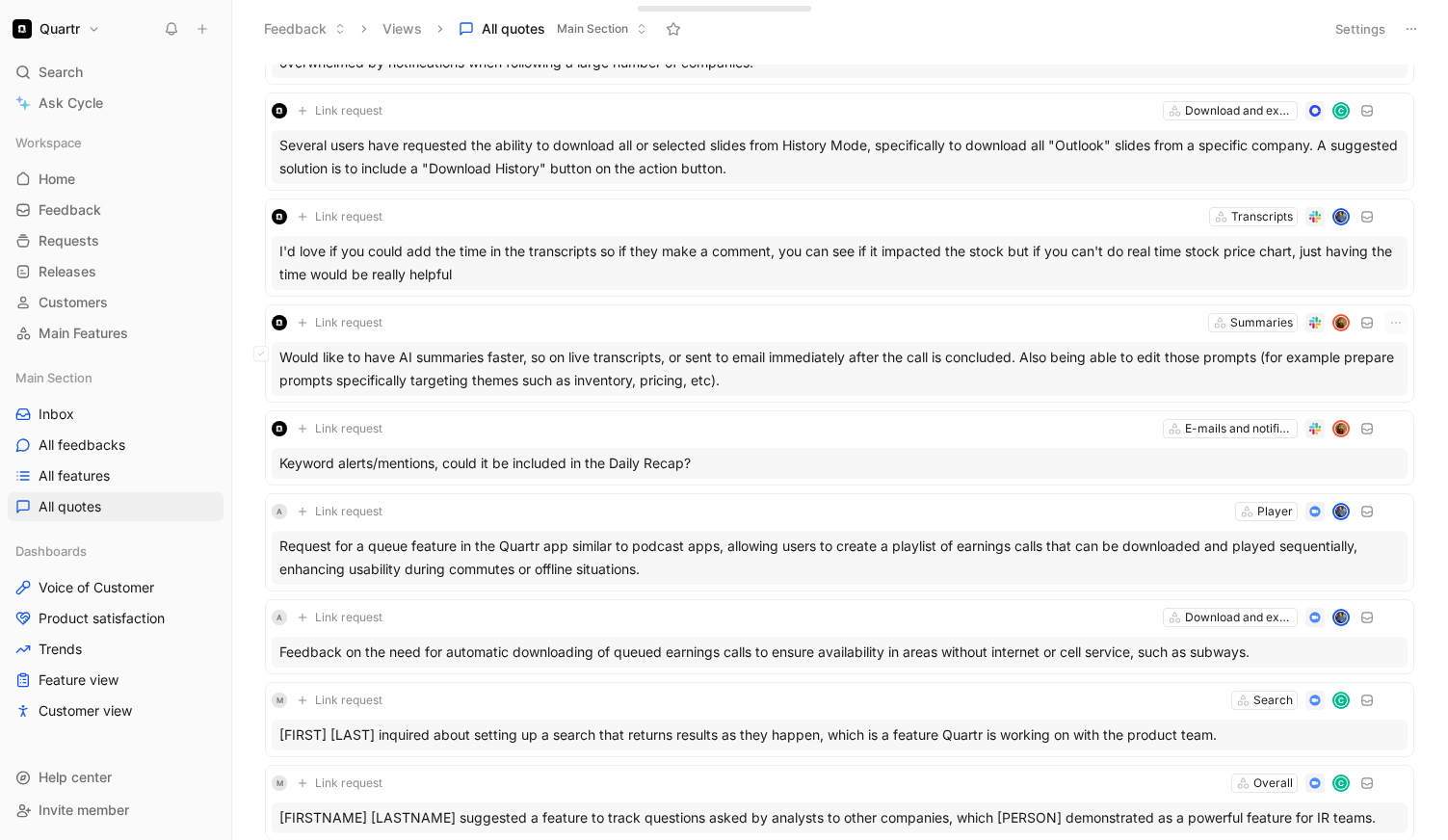 scroll, scrollTop: 0, scrollLeft: 0, axis: both 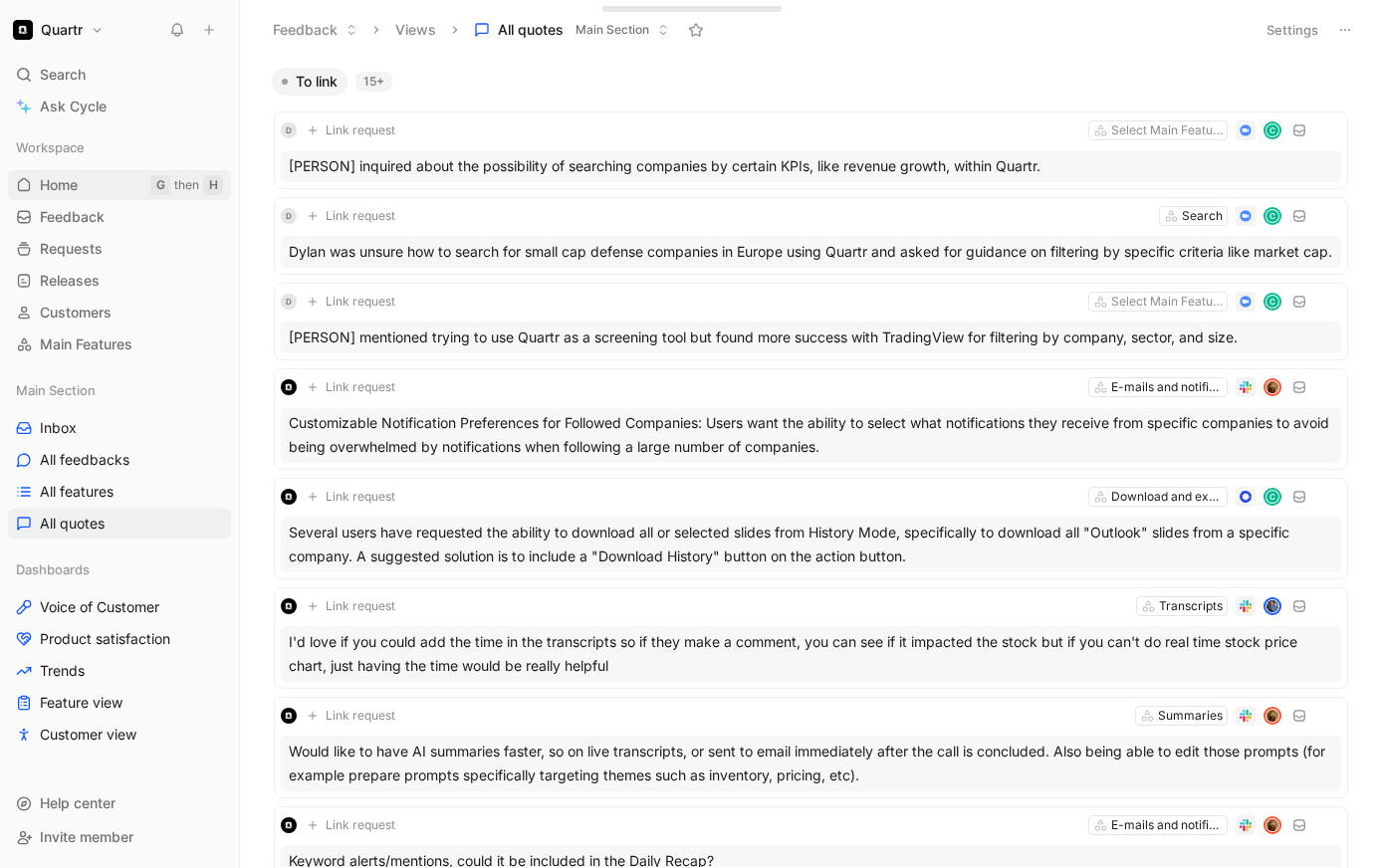 click on "Home G then H" at bounding box center [119, 185] 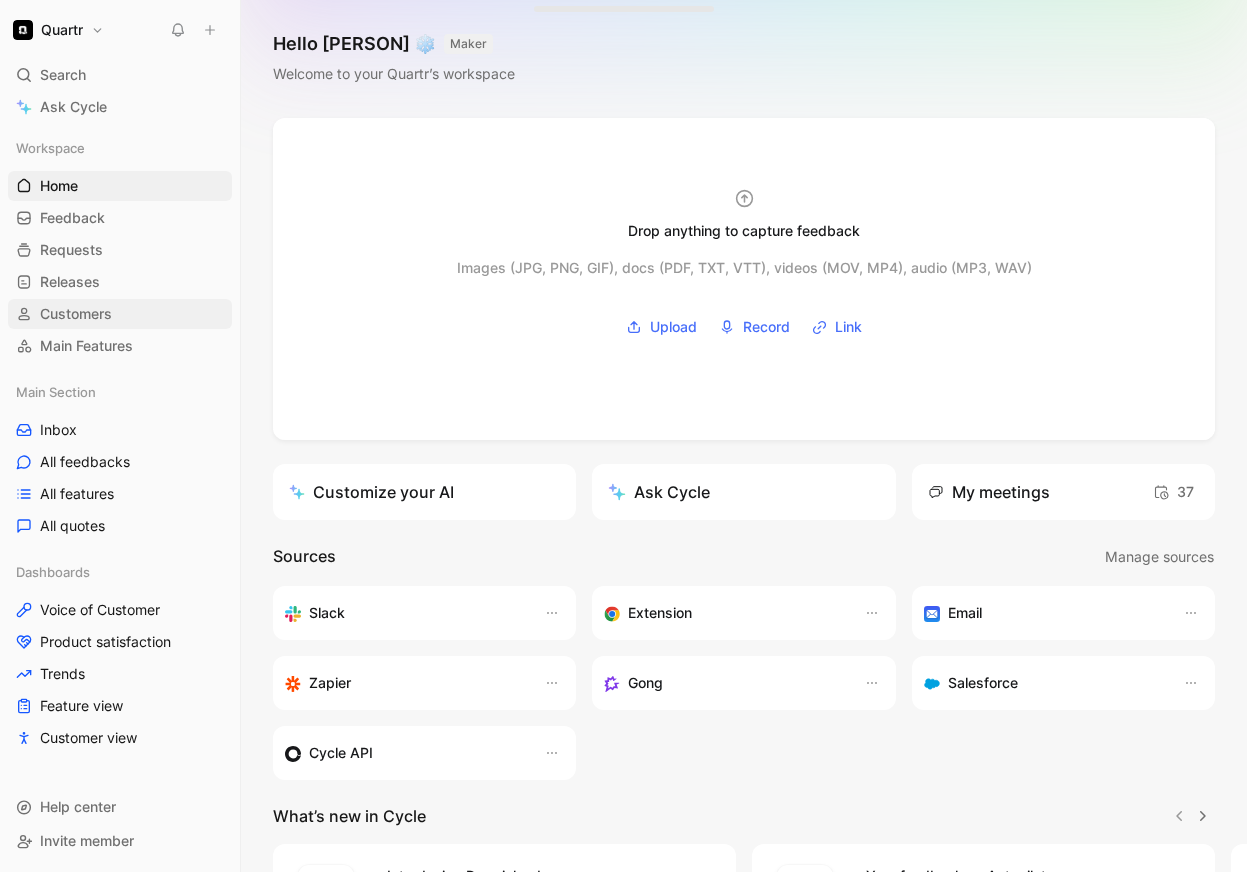 click on "Customers" at bounding box center [76, 314] 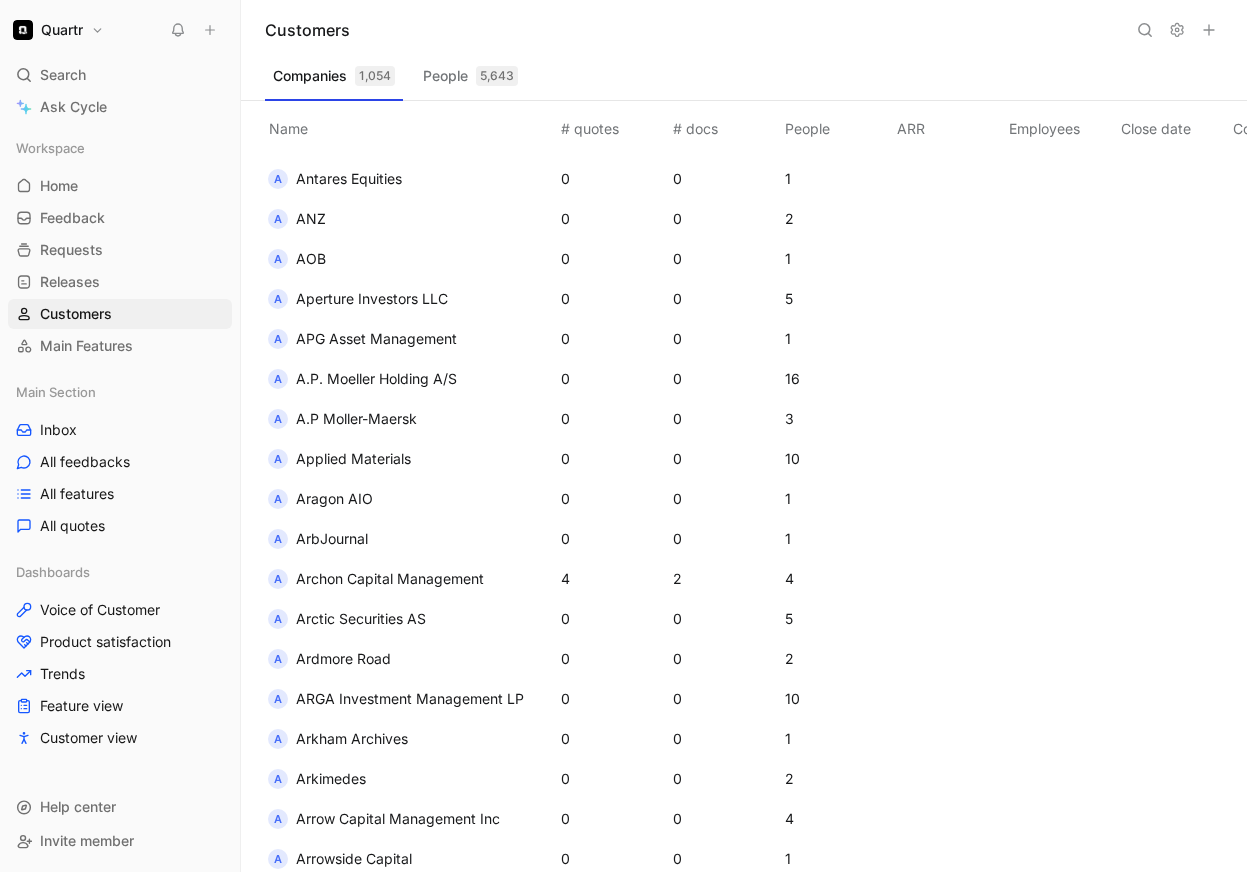 scroll, scrollTop: 2787, scrollLeft: 0, axis: vertical 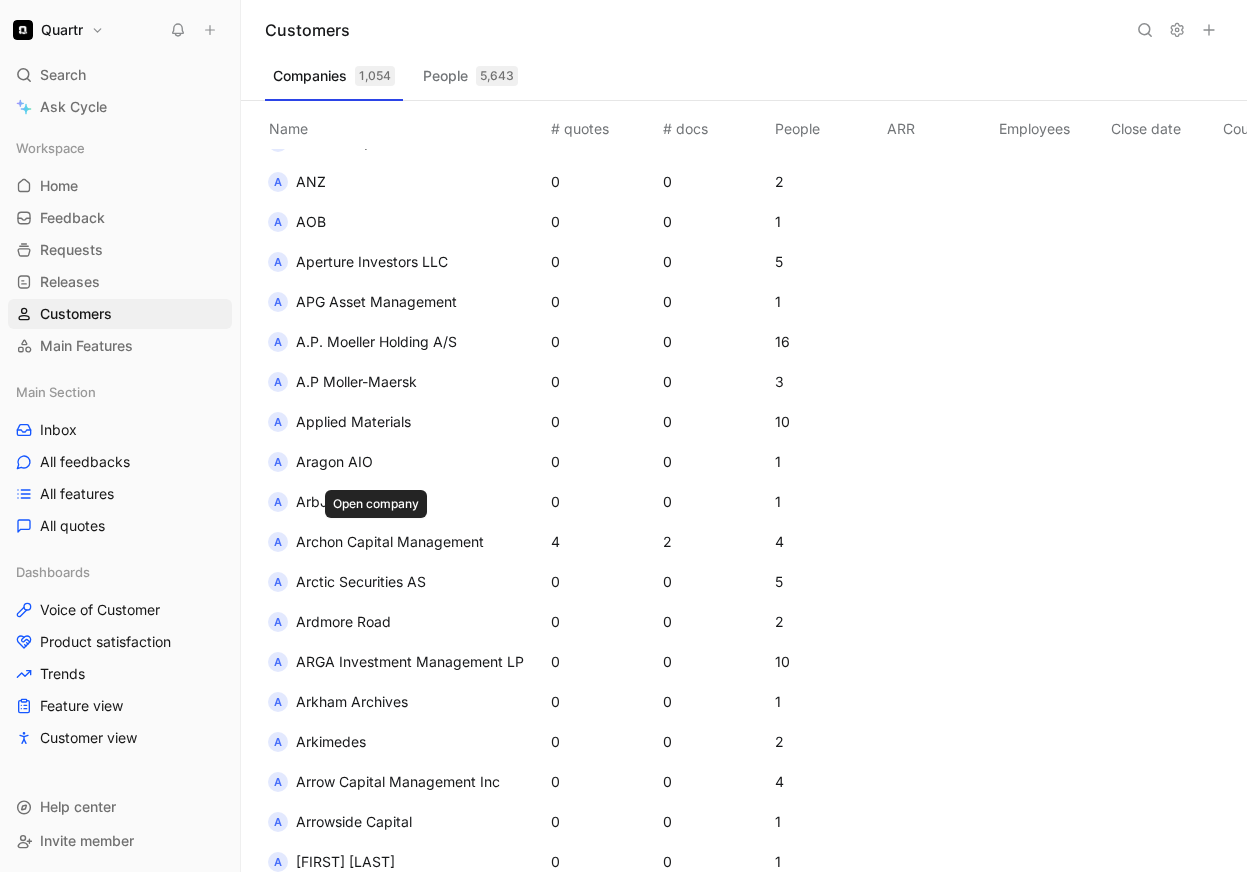 click on "Archon Capital Management" at bounding box center [390, 541] 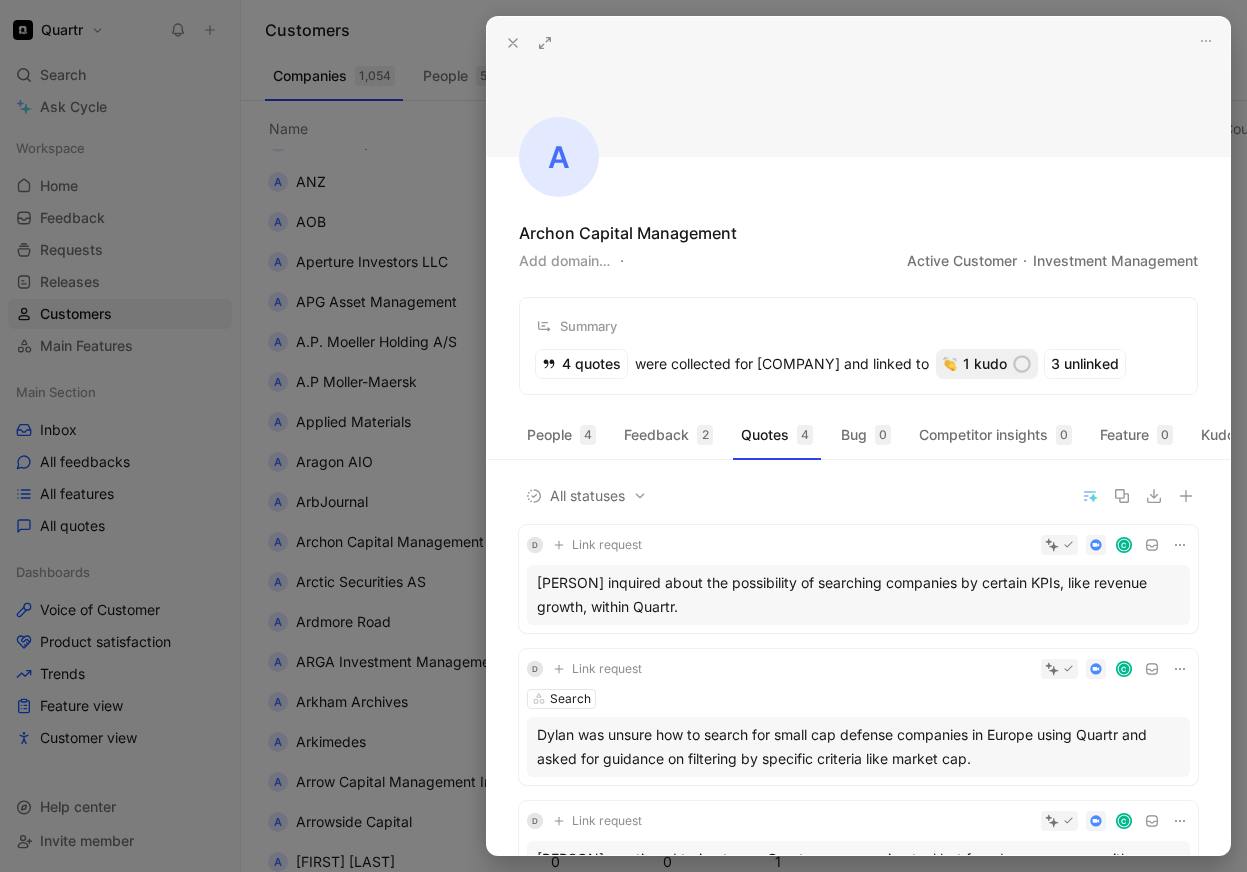 click on "1 kudo" at bounding box center (987, 364) 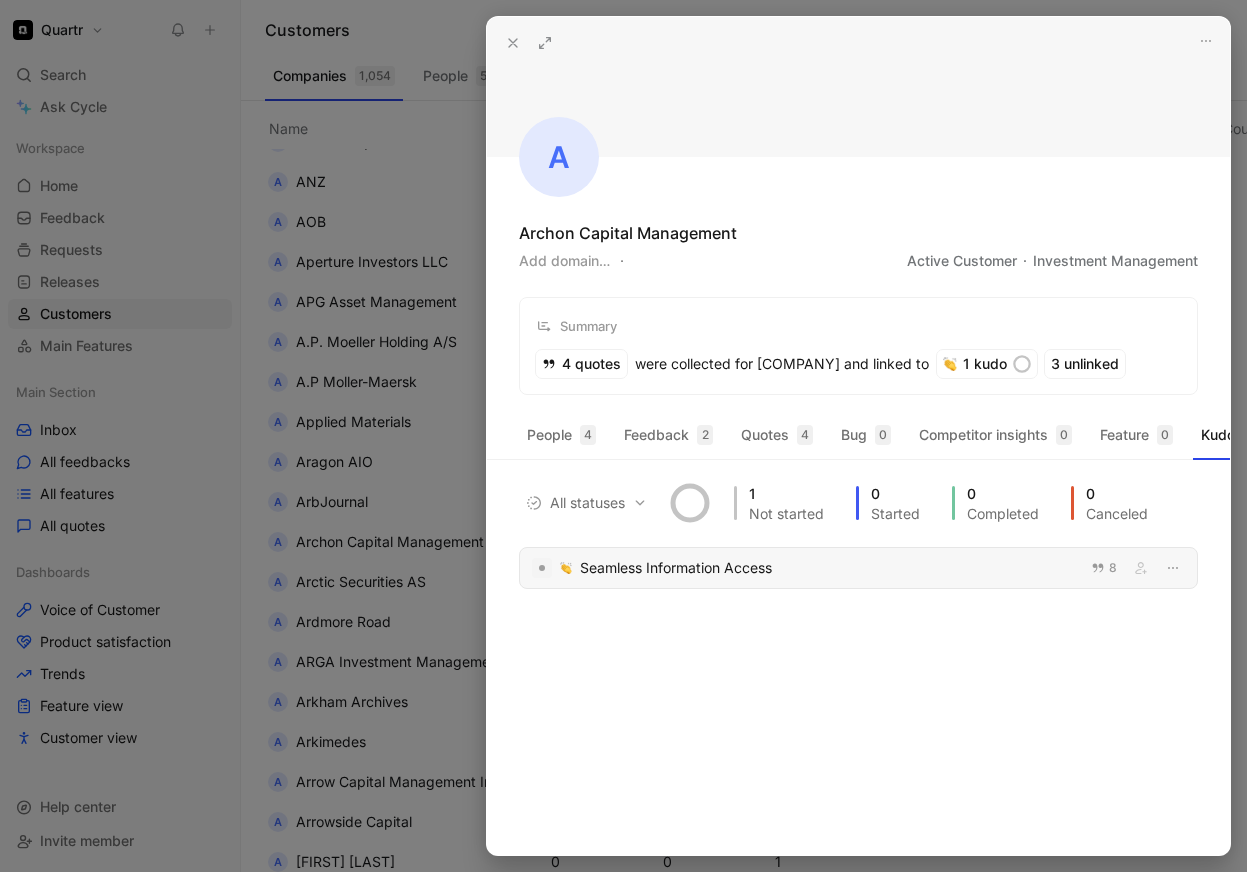 click on "Seamless Information Access" at bounding box center [829, 568] 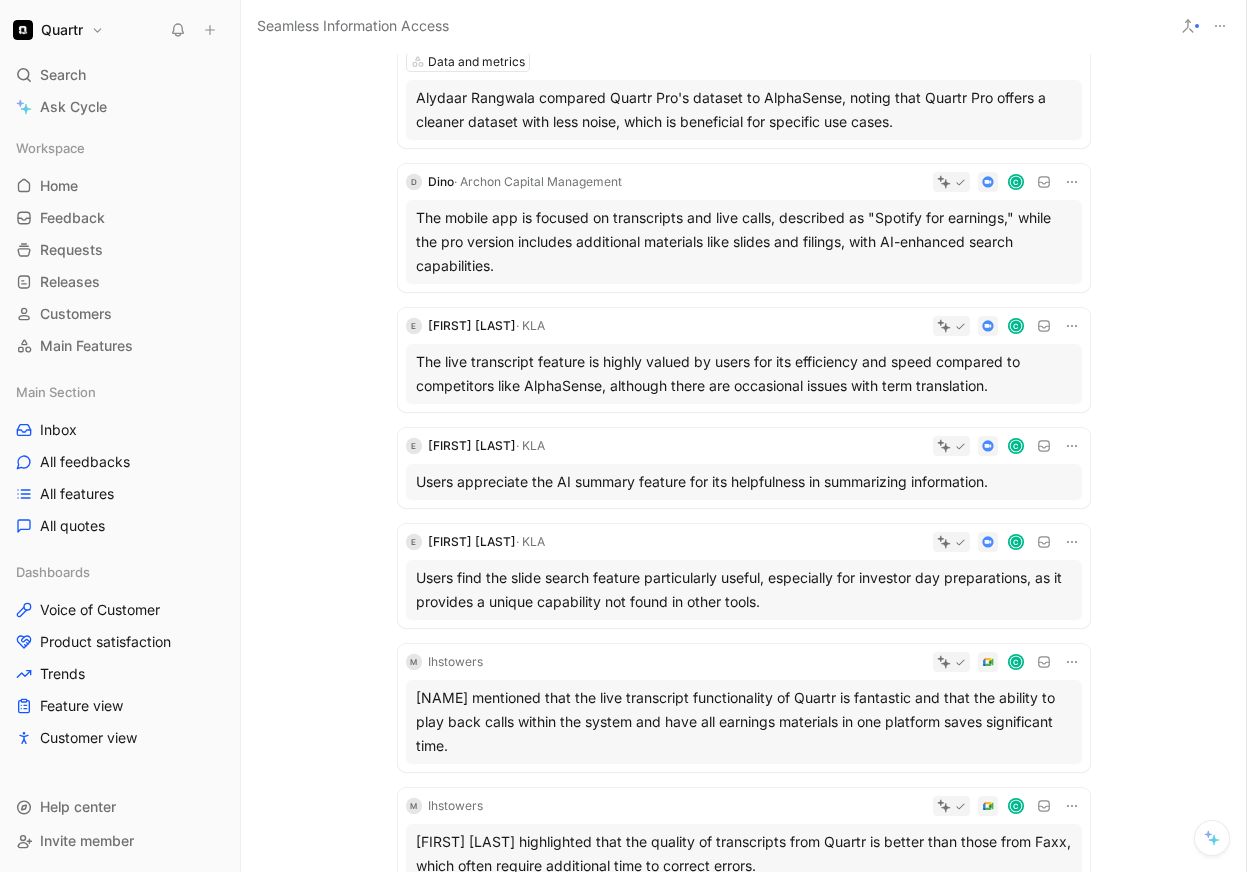 scroll, scrollTop: 0, scrollLeft: 0, axis: both 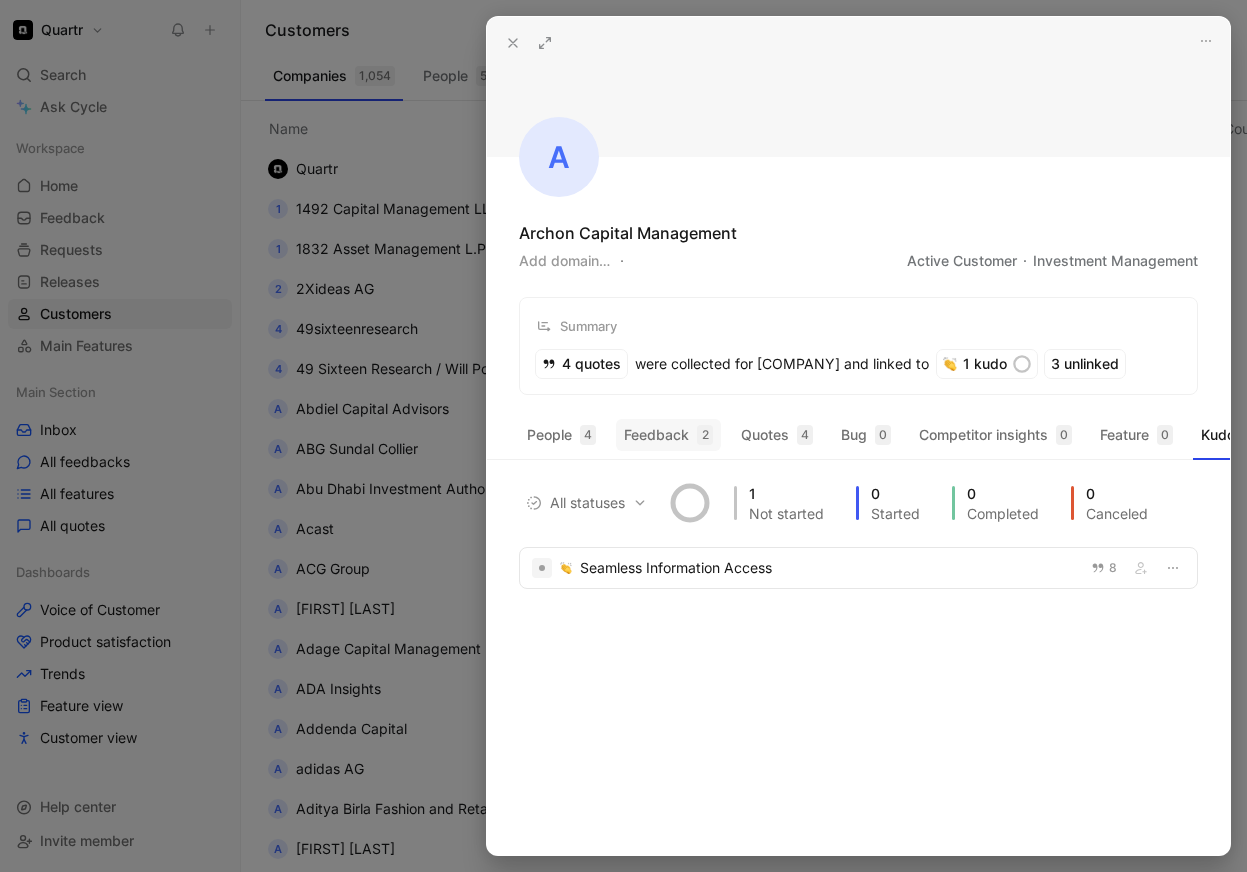 click on "Feedback 2" at bounding box center (668, 435) 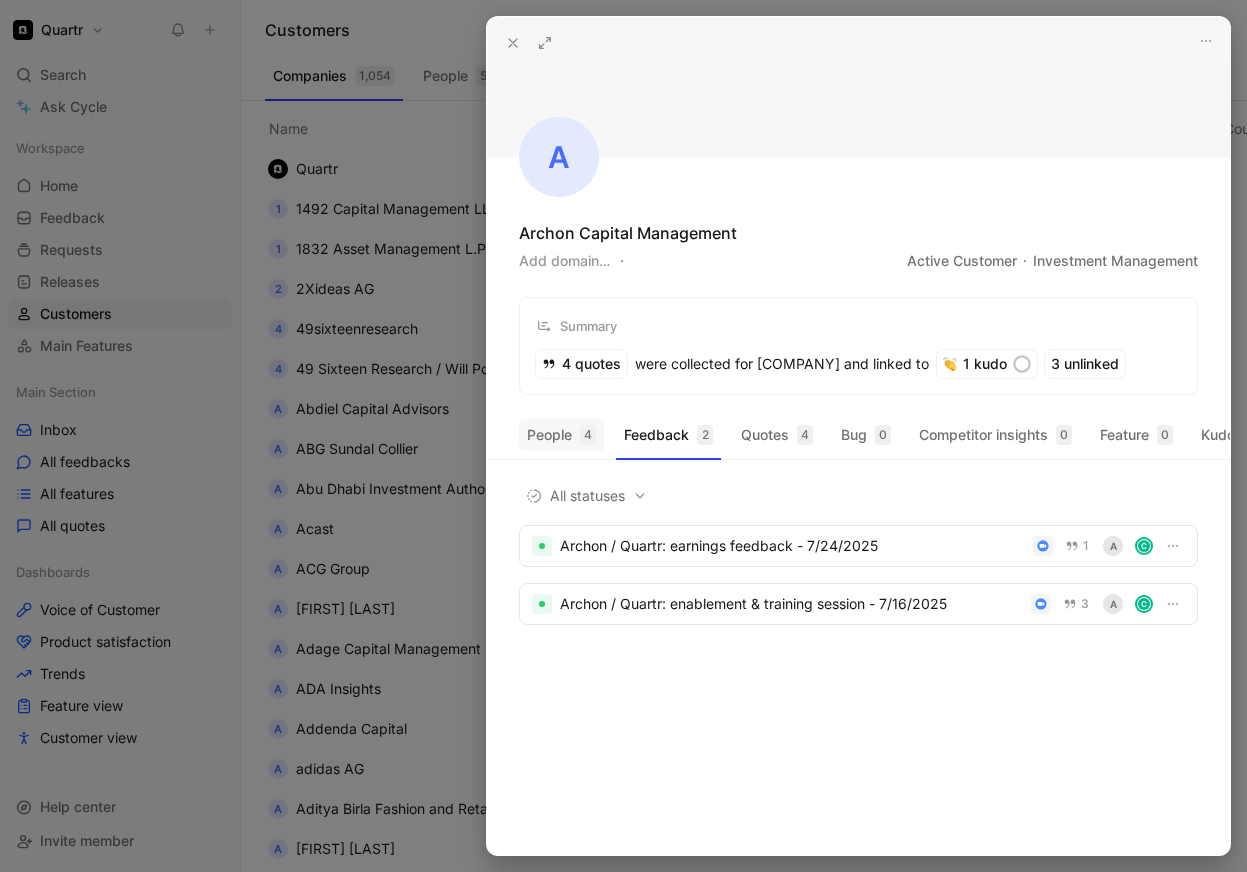 click on "People 4" at bounding box center (561, 435) 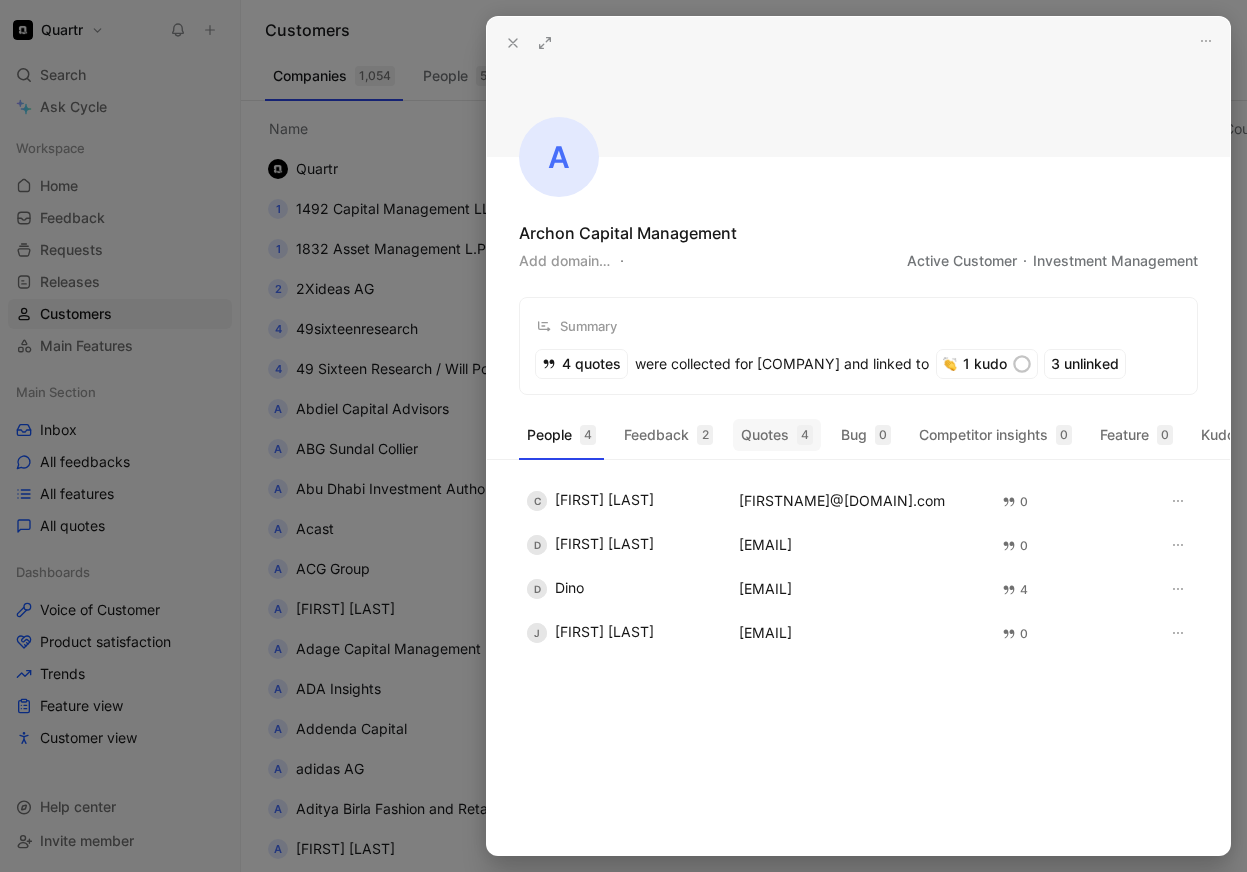 click on "Quotes 4" at bounding box center [777, 435] 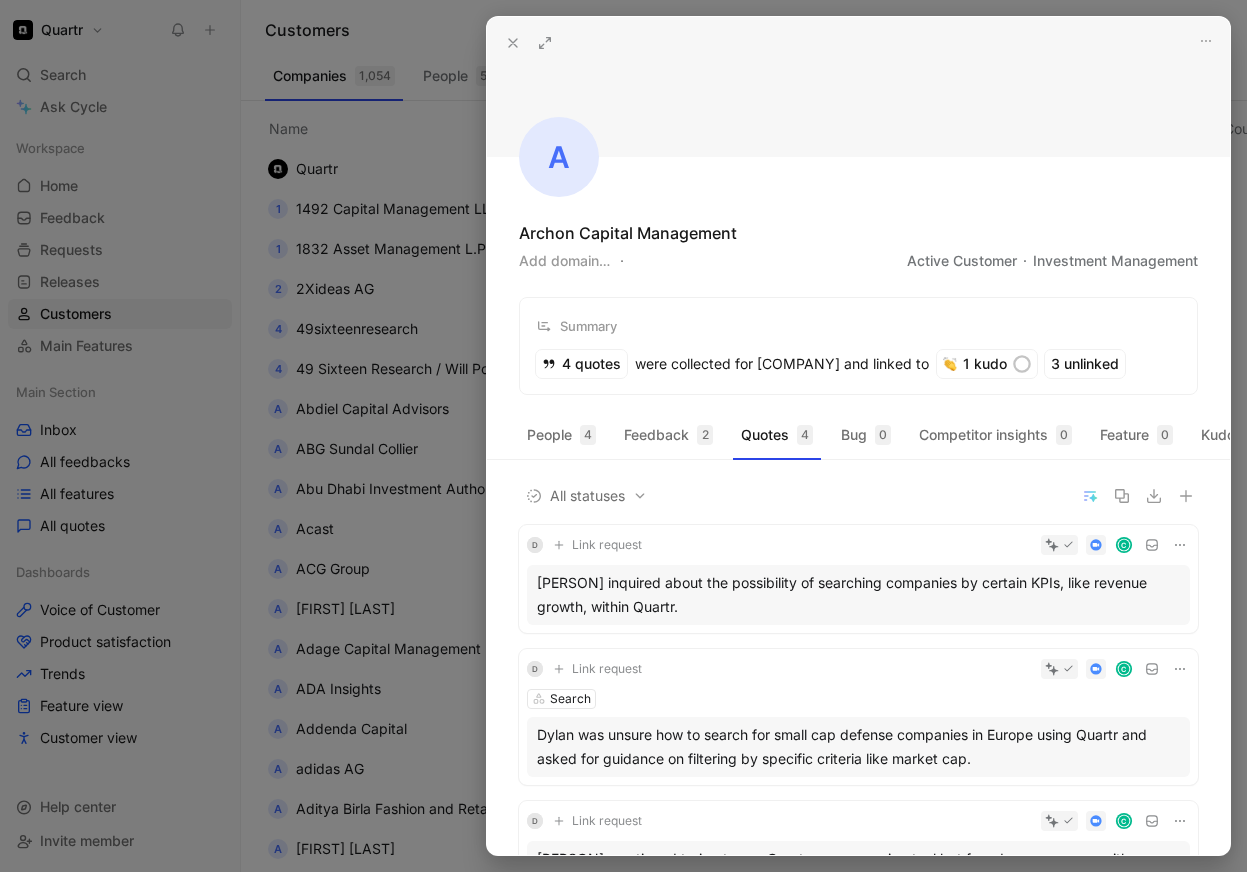 type 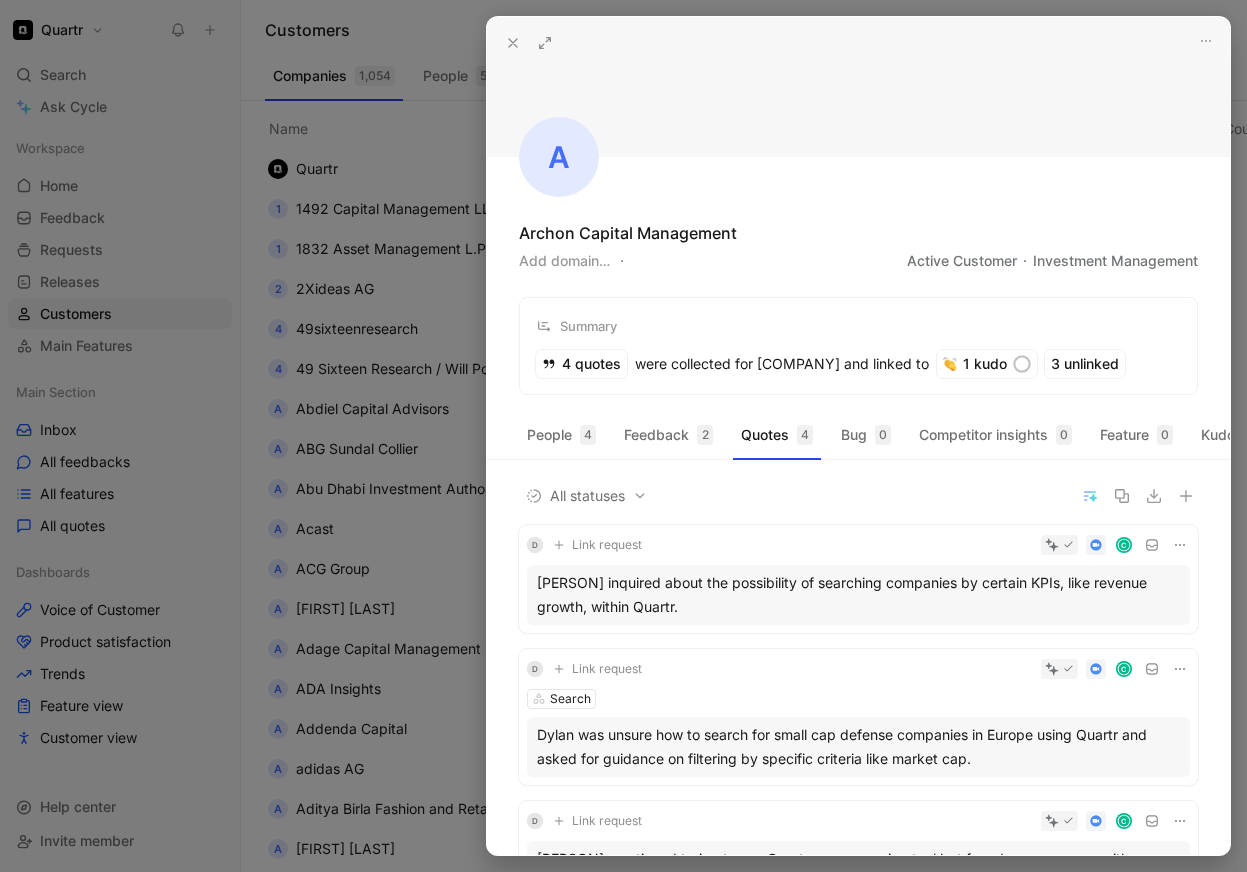 click 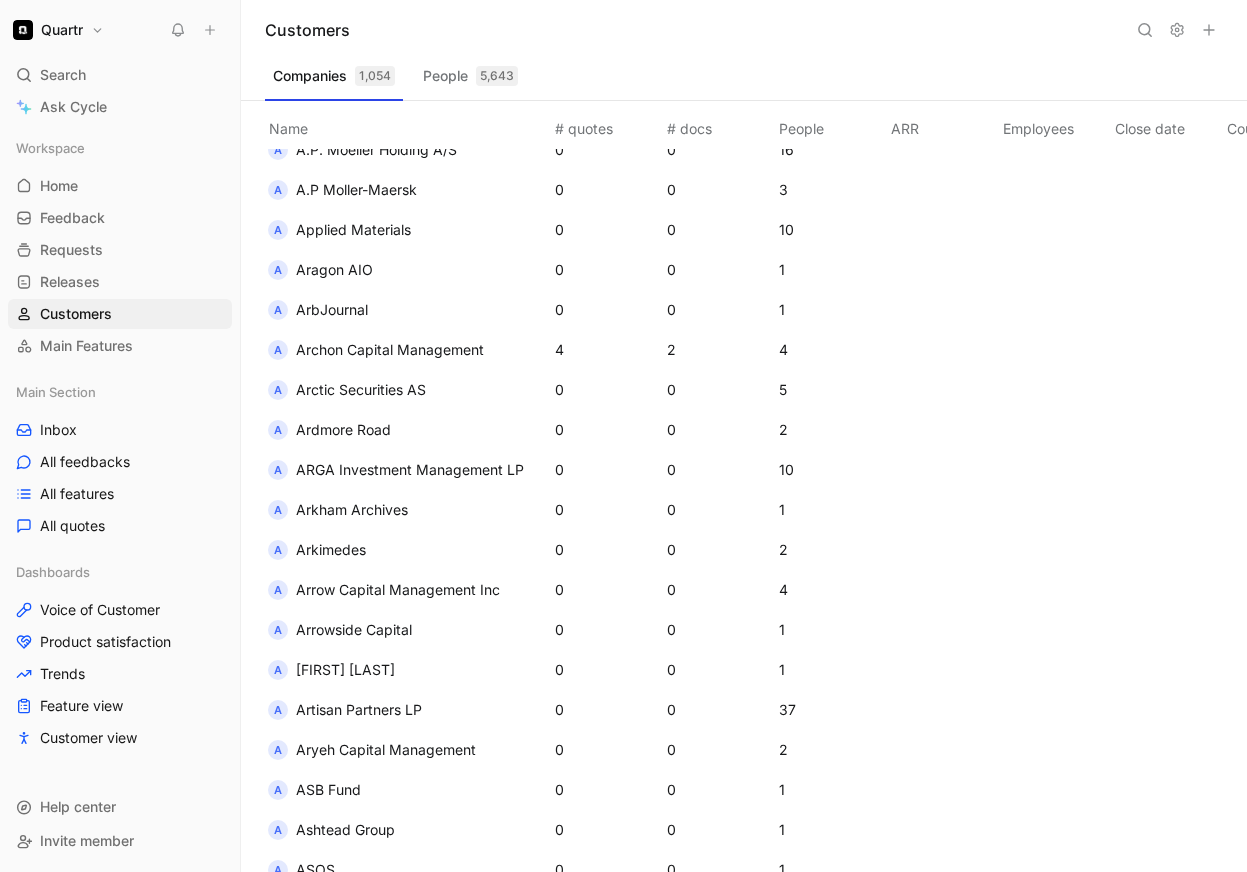 scroll, scrollTop: 2938, scrollLeft: 0, axis: vertical 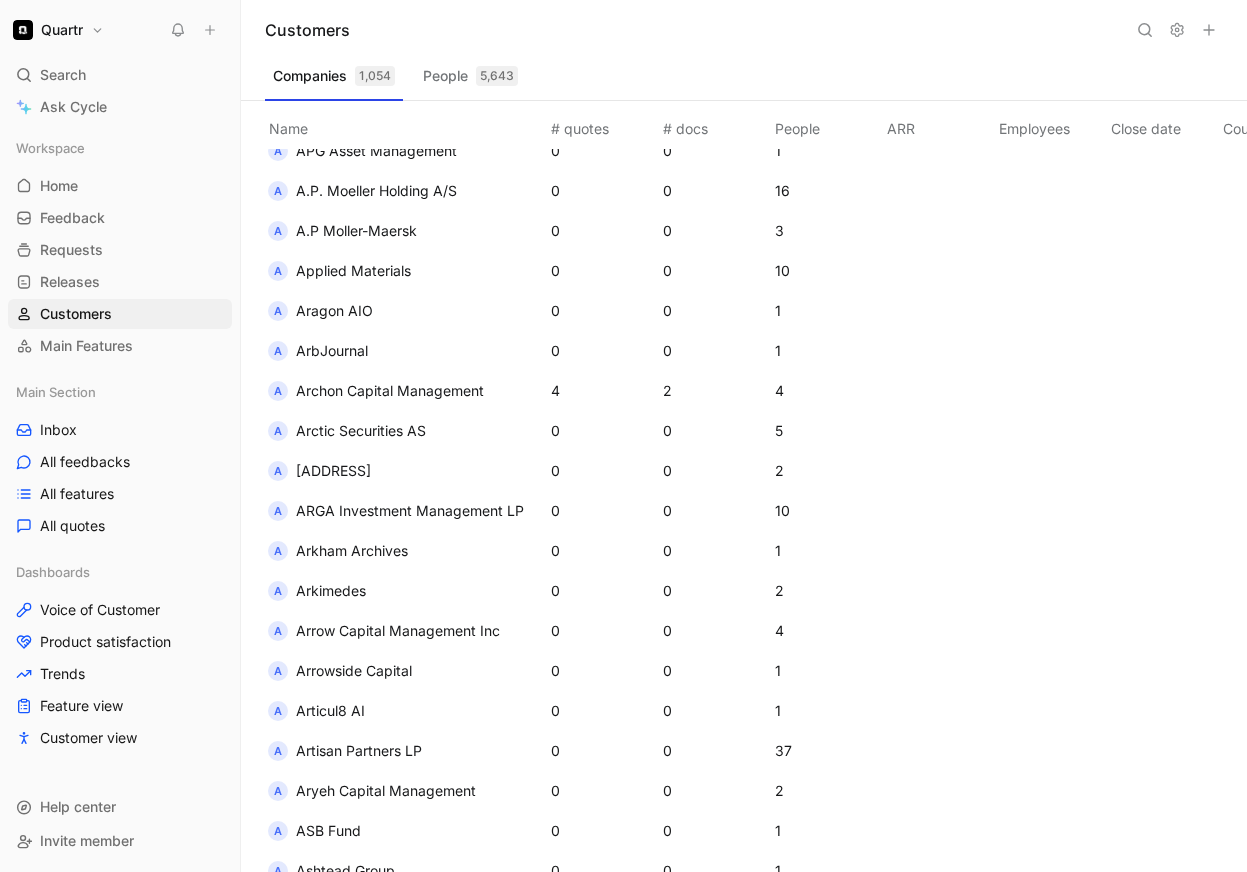 click on "Archon Capital Management" at bounding box center [390, 390] 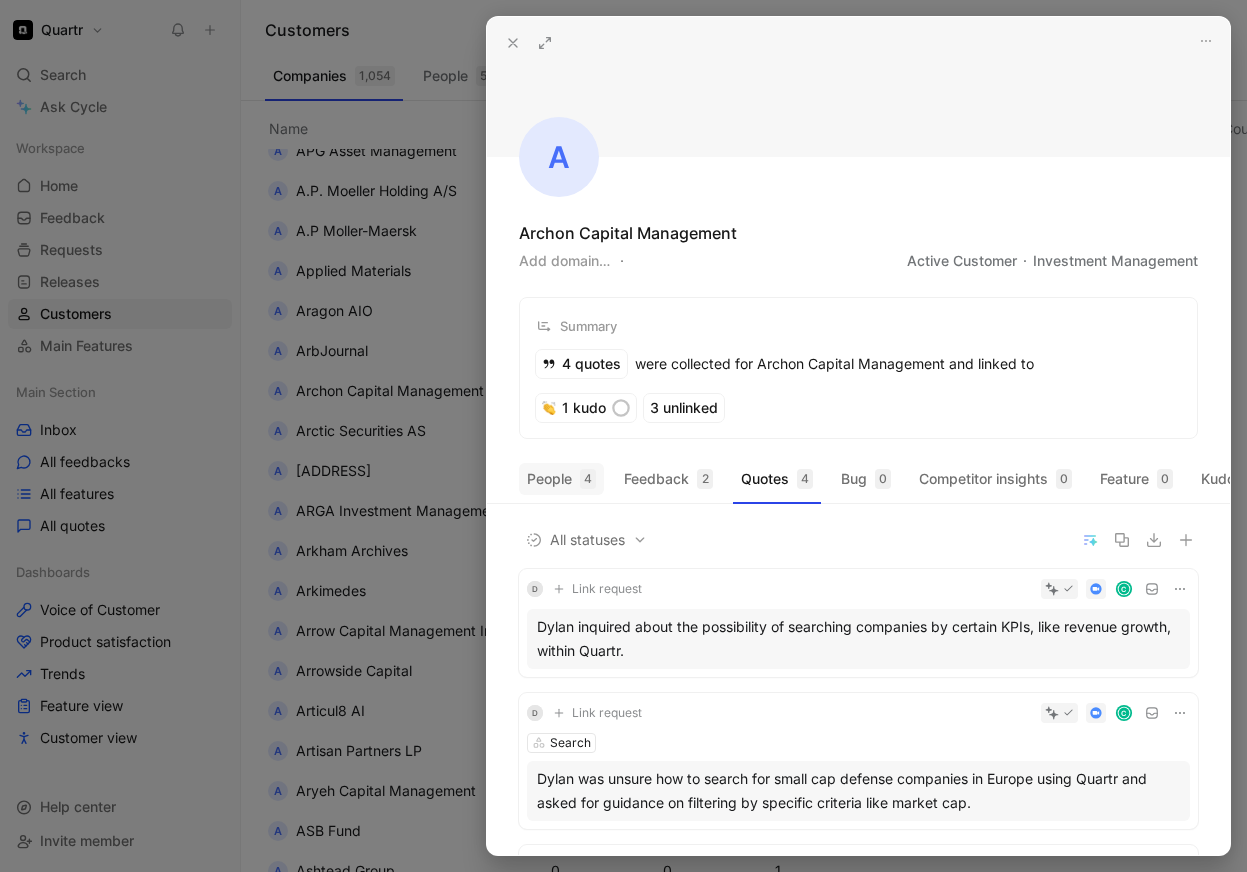 click on "People 4" at bounding box center (561, 479) 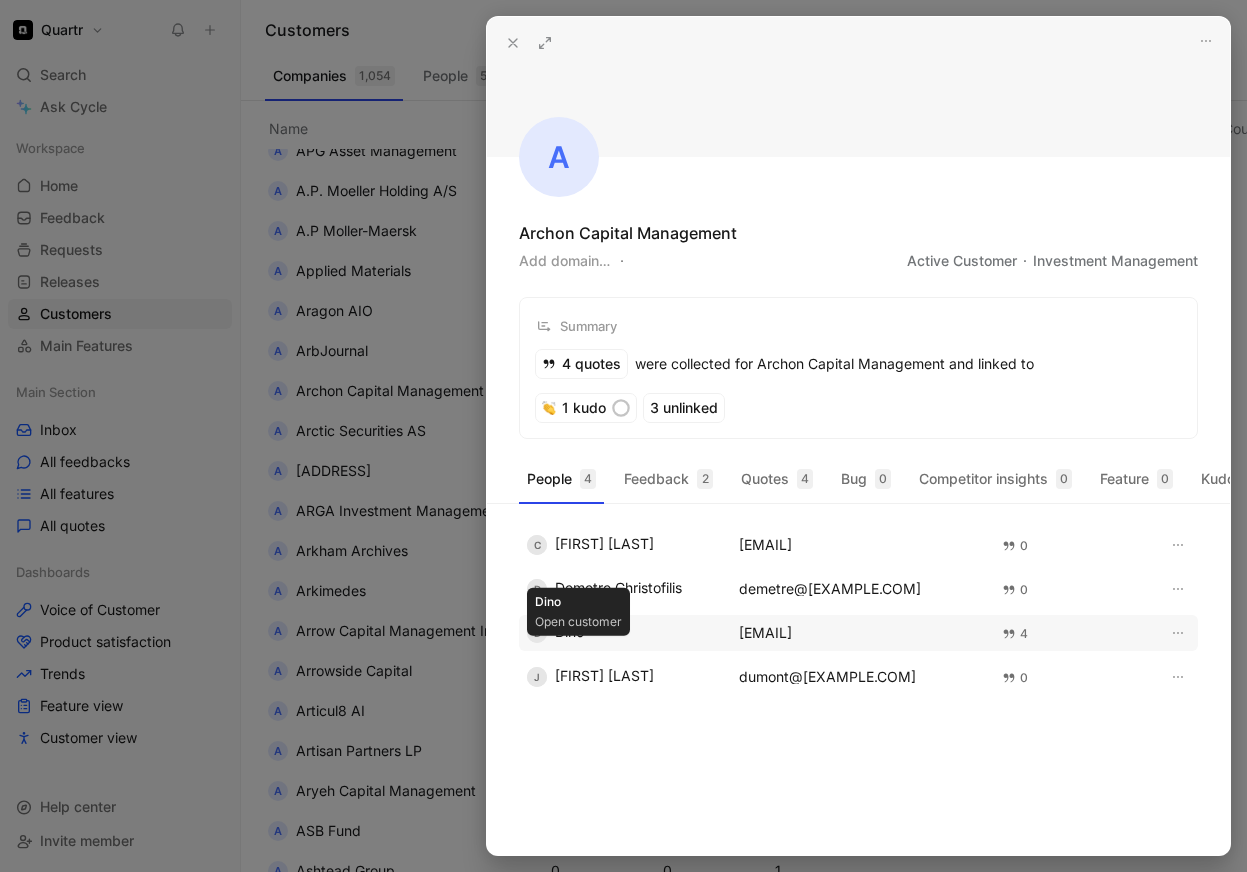 click on "D [NAME]" at bounding box center (621, 633) 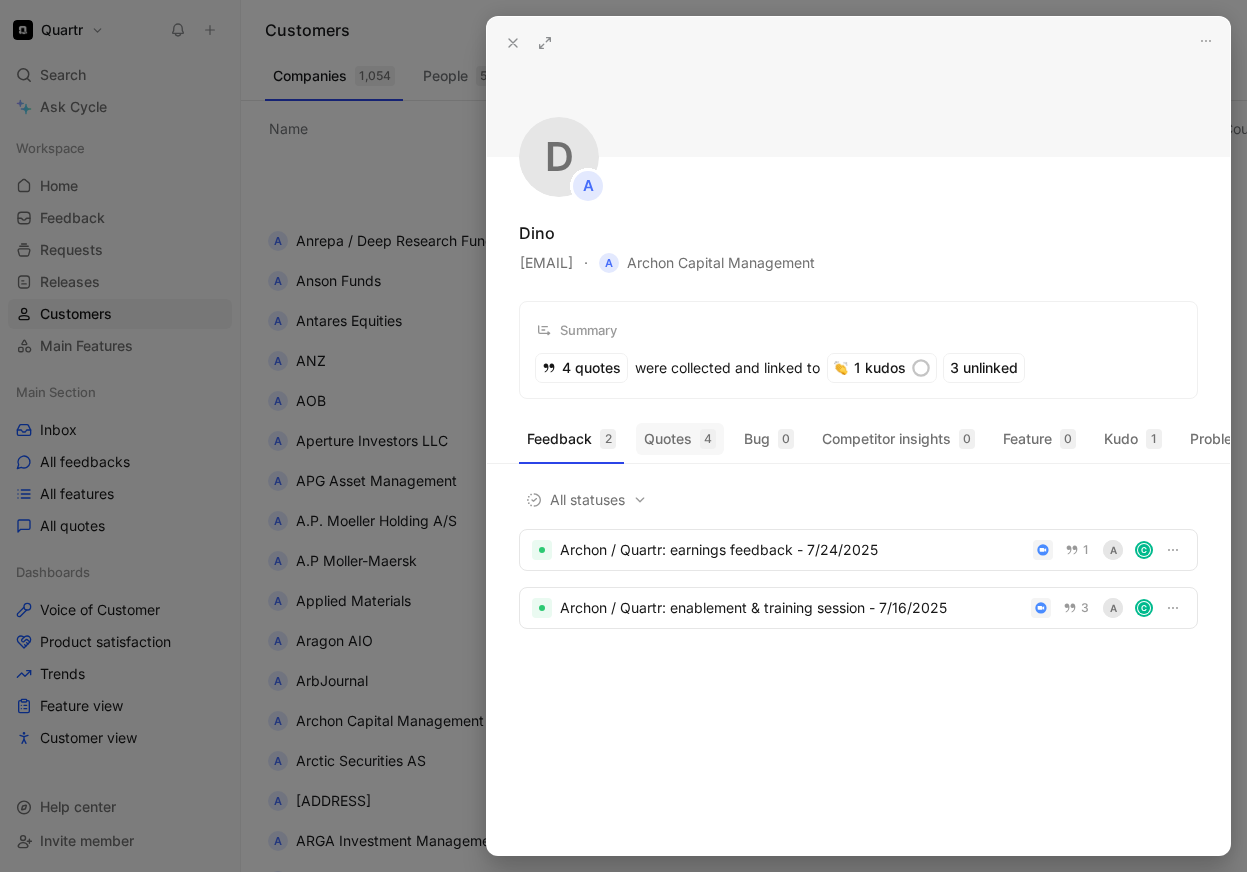 scroll, scrollTop: 2938, scrollLeft: 0, axis: vertical 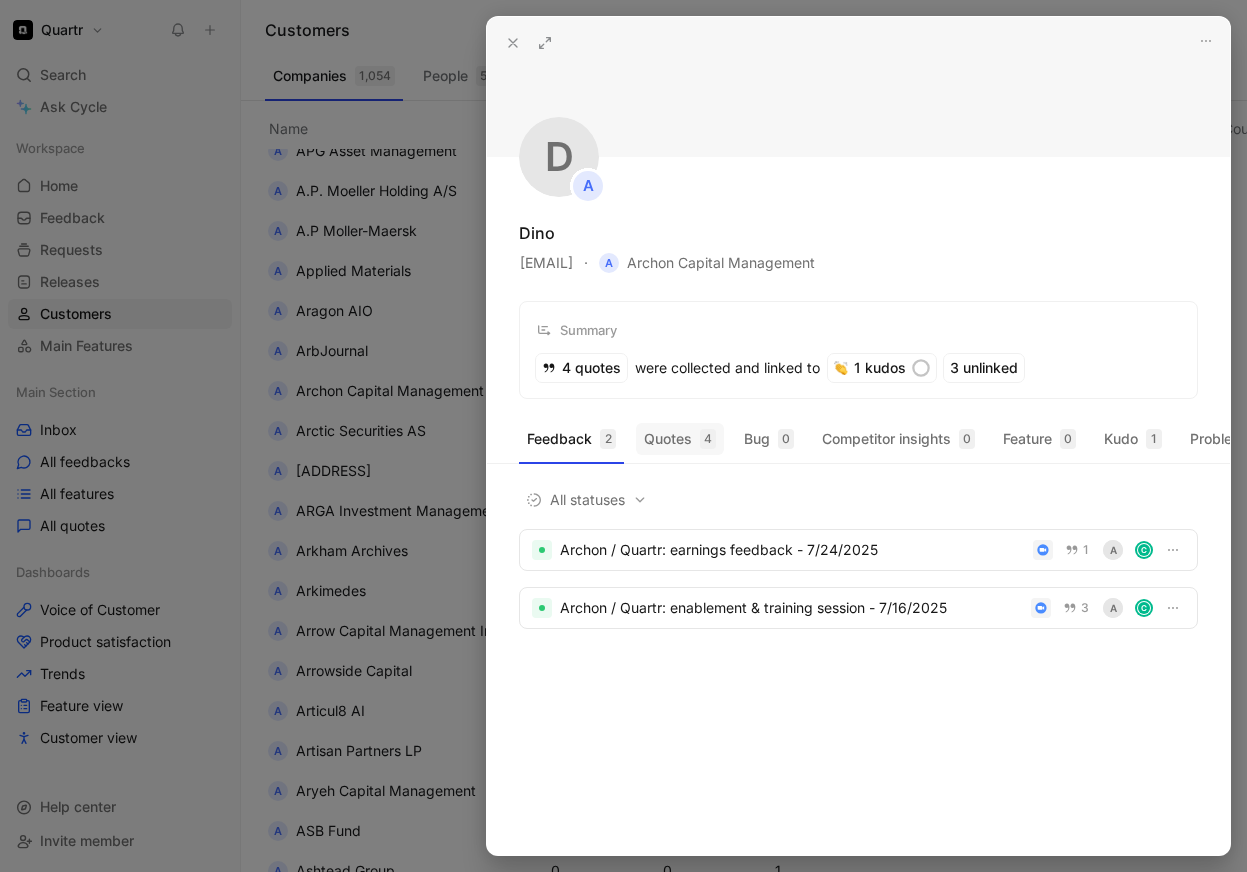 click on "Quotes 4" at bounding box center [680, 439] 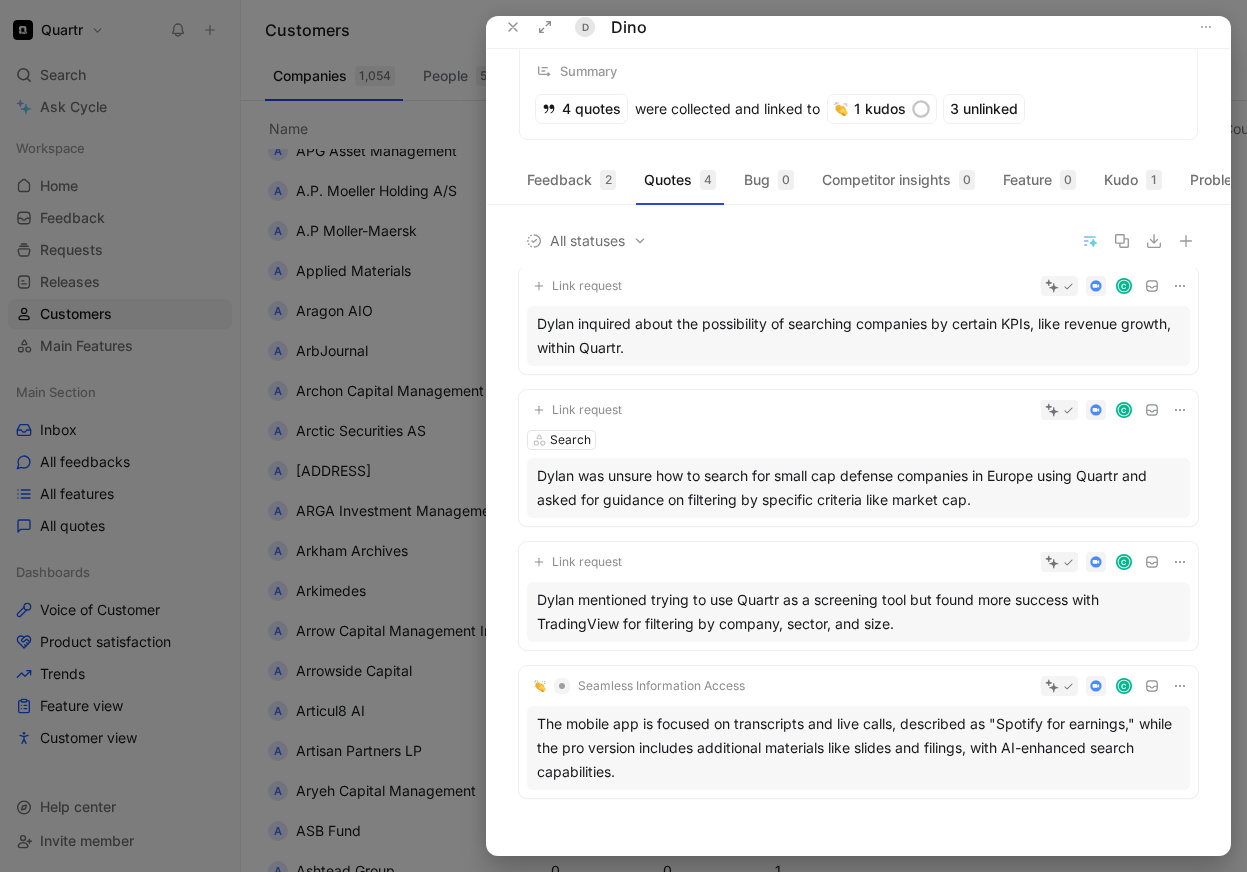 scroll, scrollTop: 0, scrollLeft: 0, axis: both 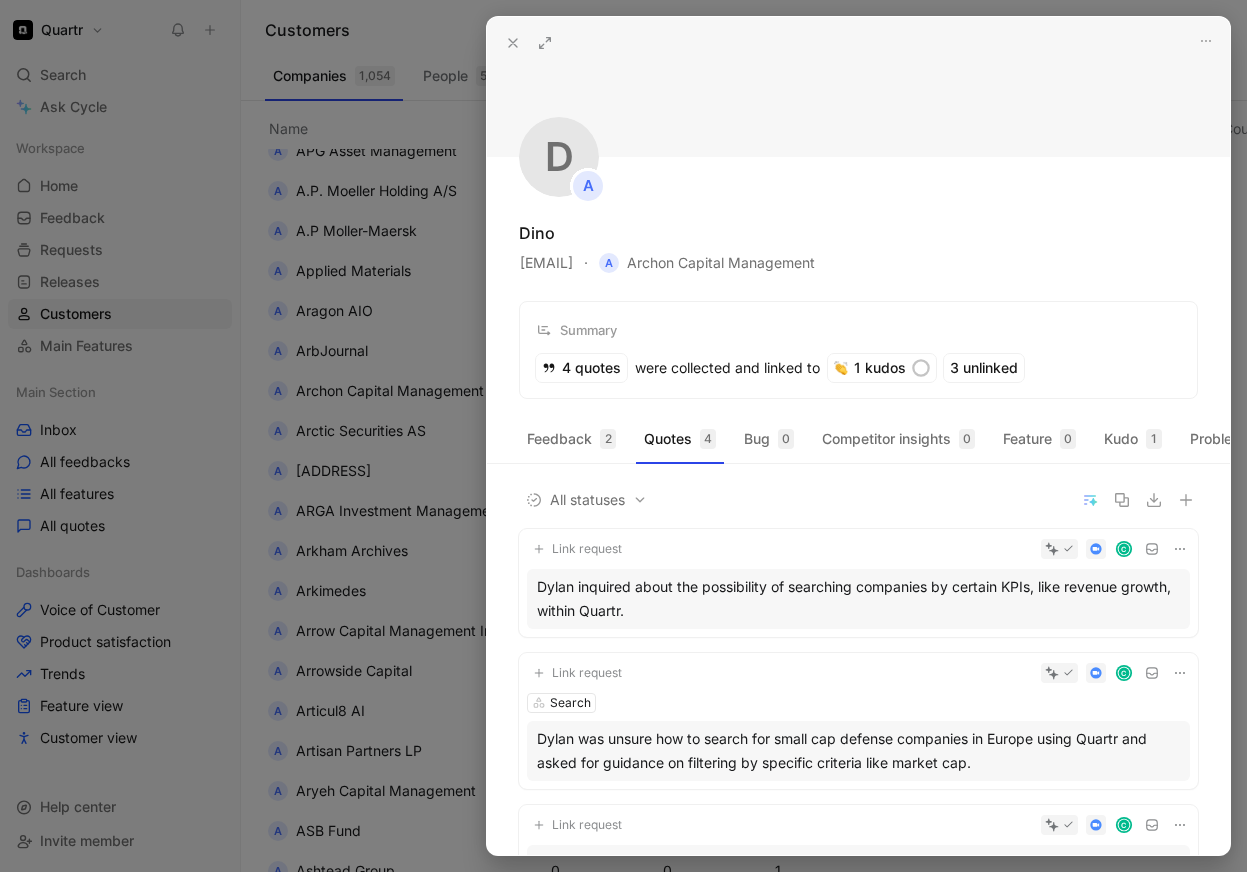 click 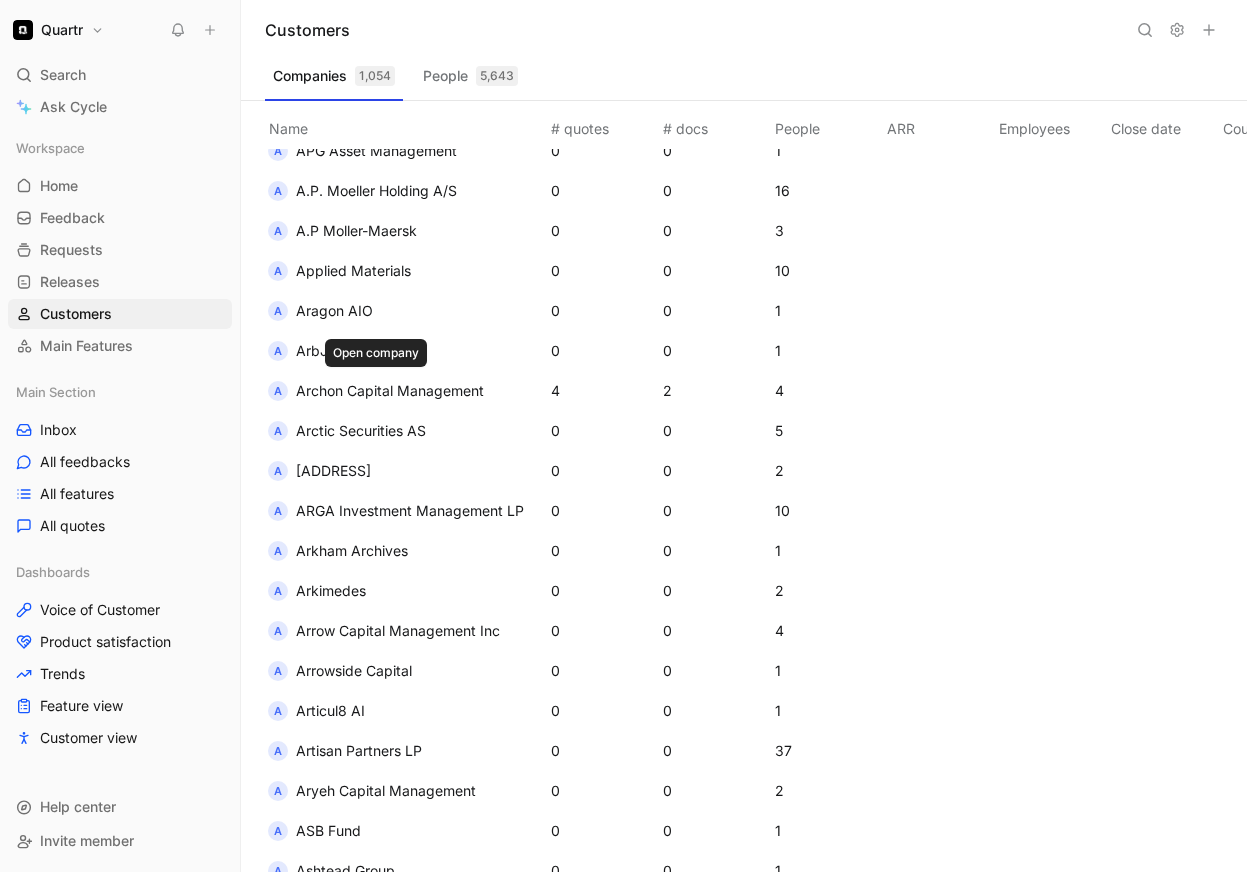 click on "Archon Capital Management" at bounding box center (390, 390) 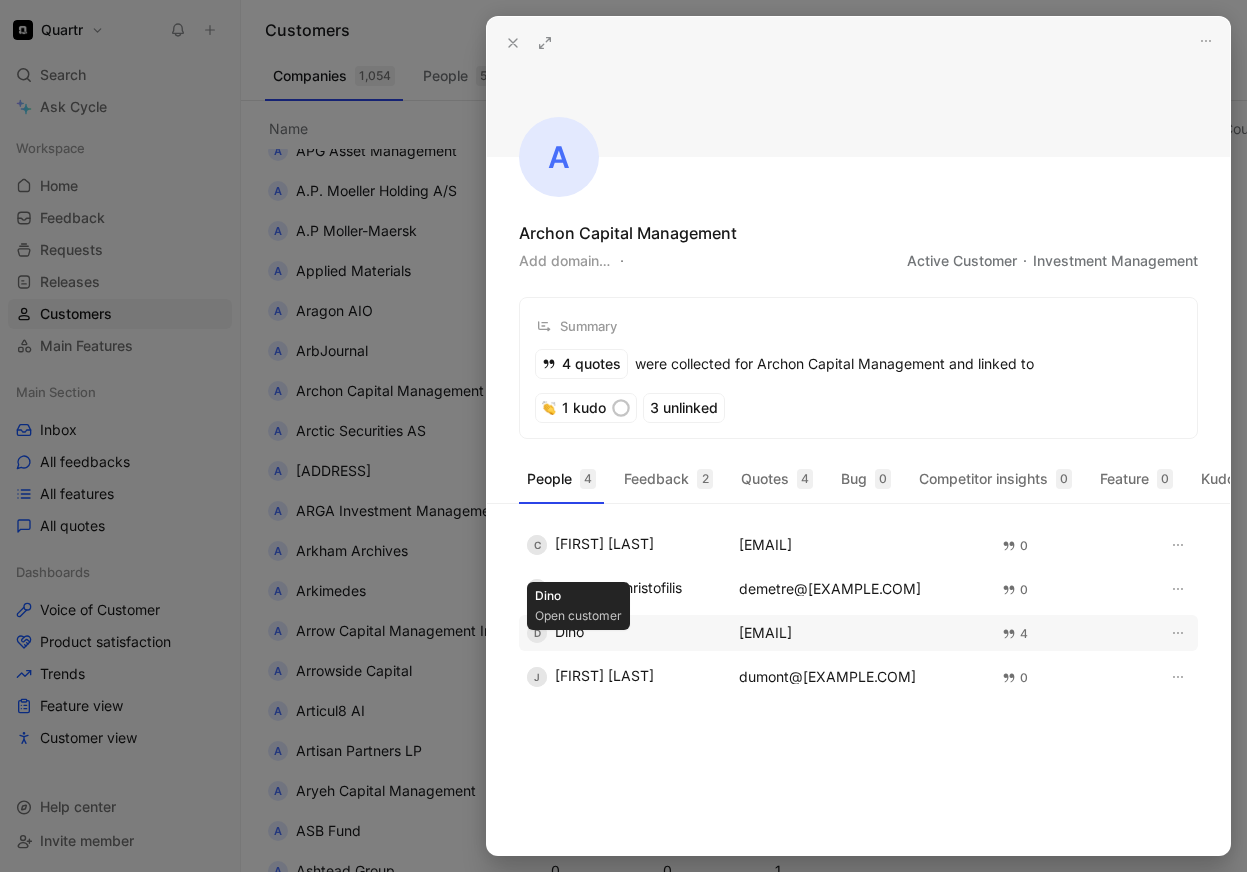 click on "D [NAME]" at bounding box center (621, 633) 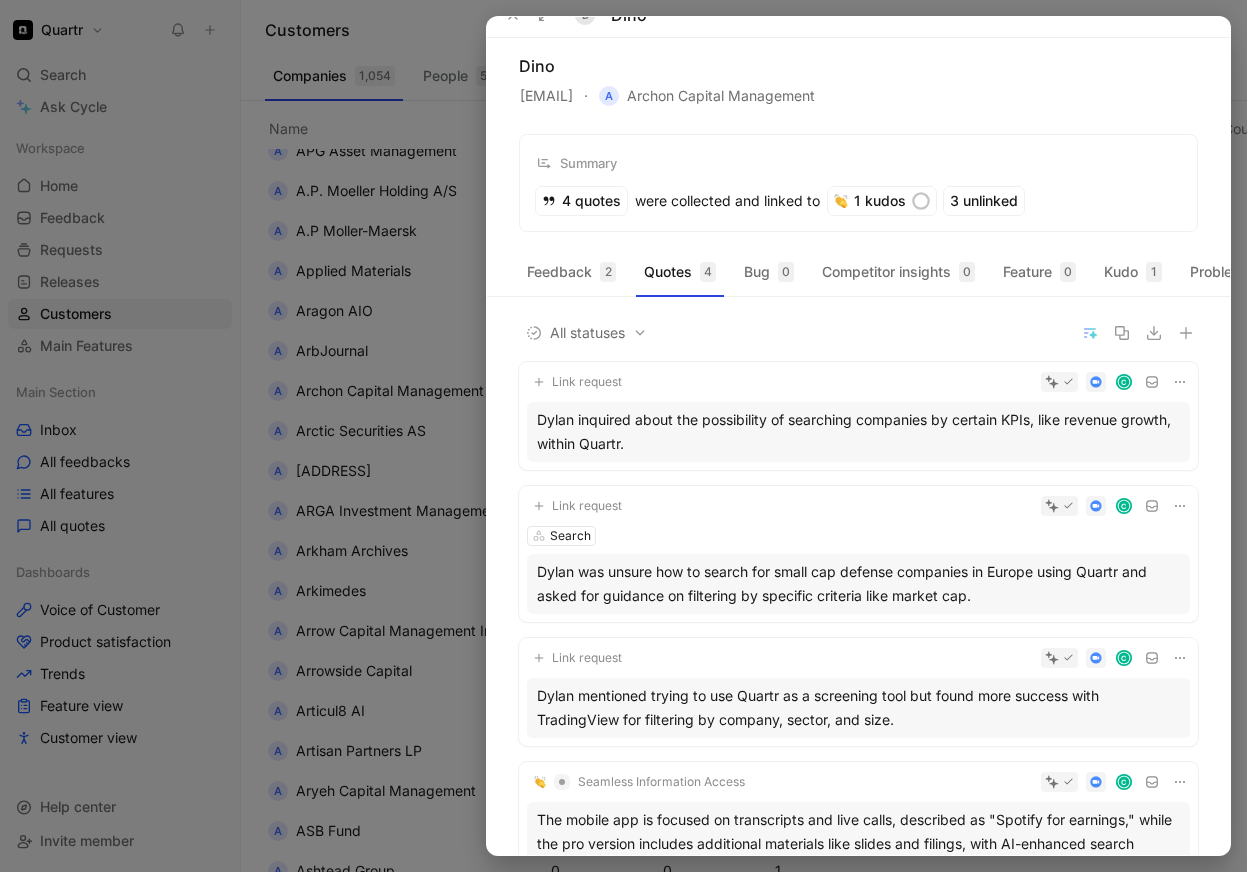 scroll, scrollTop: 0, scrollLeft: 0, axis: both 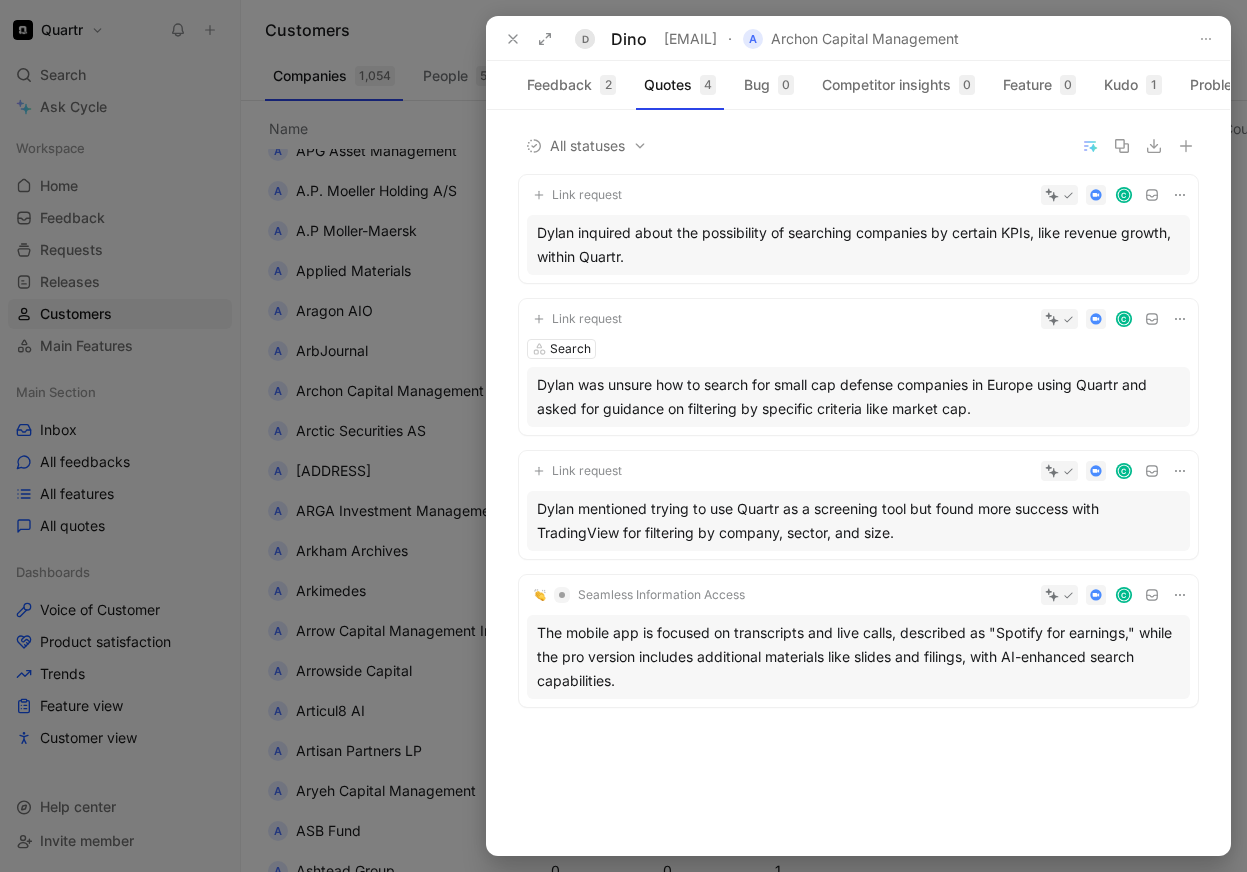 click 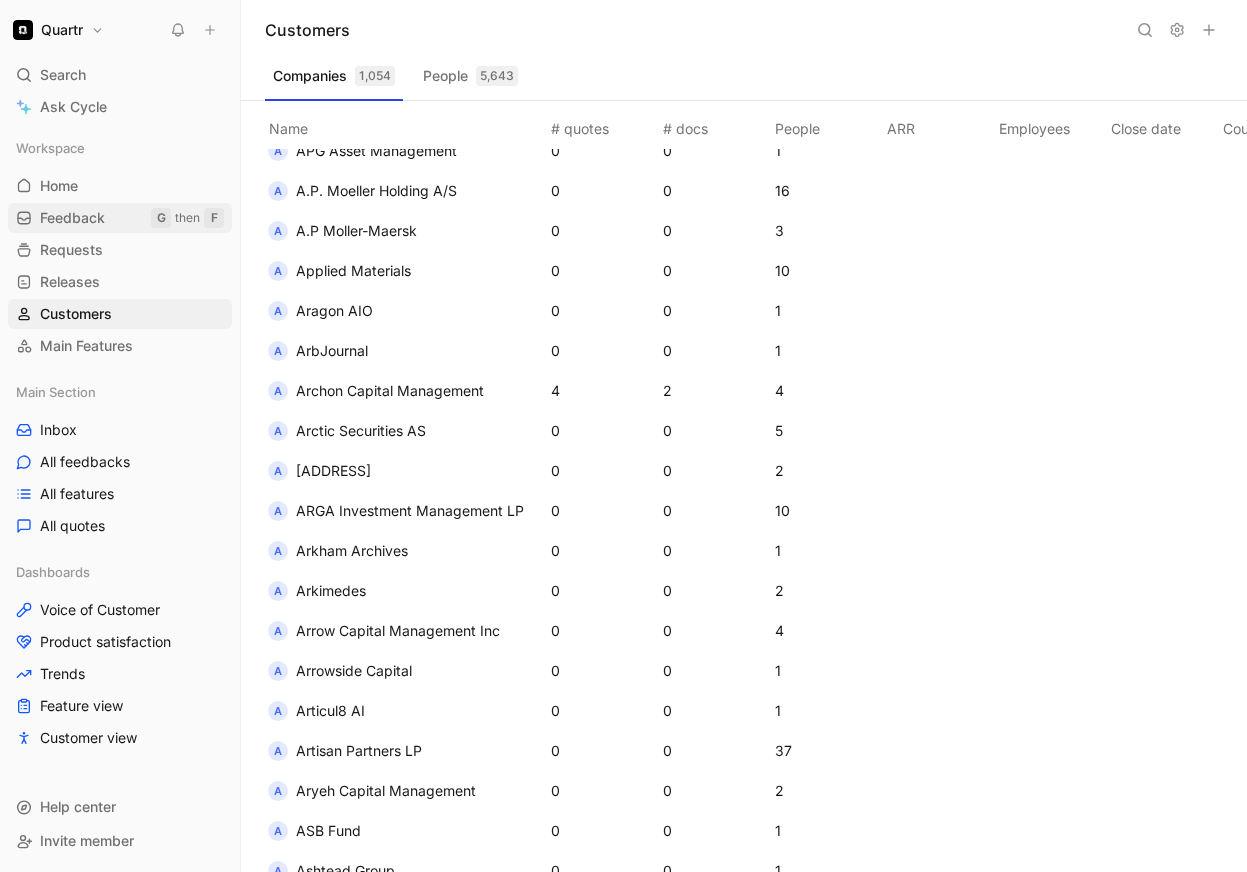 click on "Feedback" at bounding box center [72, 218] 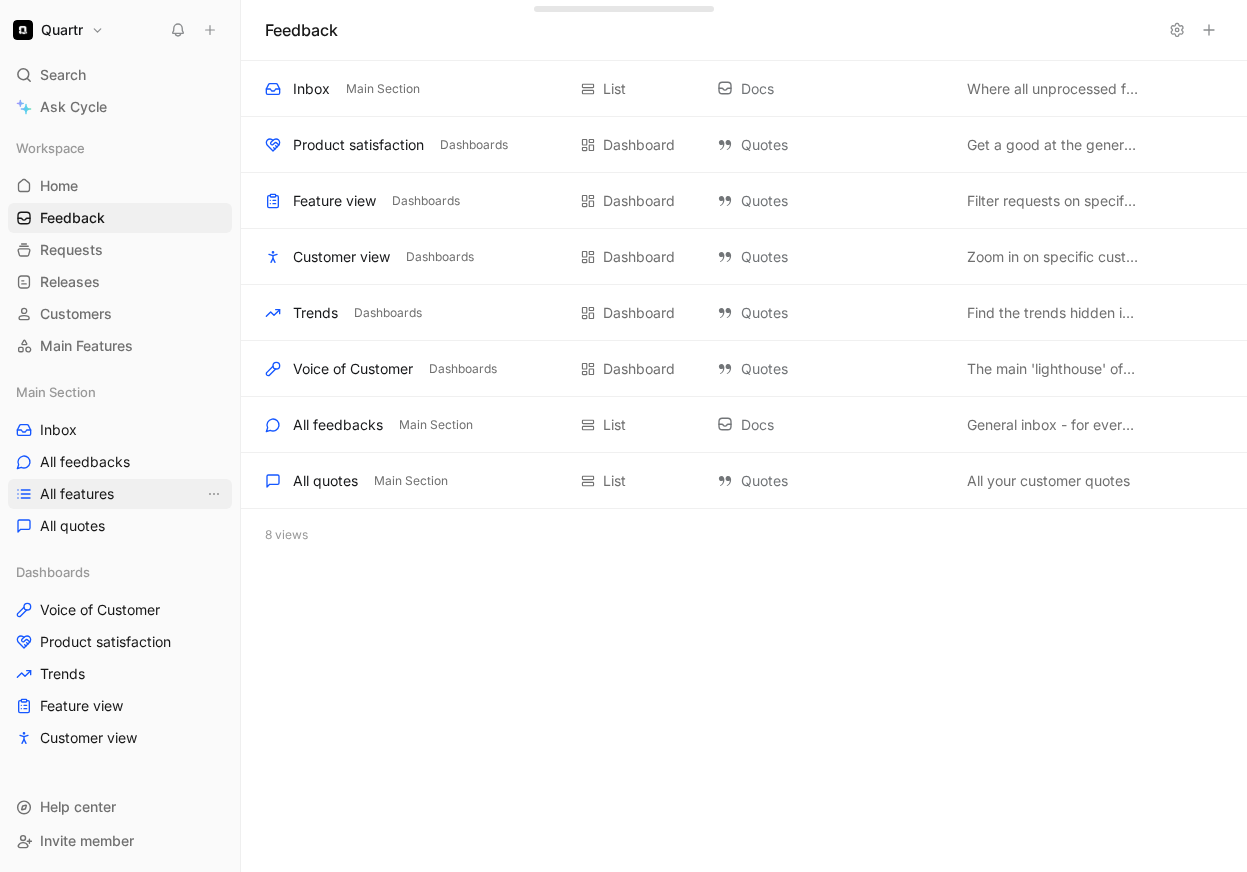 click on "All features" at bounding box center [120, 494] 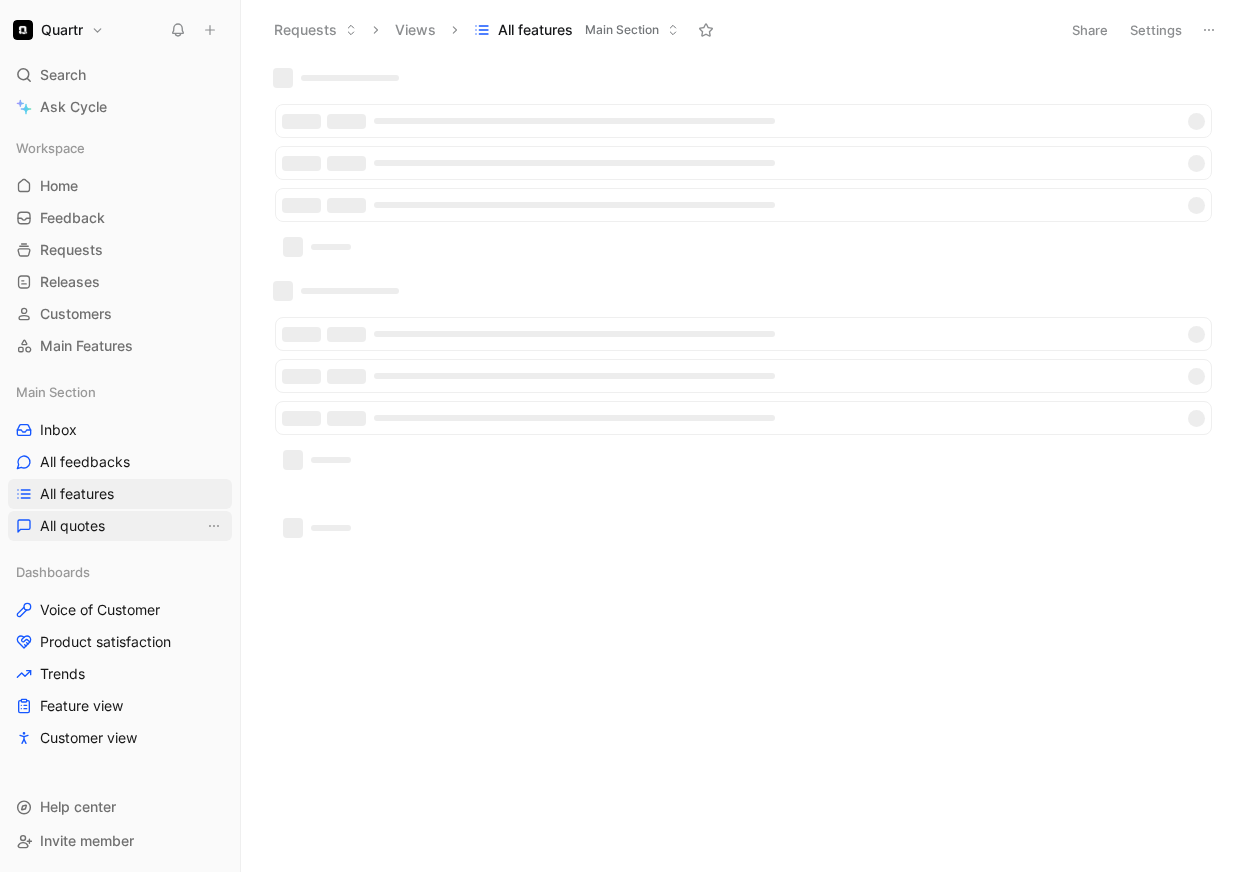 click on "All quotes" at bounding box center [120, 526] 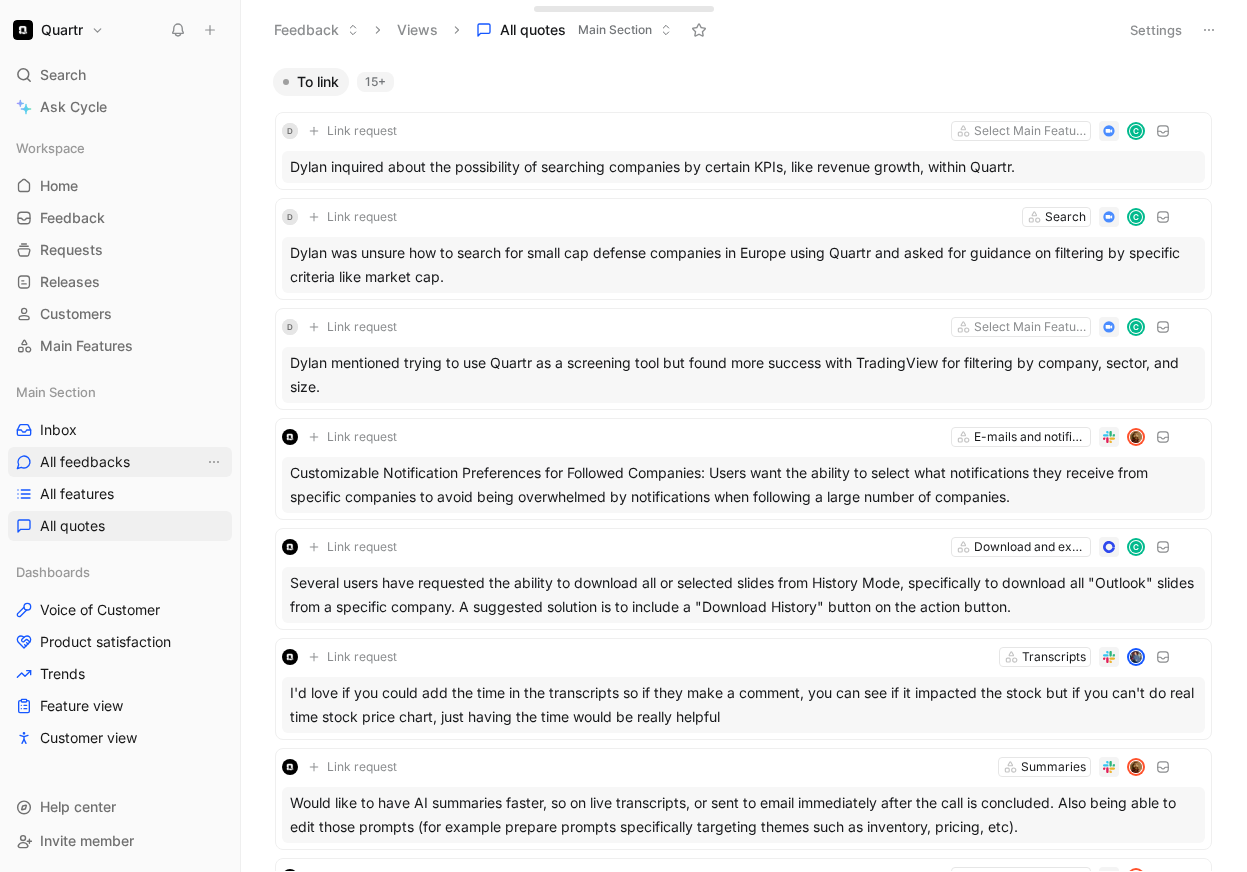 click on "All feedbacks" at bounding box center [85, 462] 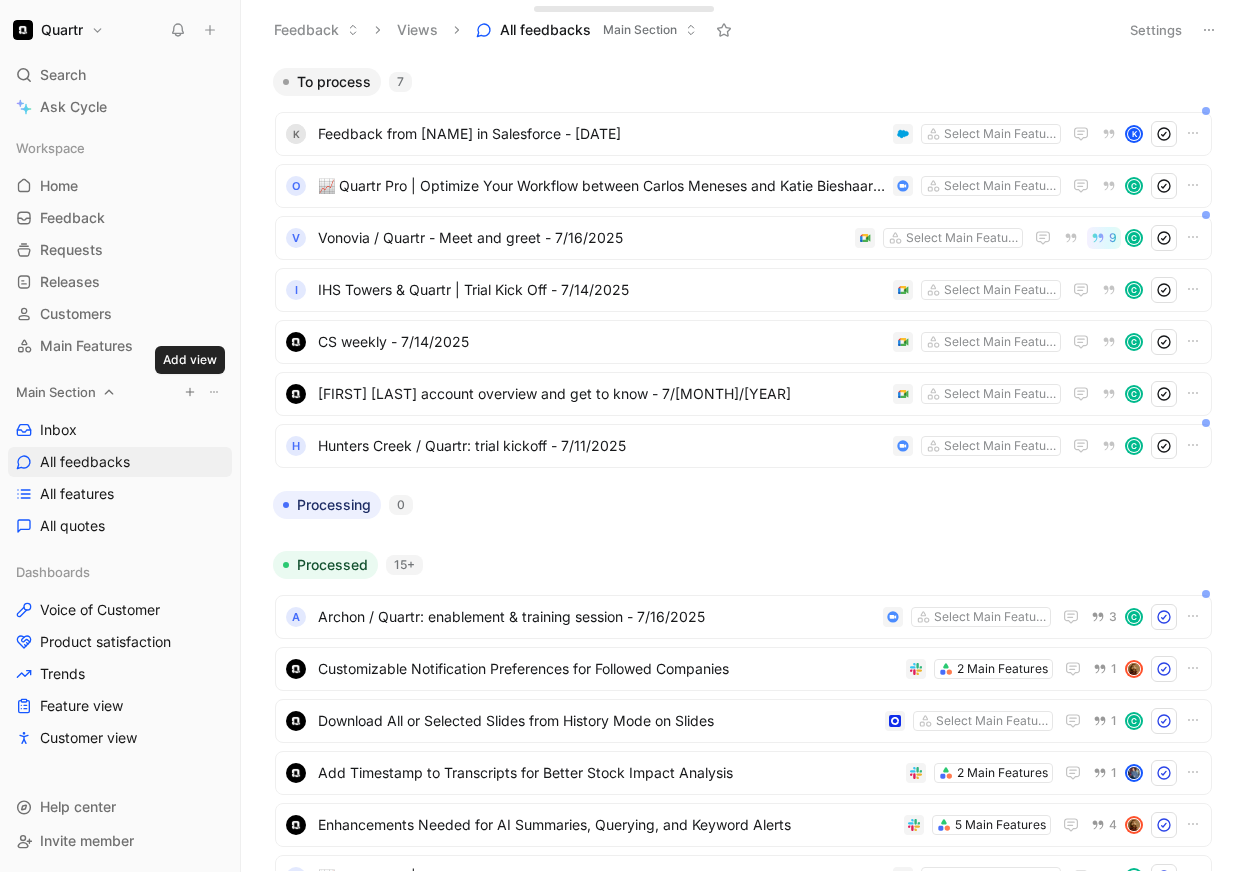 click 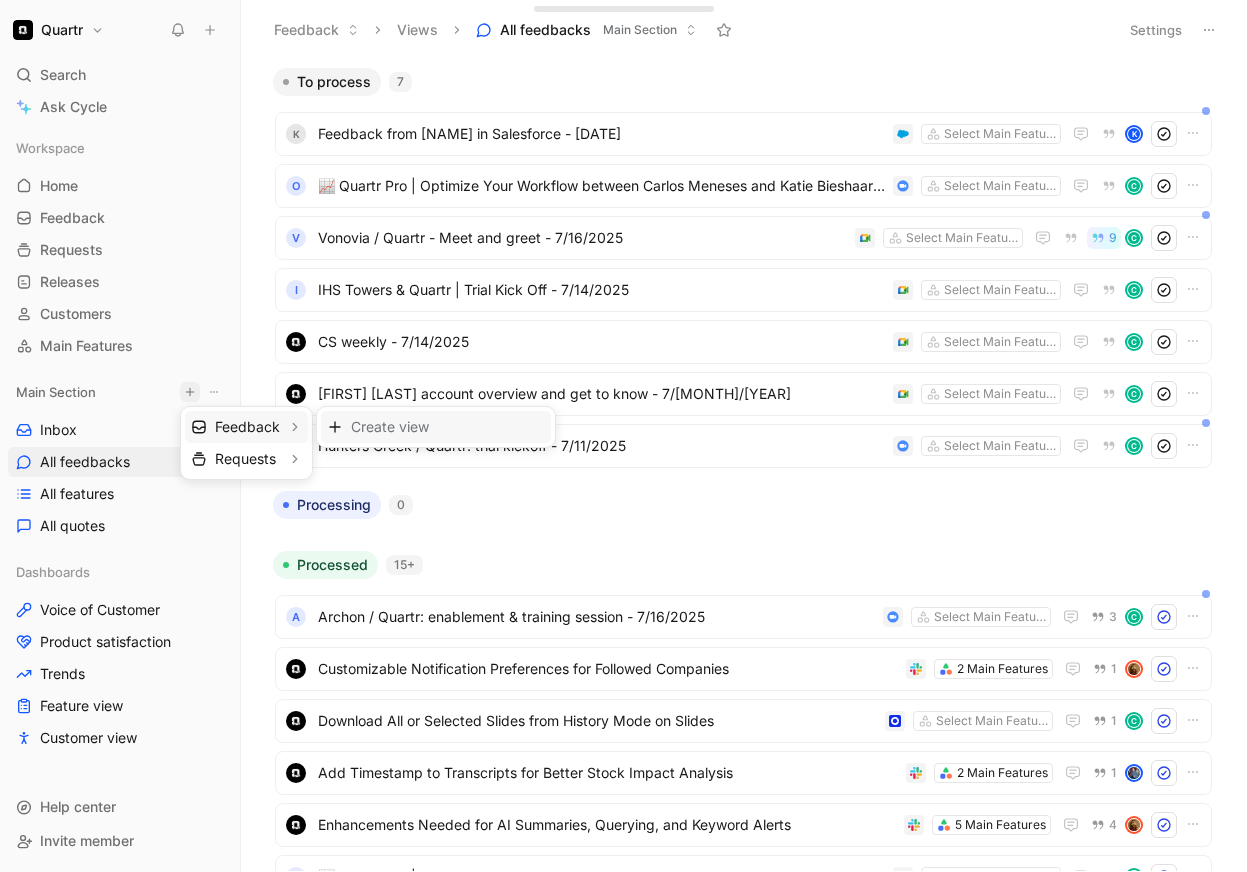 click on "Create view" at bounding box center [390, 426] 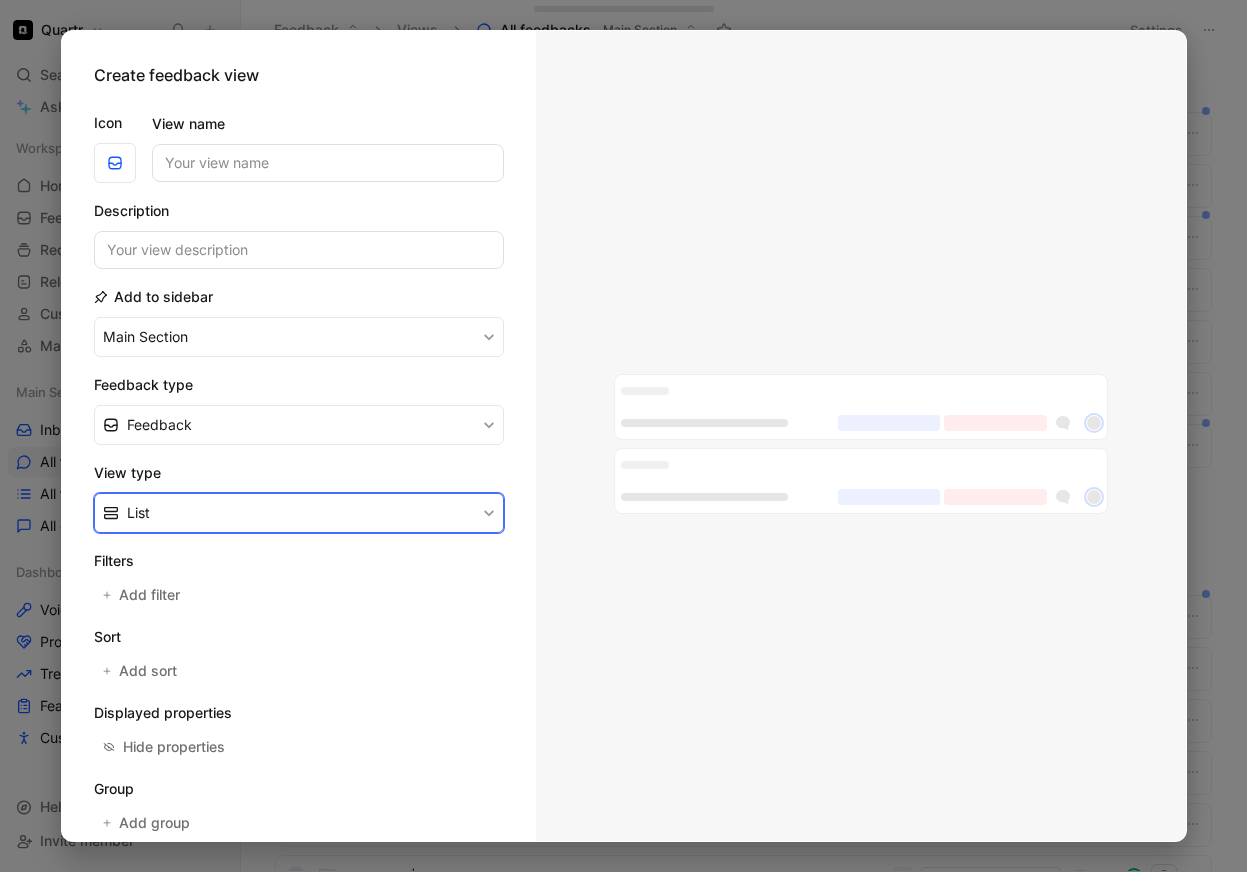 click on "List" at bounding box center (299, 513) 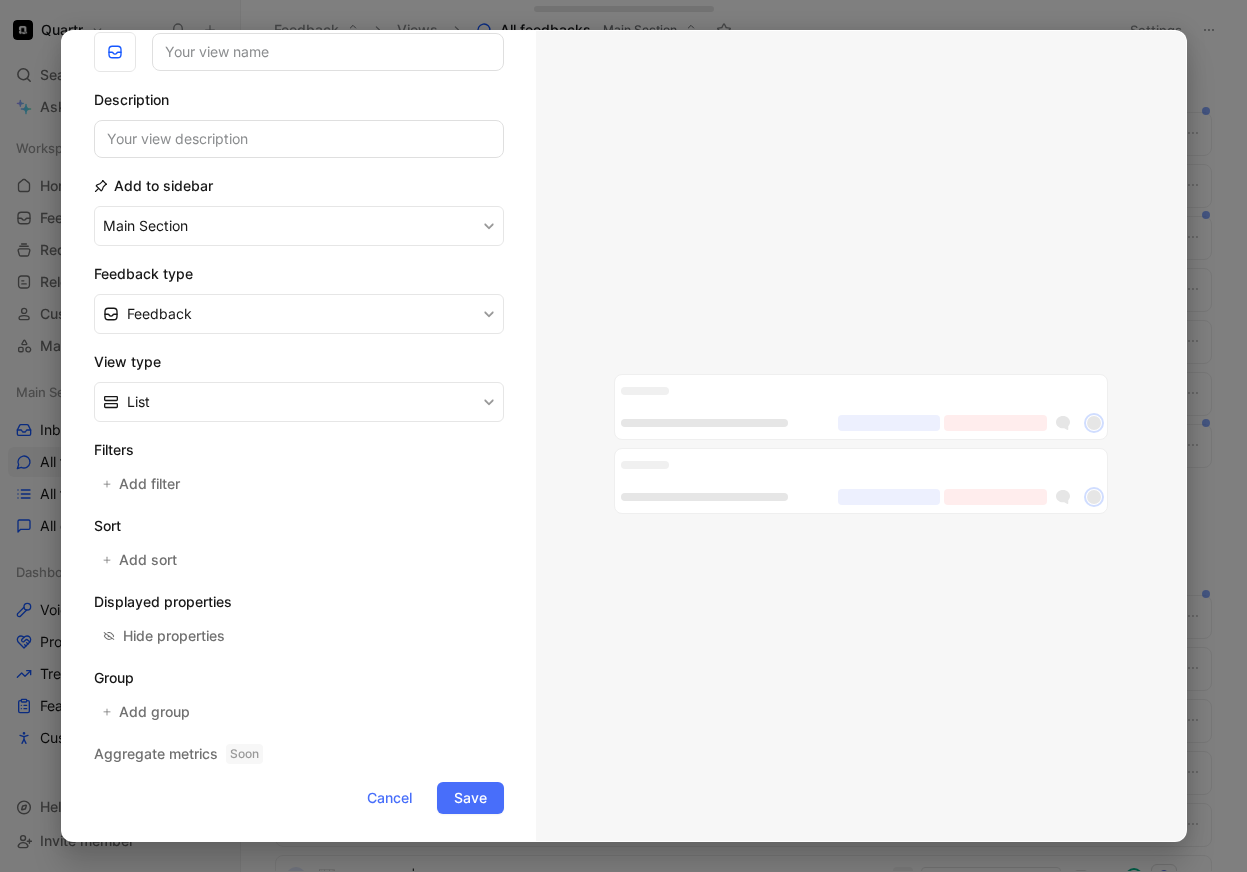 scroll, scrollTop: 116, scrollLeft: 0, axis: vertical 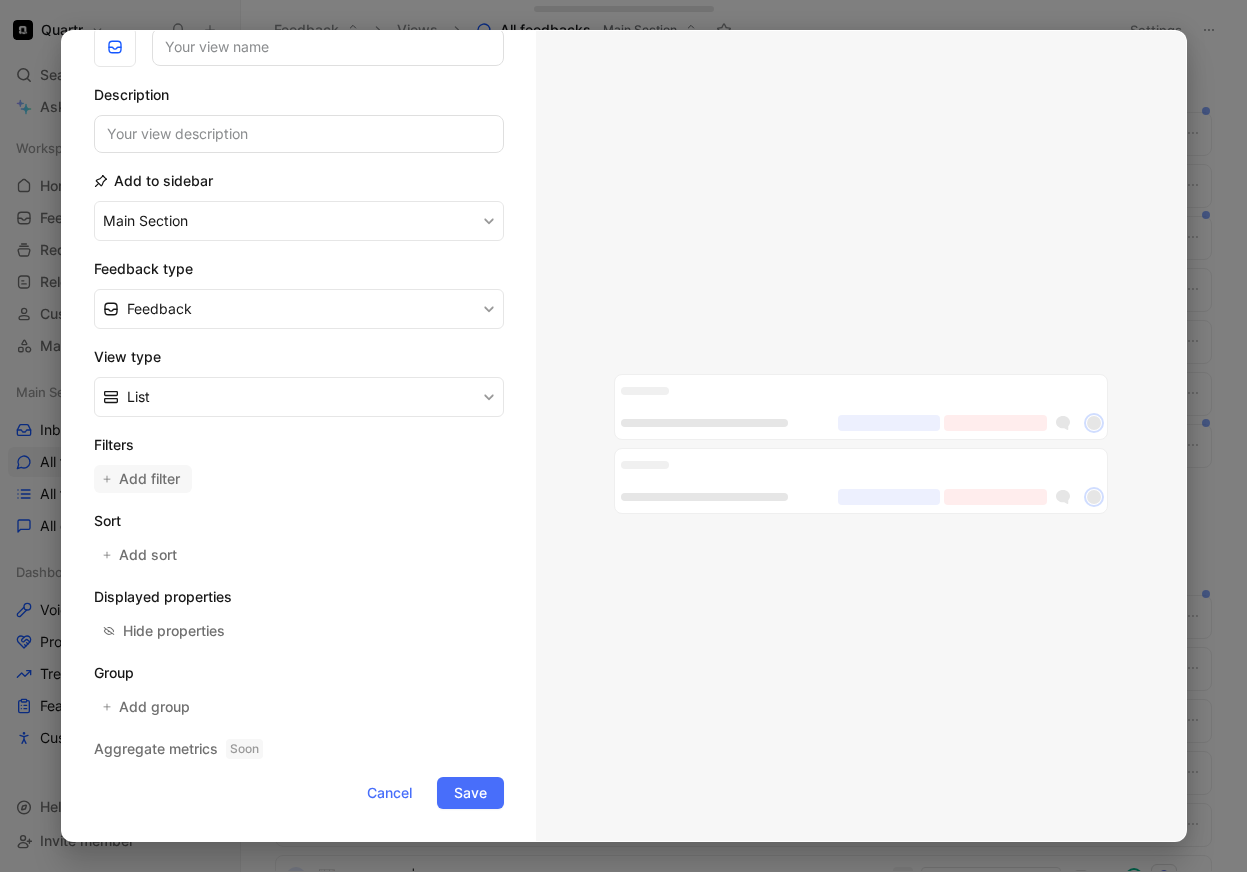 click on "Add filter" at bounding box center [150, 479] 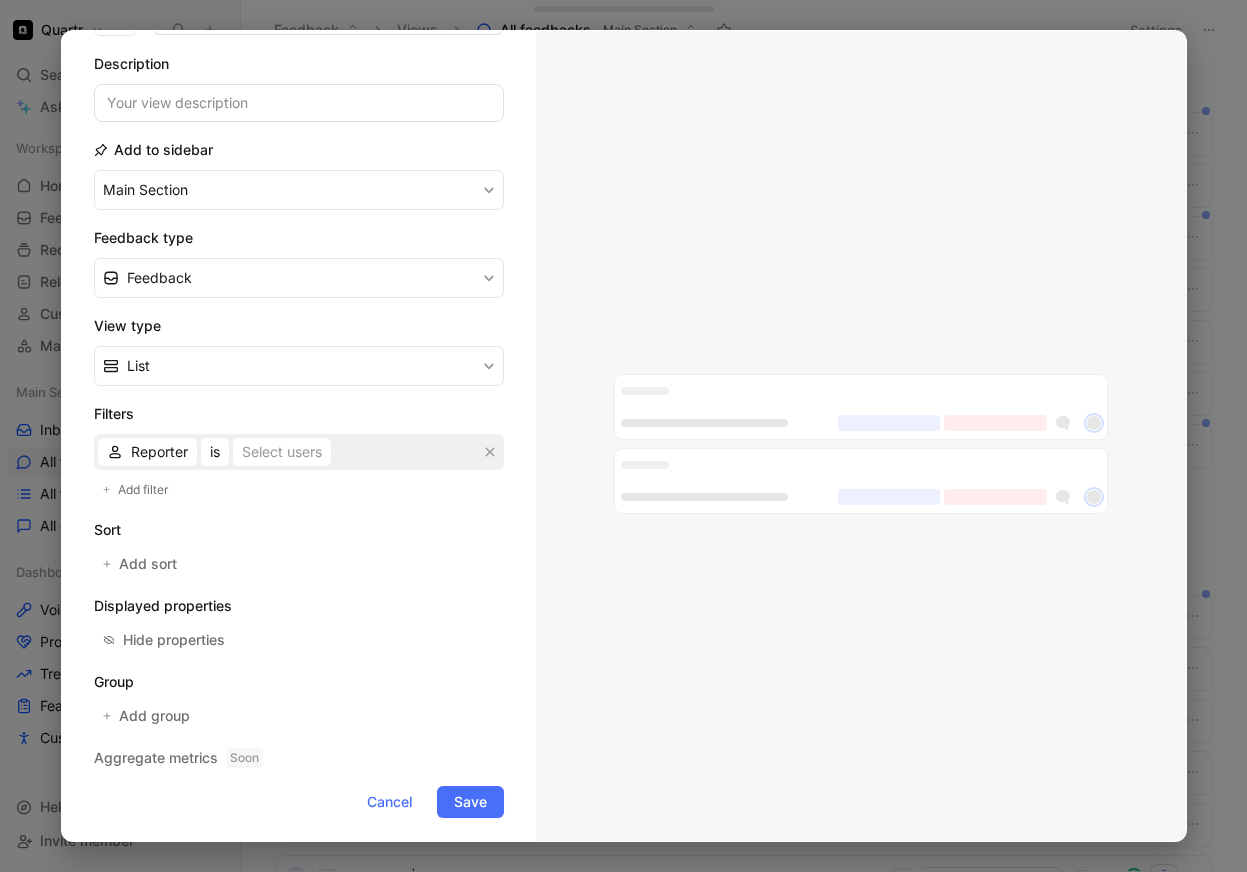 scroll, scrollTop: 148, scrollLeft: 0, axis: vertical 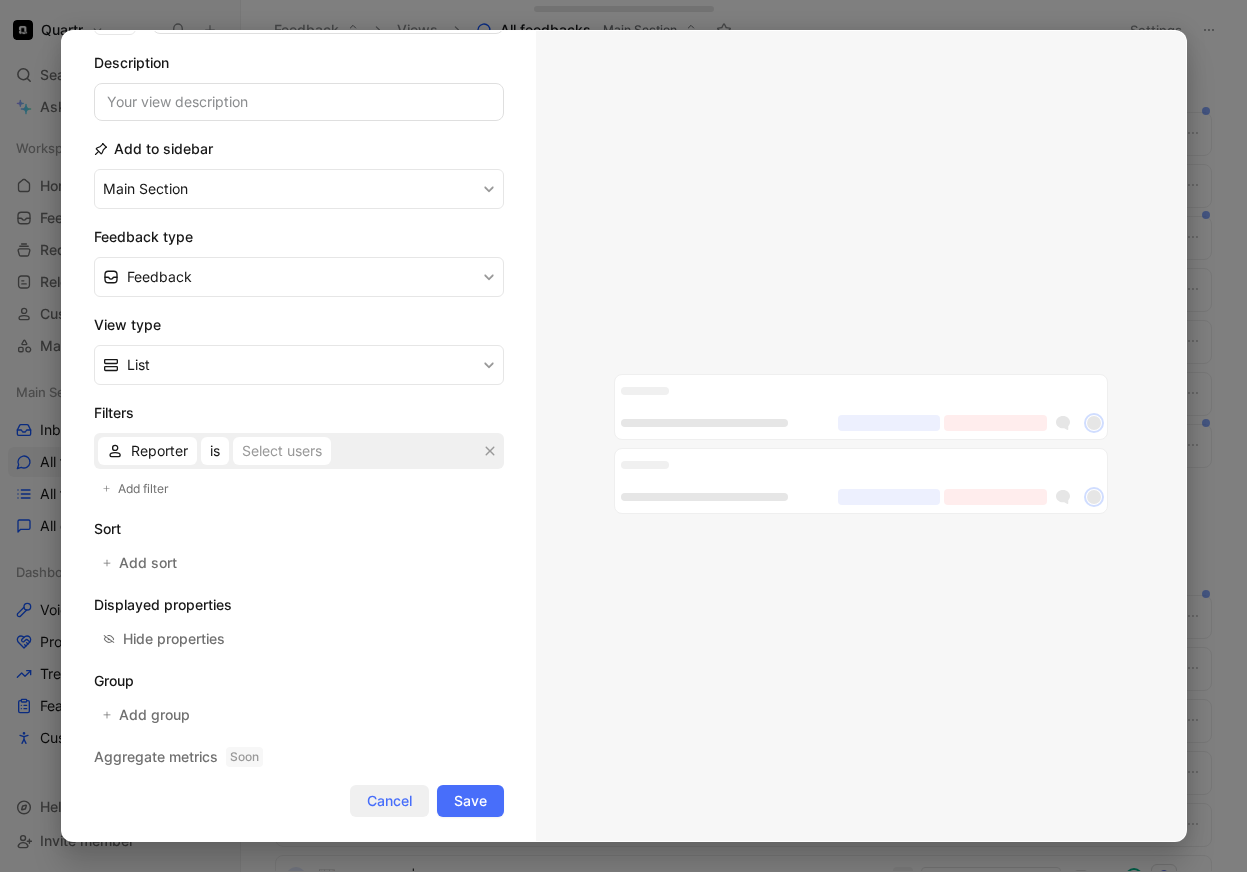 click on "Cancel" at bounding box center [389, 801] 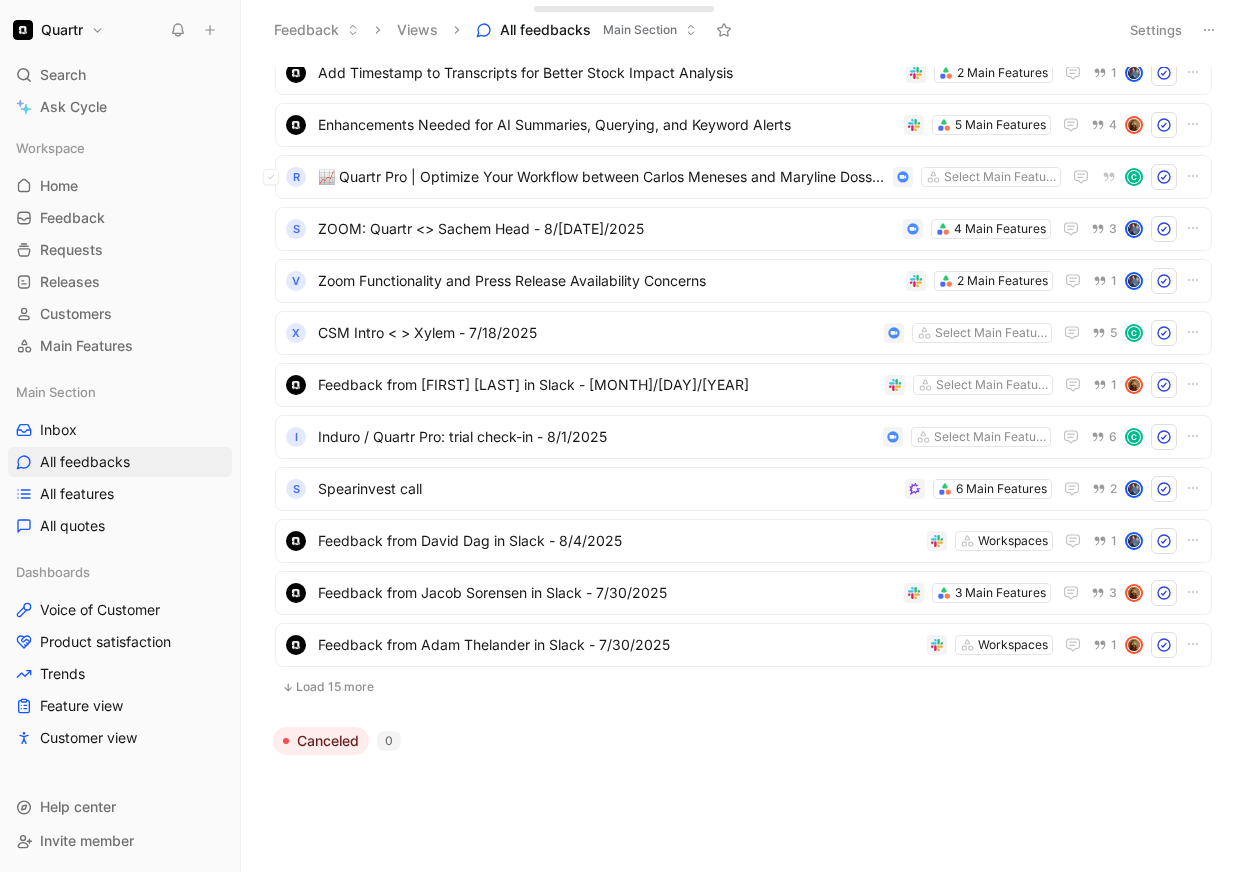 scroll, scrollTop: 0, scrollLeft: 0, axis: both 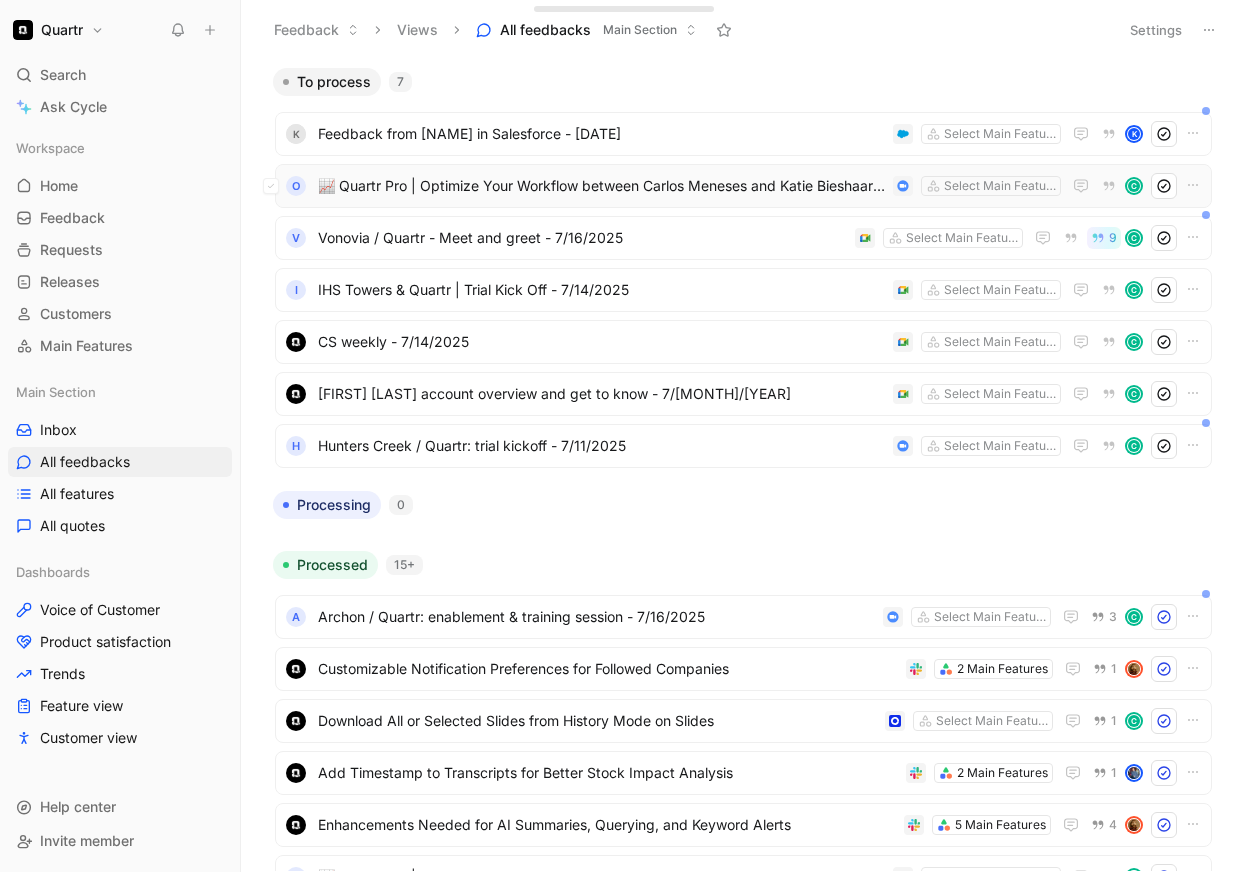 click on "📈 Quartr Pro | Optimize Your Workflow between Carlos Meneses and Katie Bieshaar - 7/16/2025" at bounding box center (601, 186) 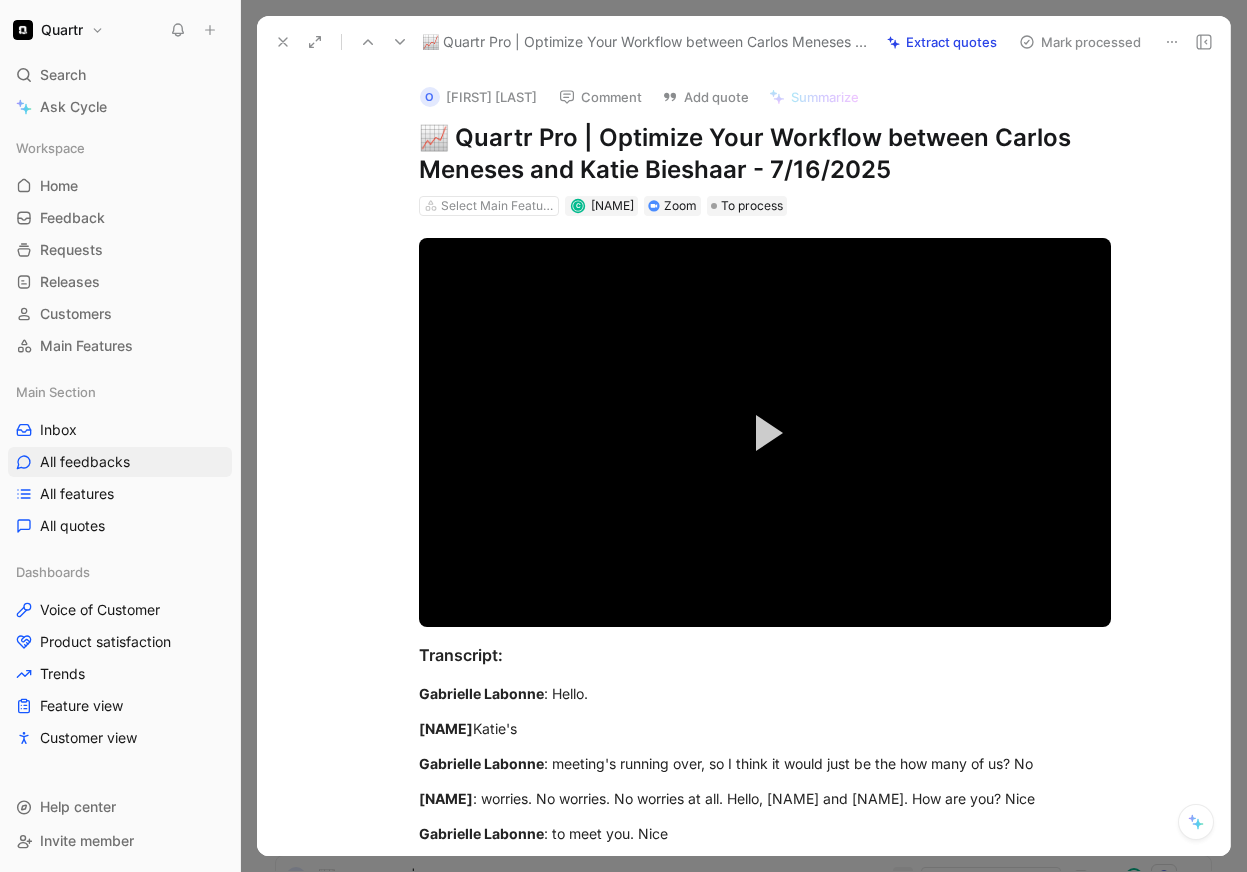 click on "Extract quotes" at bounding box center (942, 42) 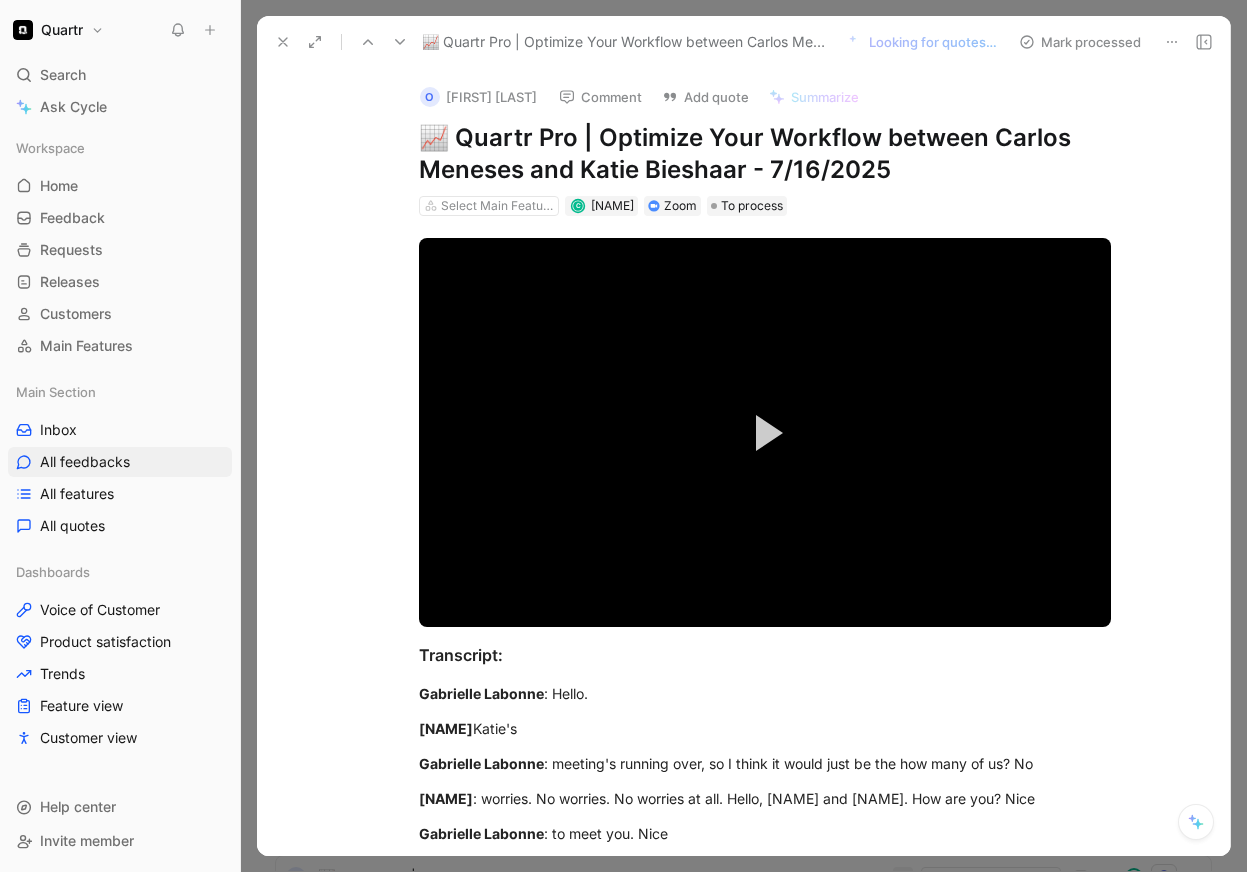 click 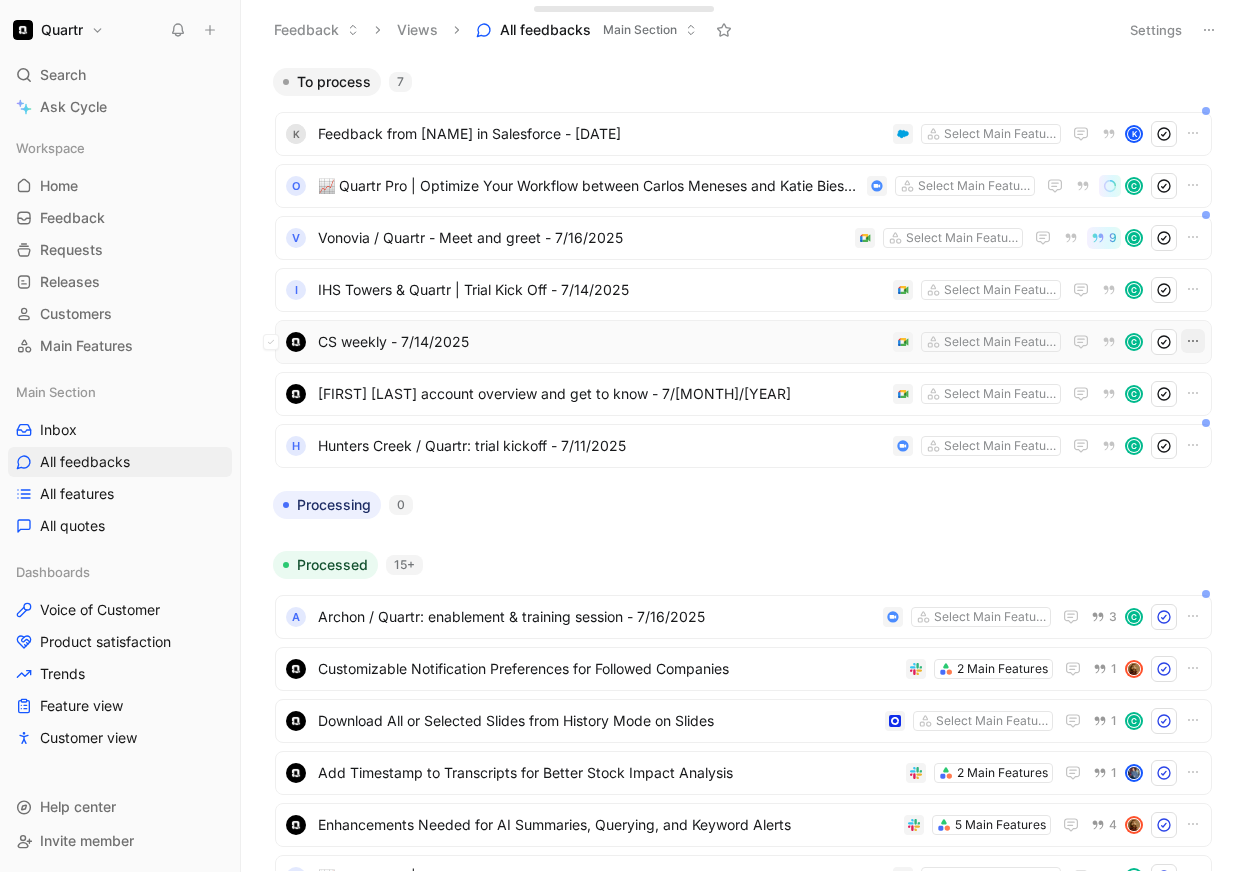 click at bounding box center (1193, 341) 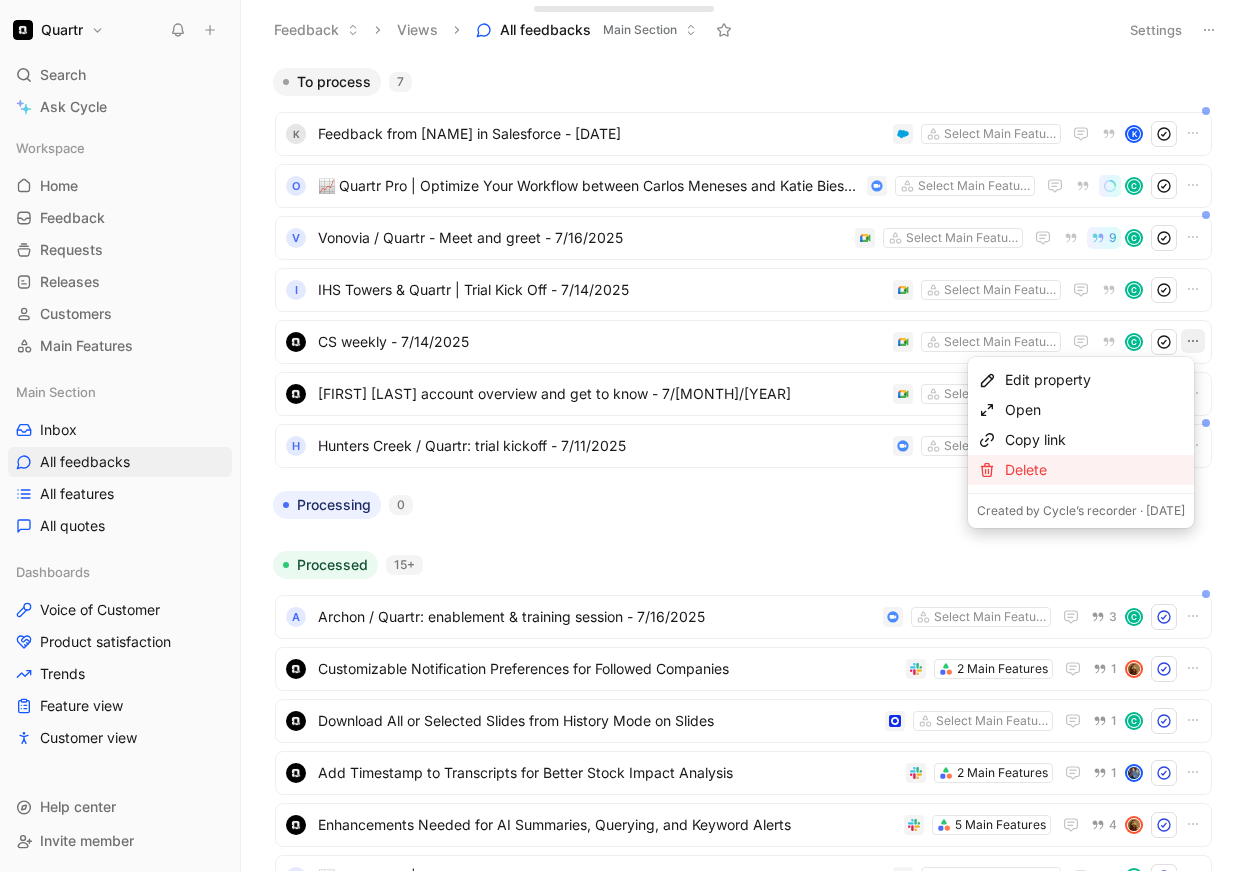 click on "Delete" at bounding box center (1095, 470) 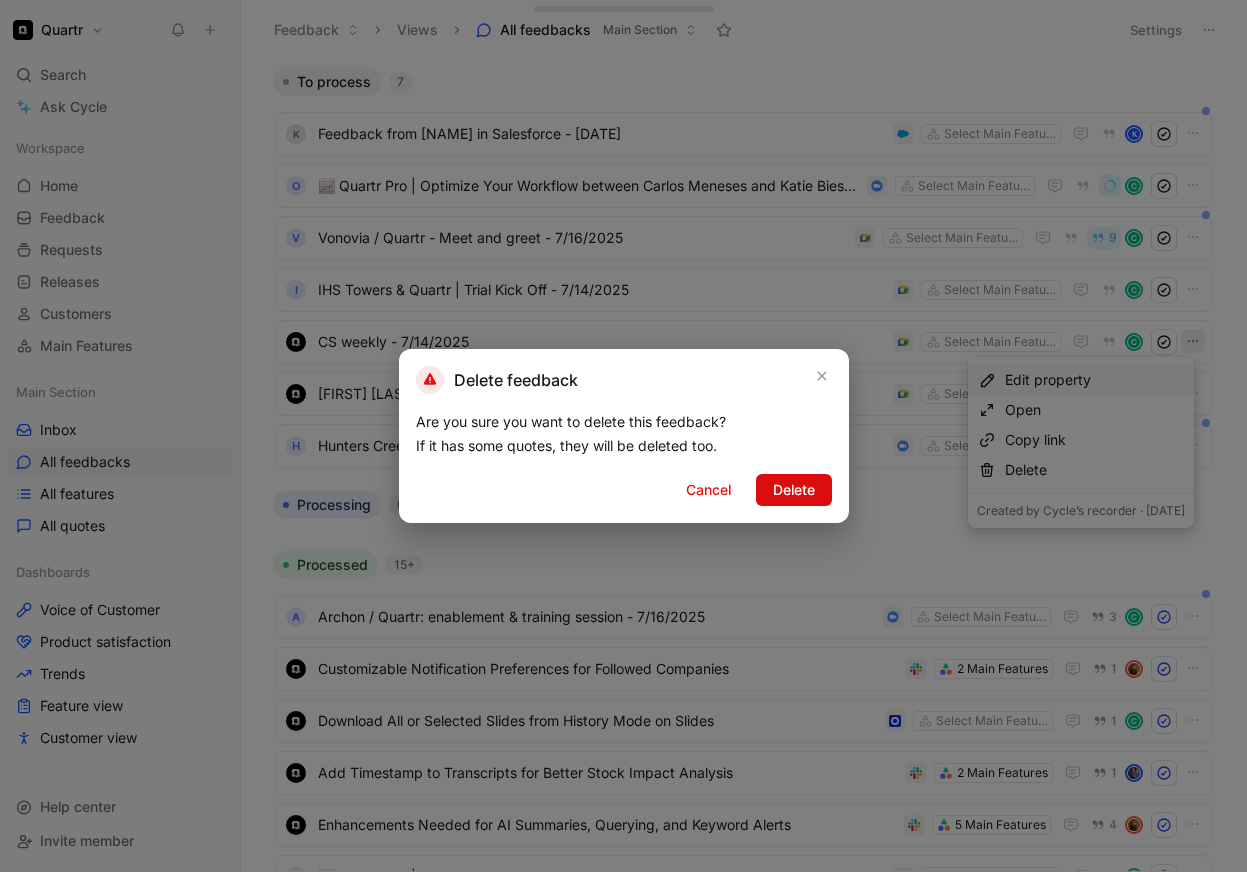 click on "Delete" at bounding box center (794, 490) 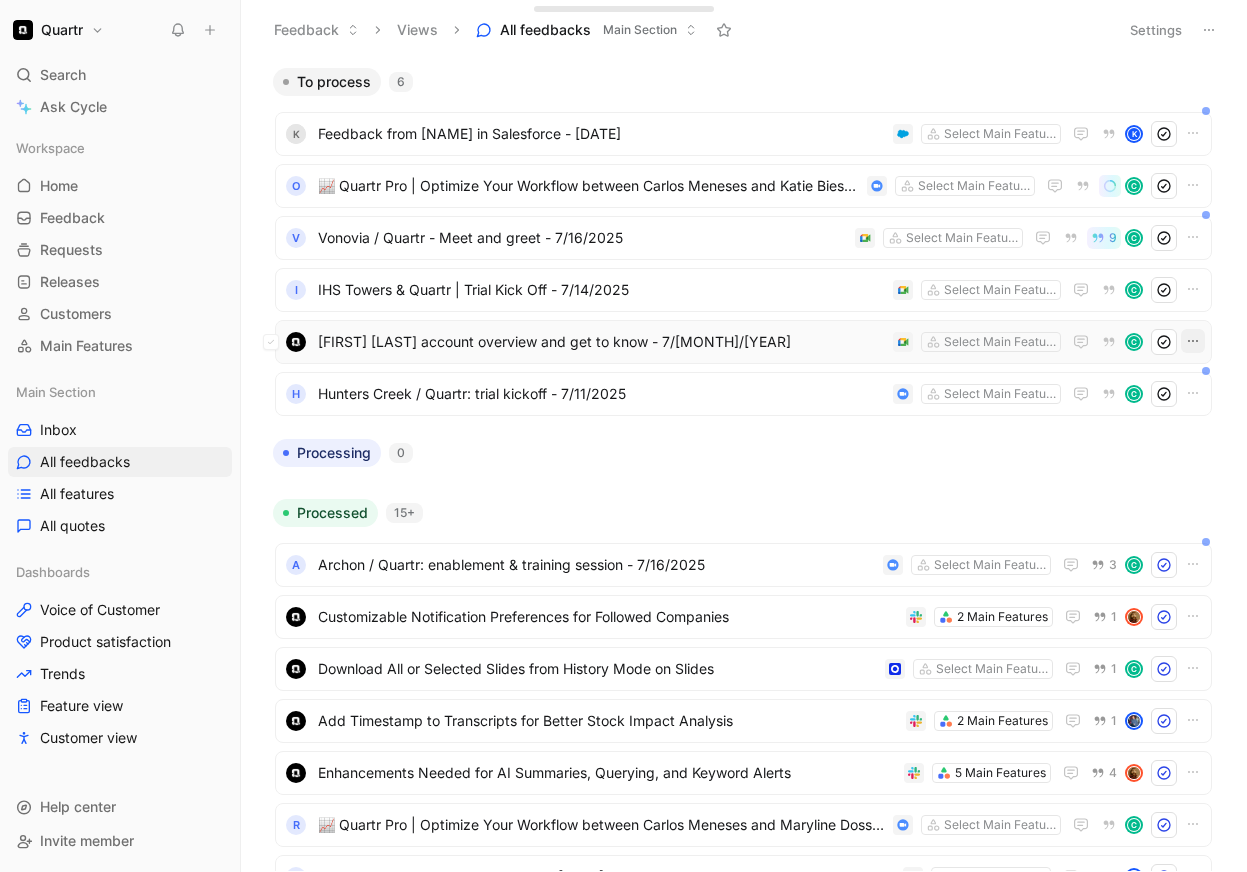 click 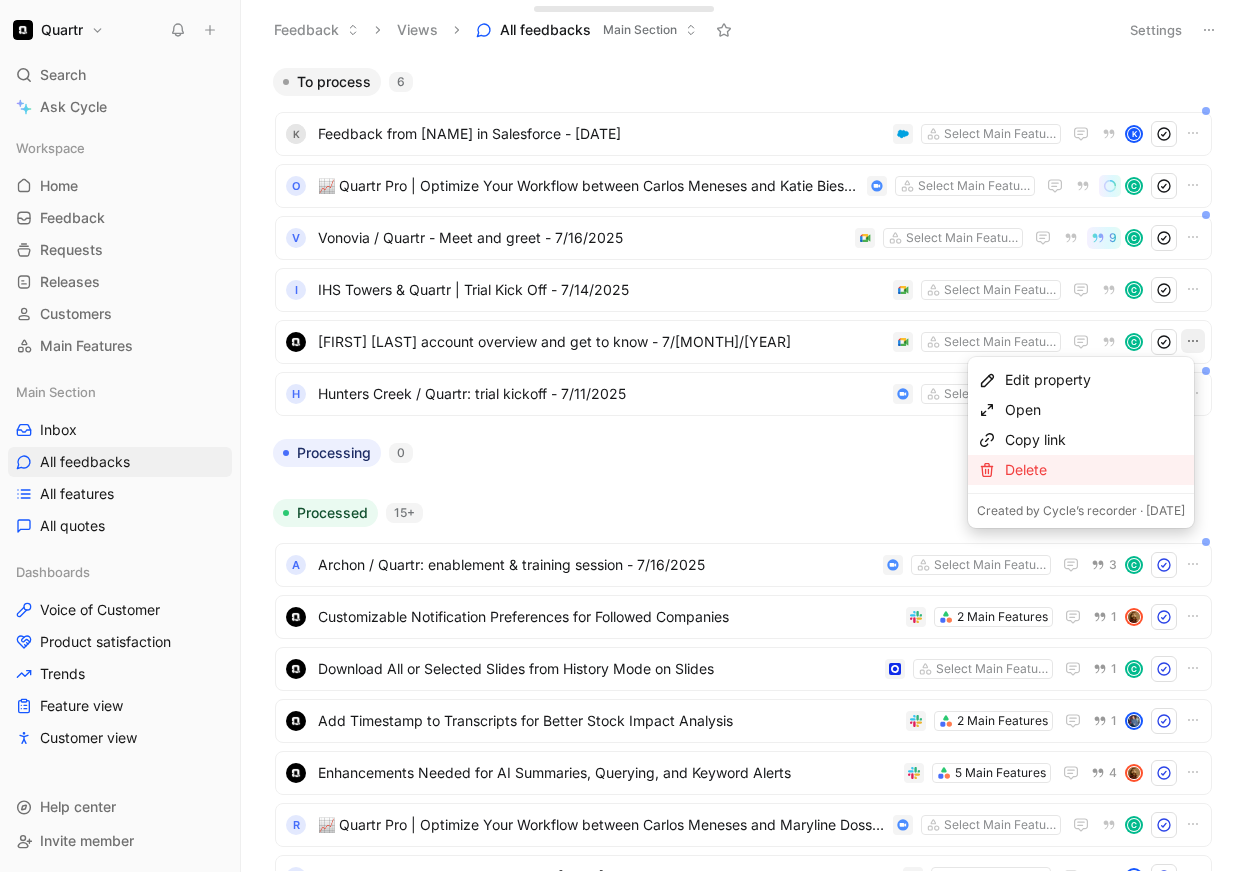 click on "Delete" at bounding box center [1095, 470] 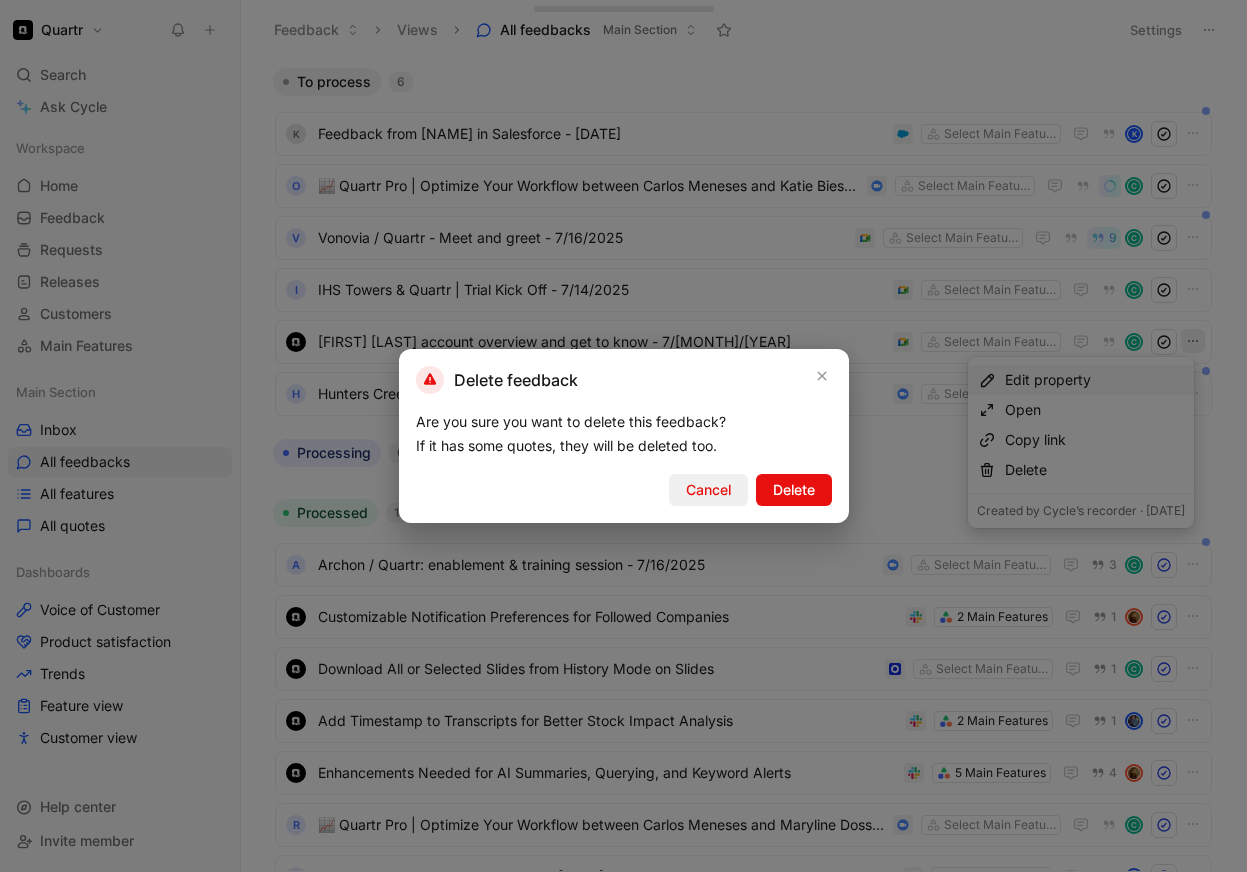 click on "Cancel" at bounding box center [708, 490] 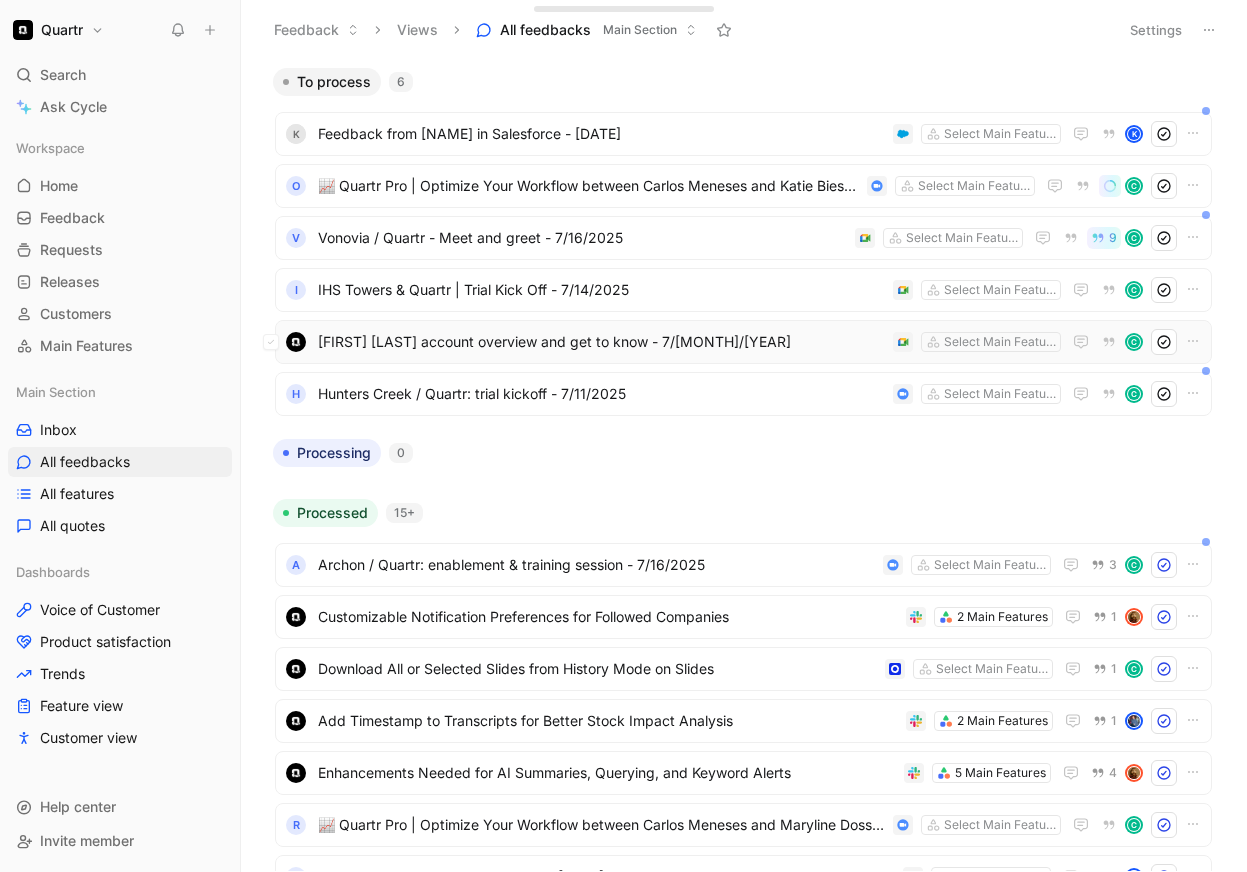 click on "[FIRST] & [FIRST] account overview and get to know - 7/14/2025" at bounding box center (601, 342) 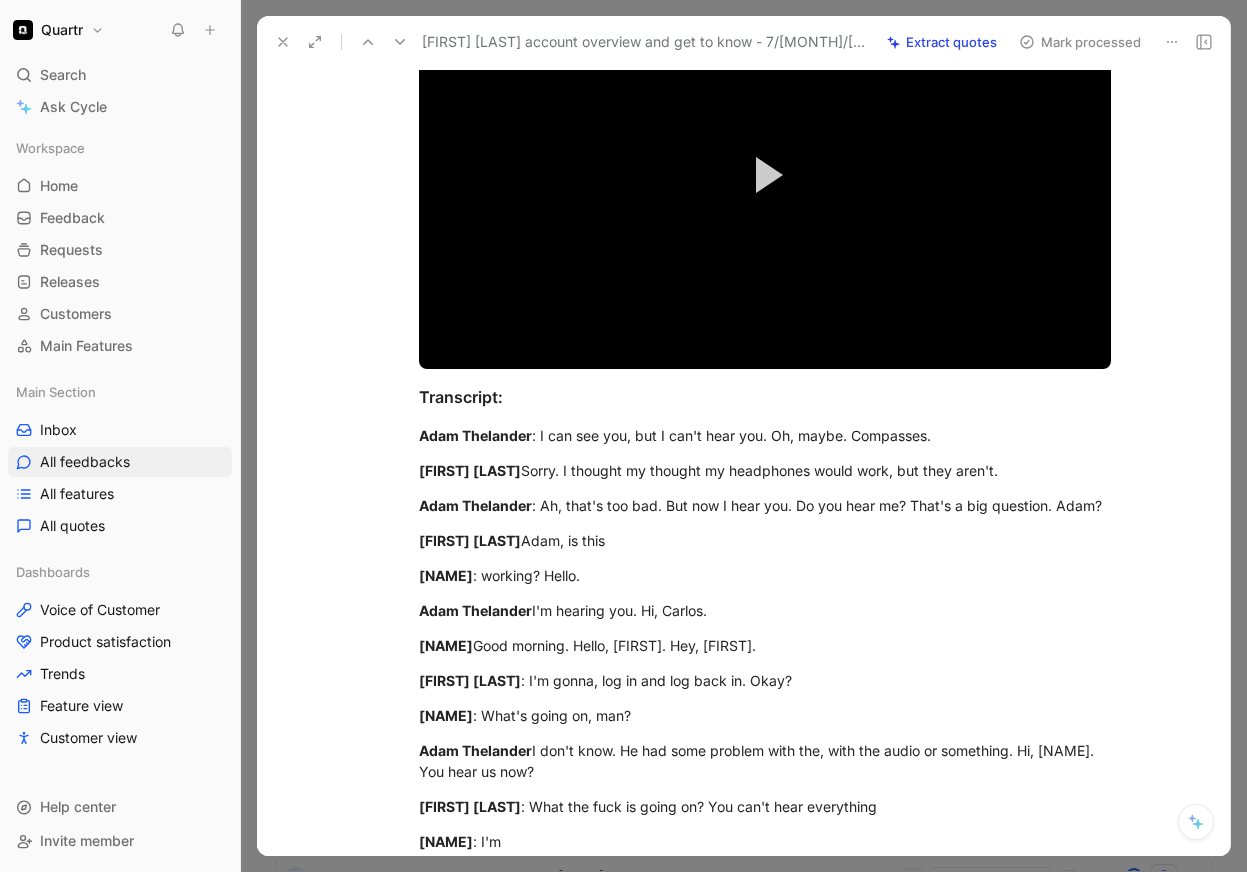 scroll, scrollTop: 259, scrollLeft: 0, axis: vertical 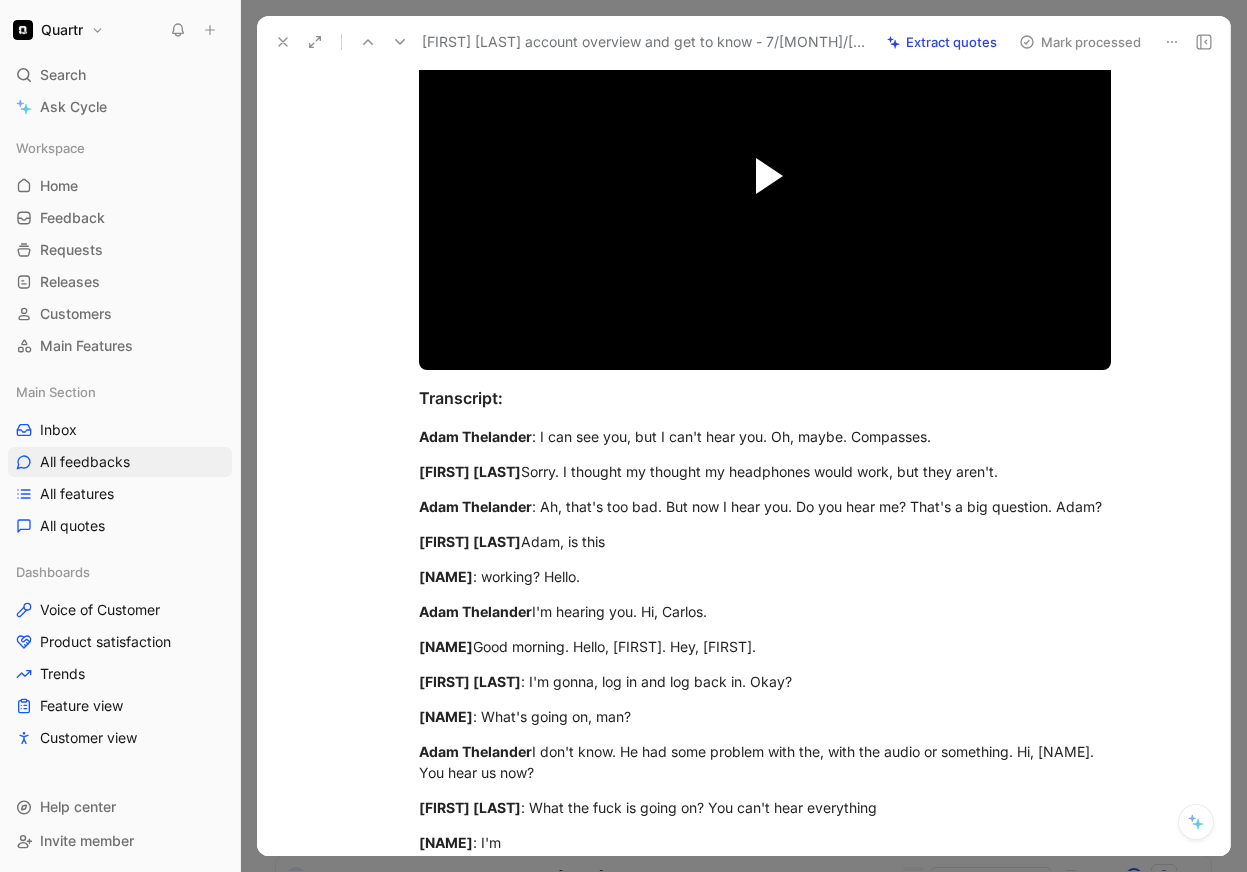 click at bounding box center [769, 176] 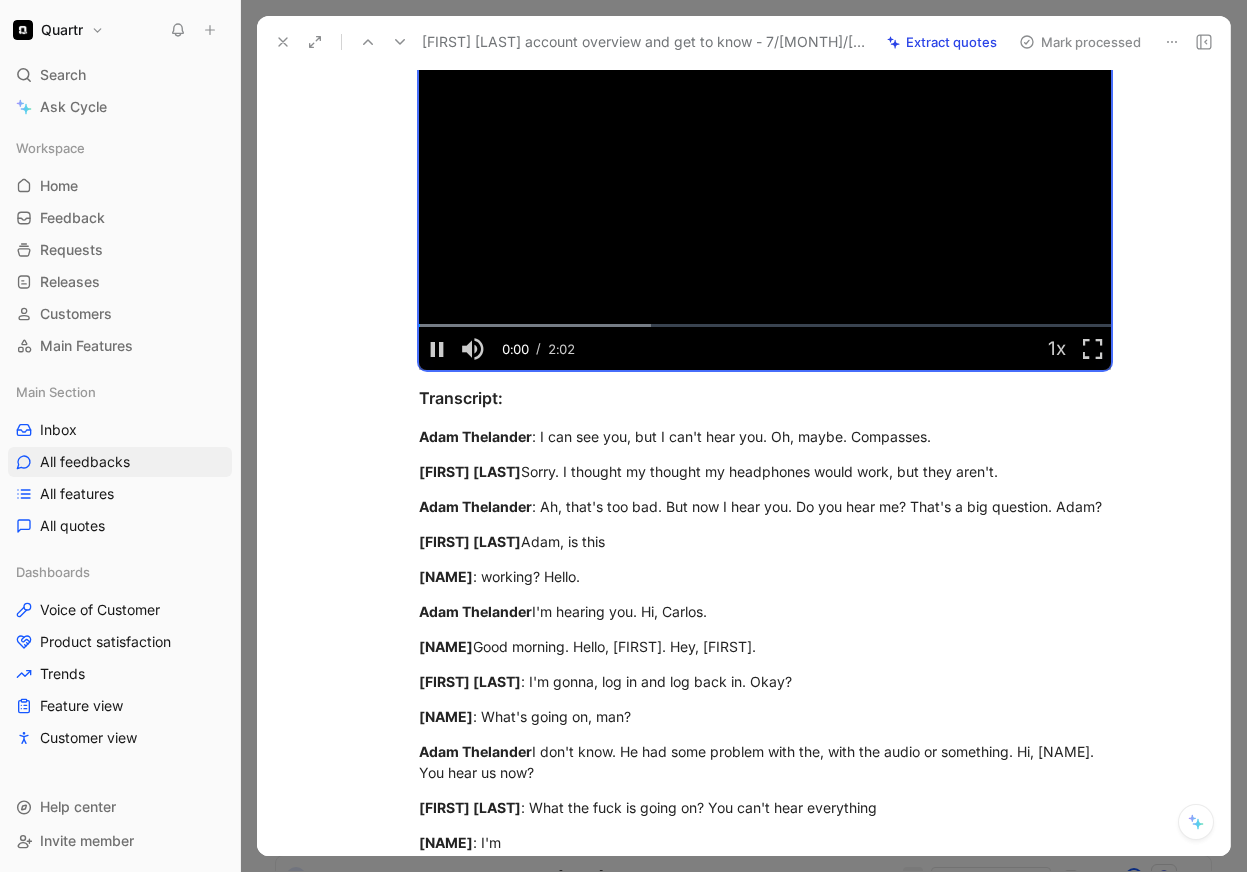 scroll, scrollTop: 172, scrollLeft: 0, axis: vertical 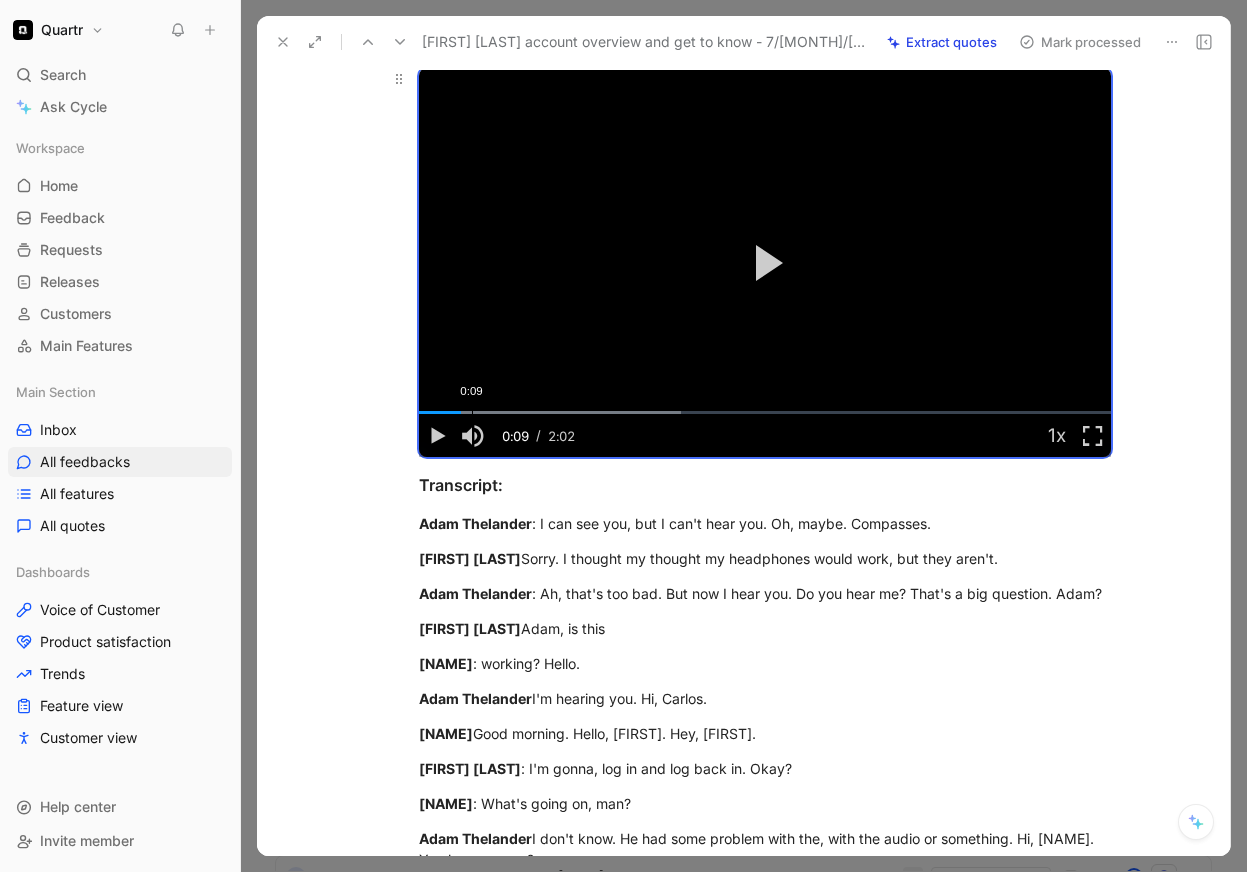 click on "0:09" at bounding box center [472, 412] 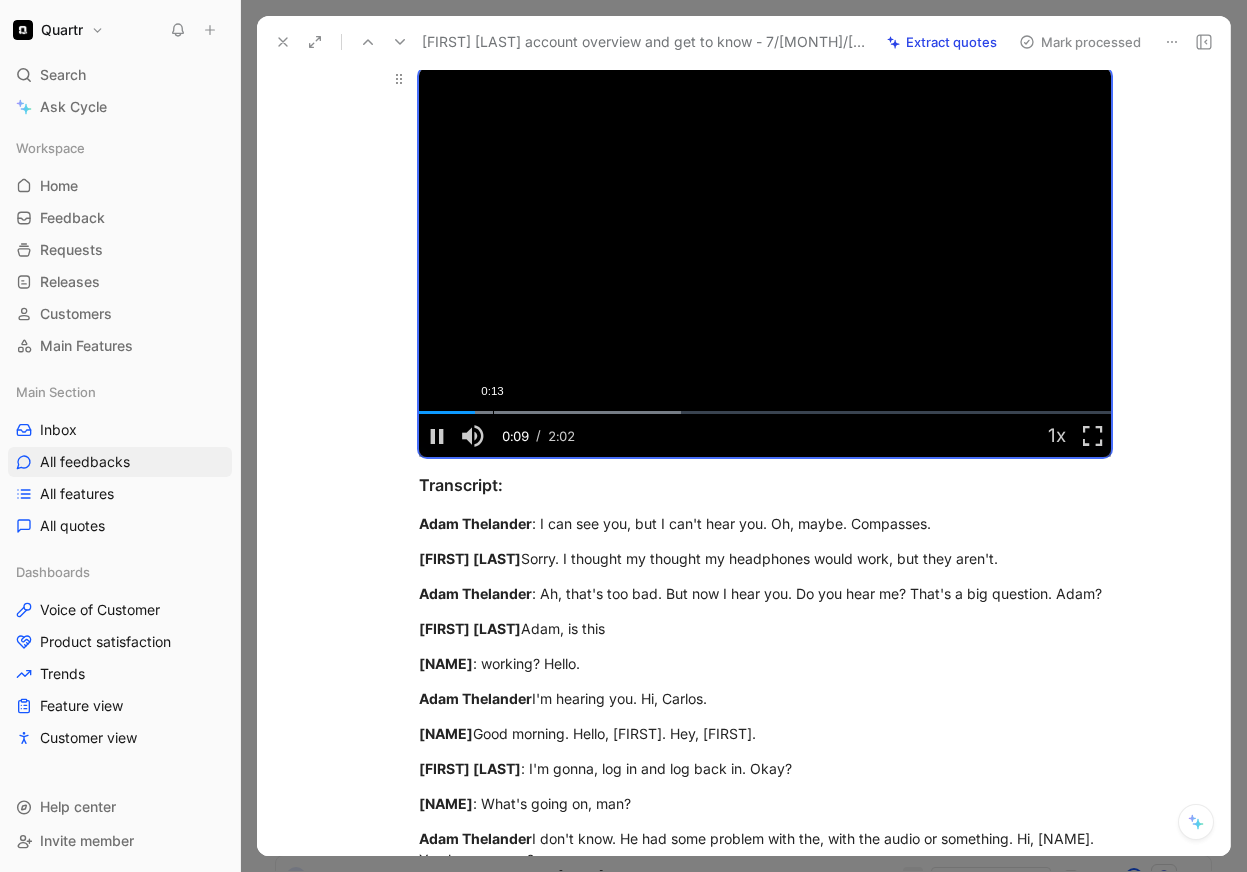click on "0:13" at bounding box center [493, 412] 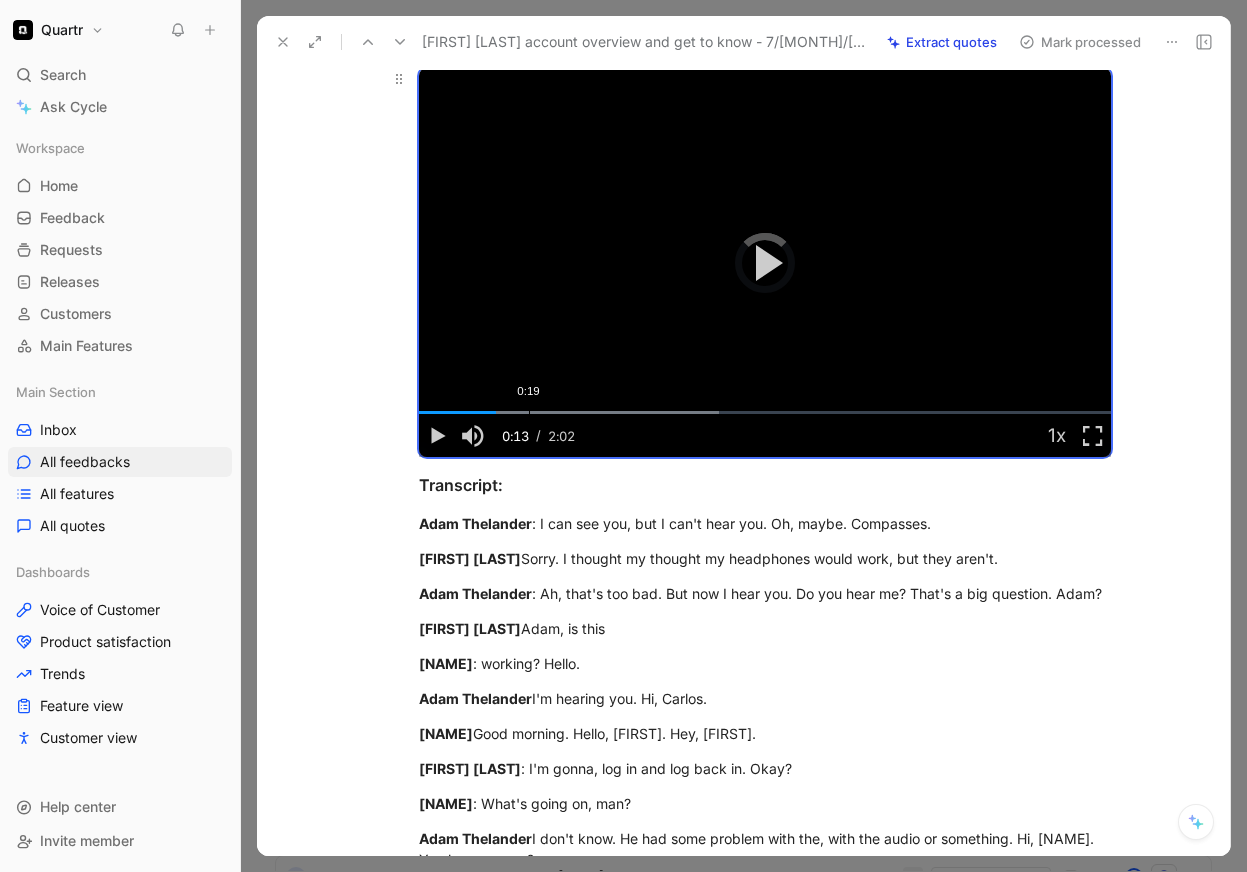 click on "0:19" at bounding box center [529, 412] 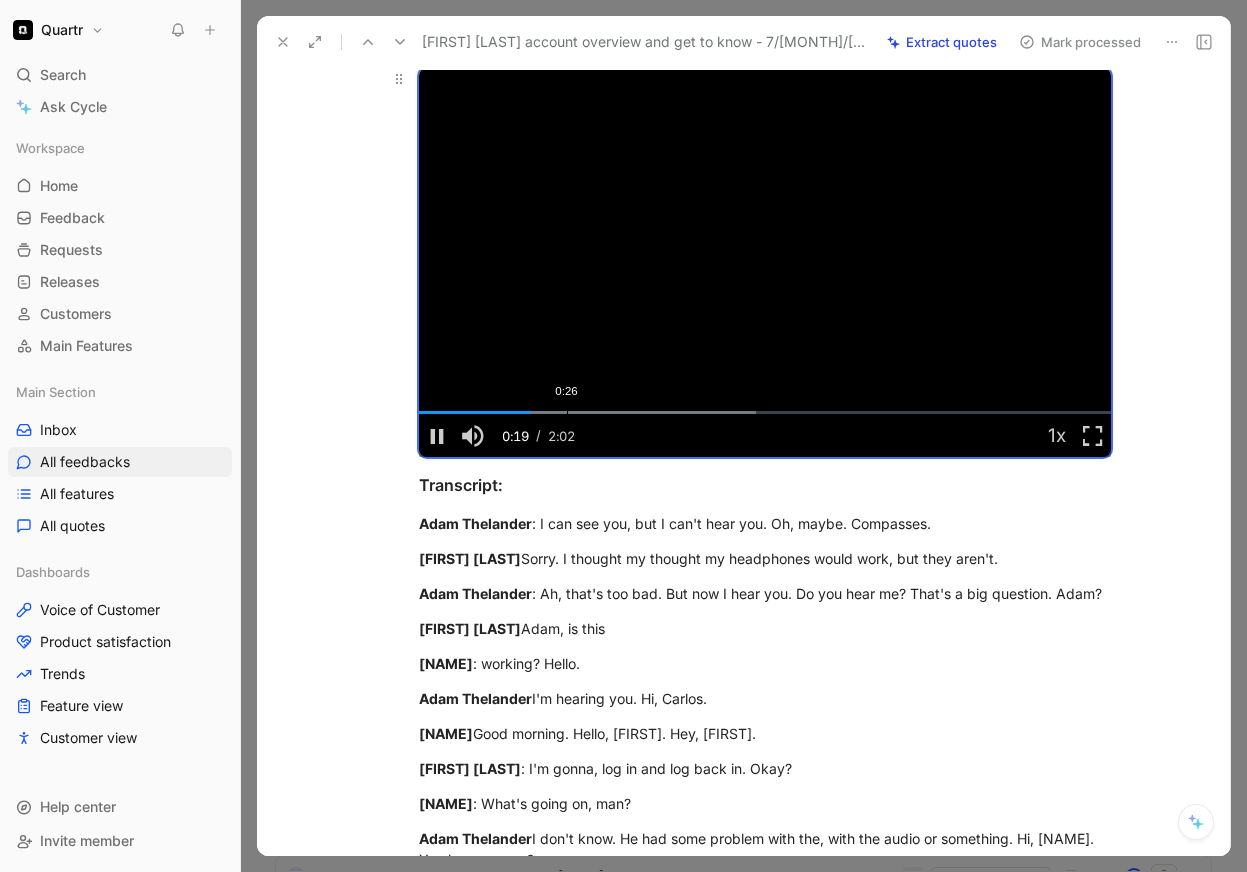 click on "0:26" at bounding box center (567, 412) 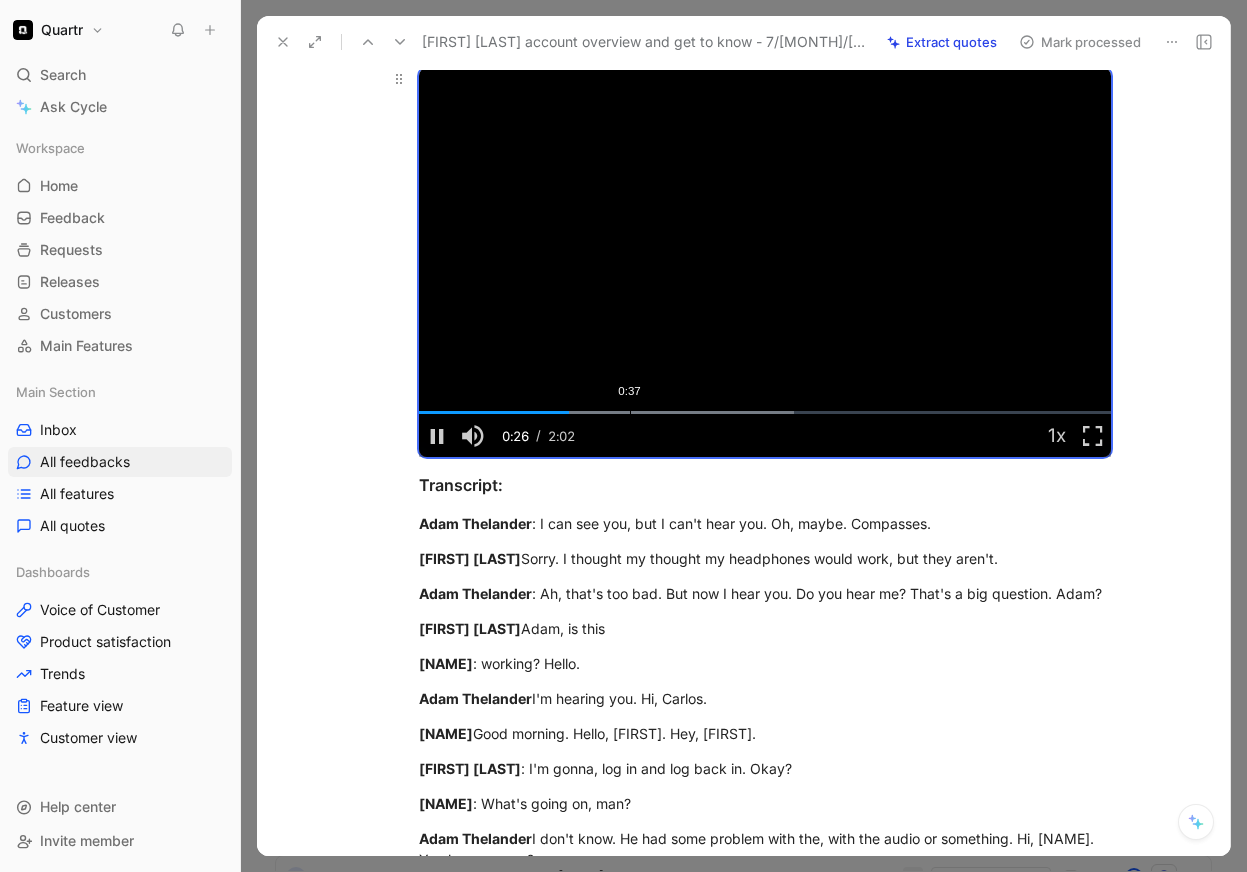 click on "0:37" at bounding box center (630, 412) 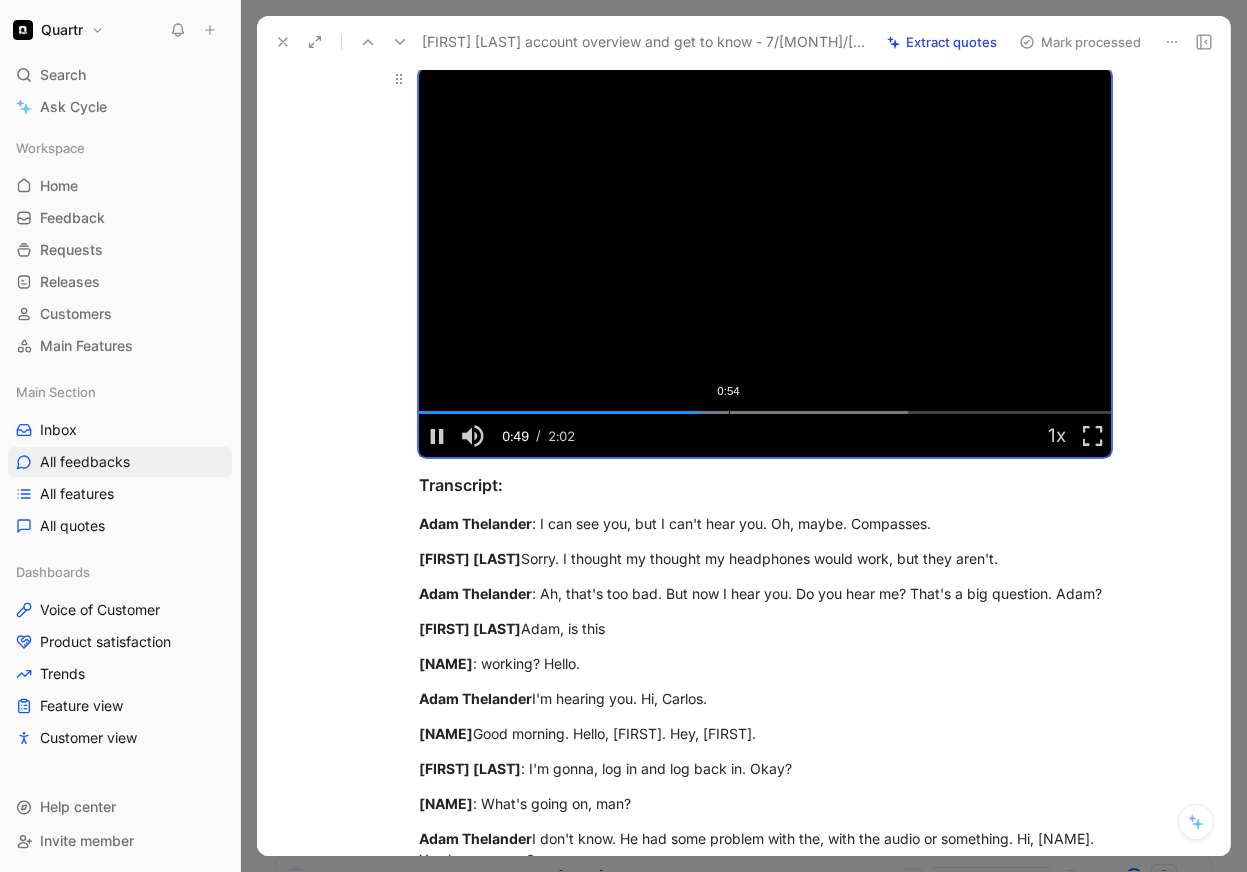 click on "0:54" at bounding box center [729, 412] 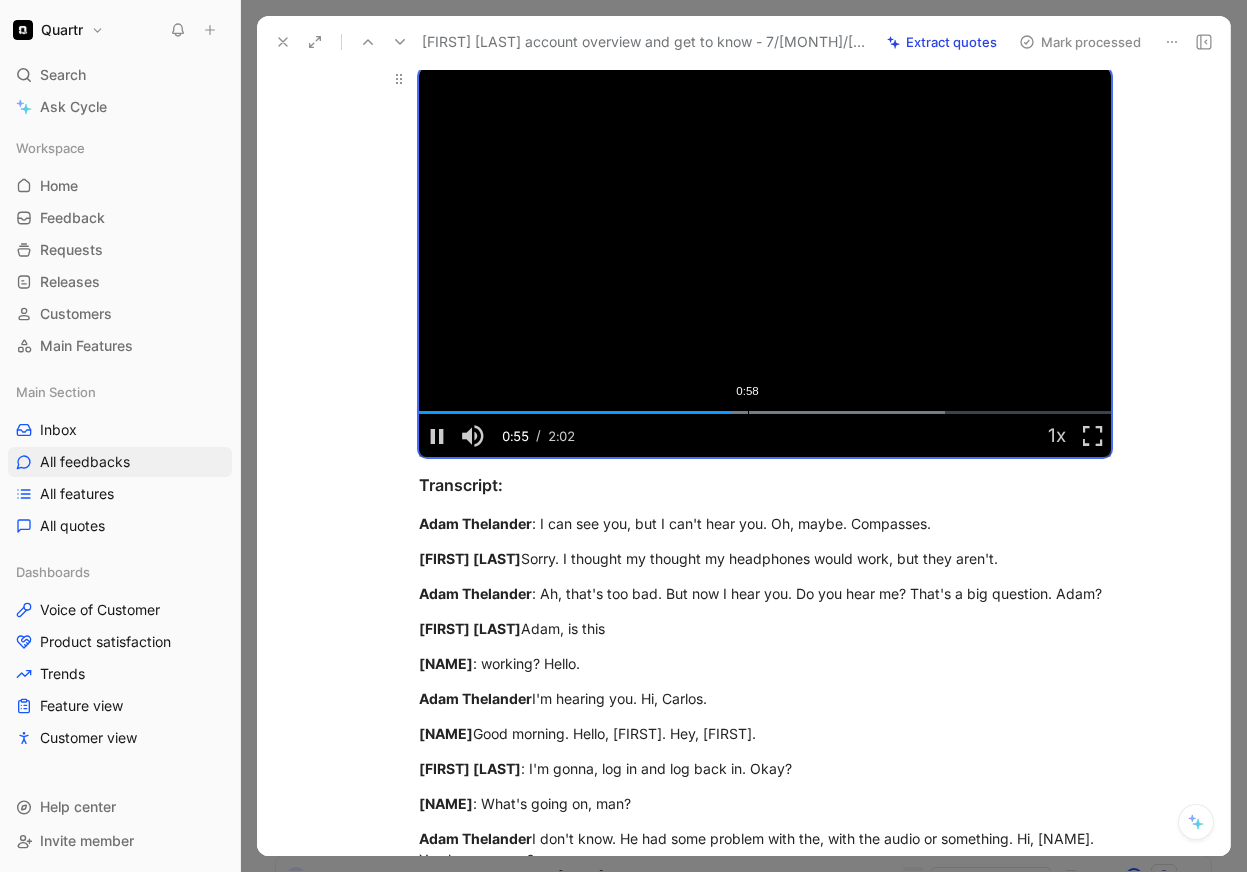 click on "0:58" at bounding box center (748, 412) 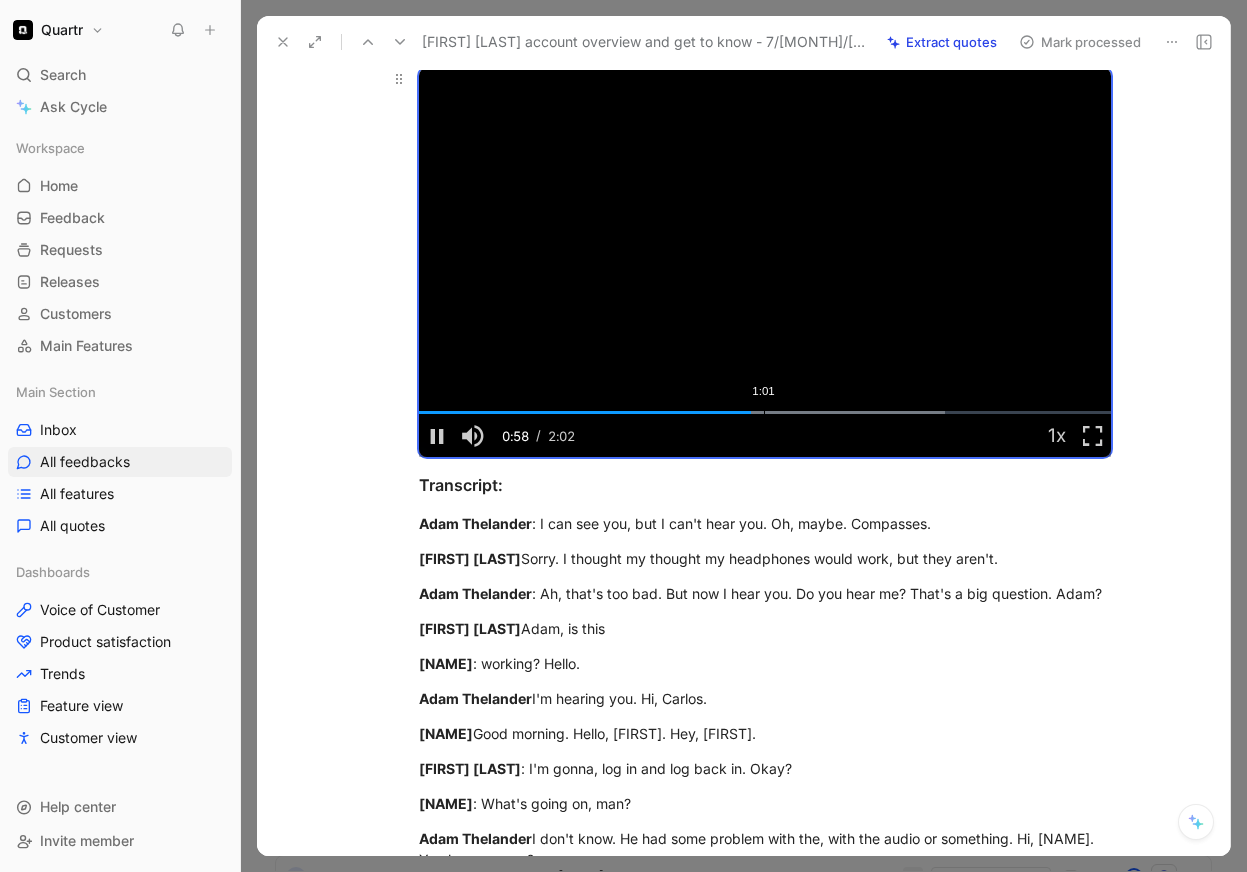 click on "1:01" at bounding box center (764, 412) 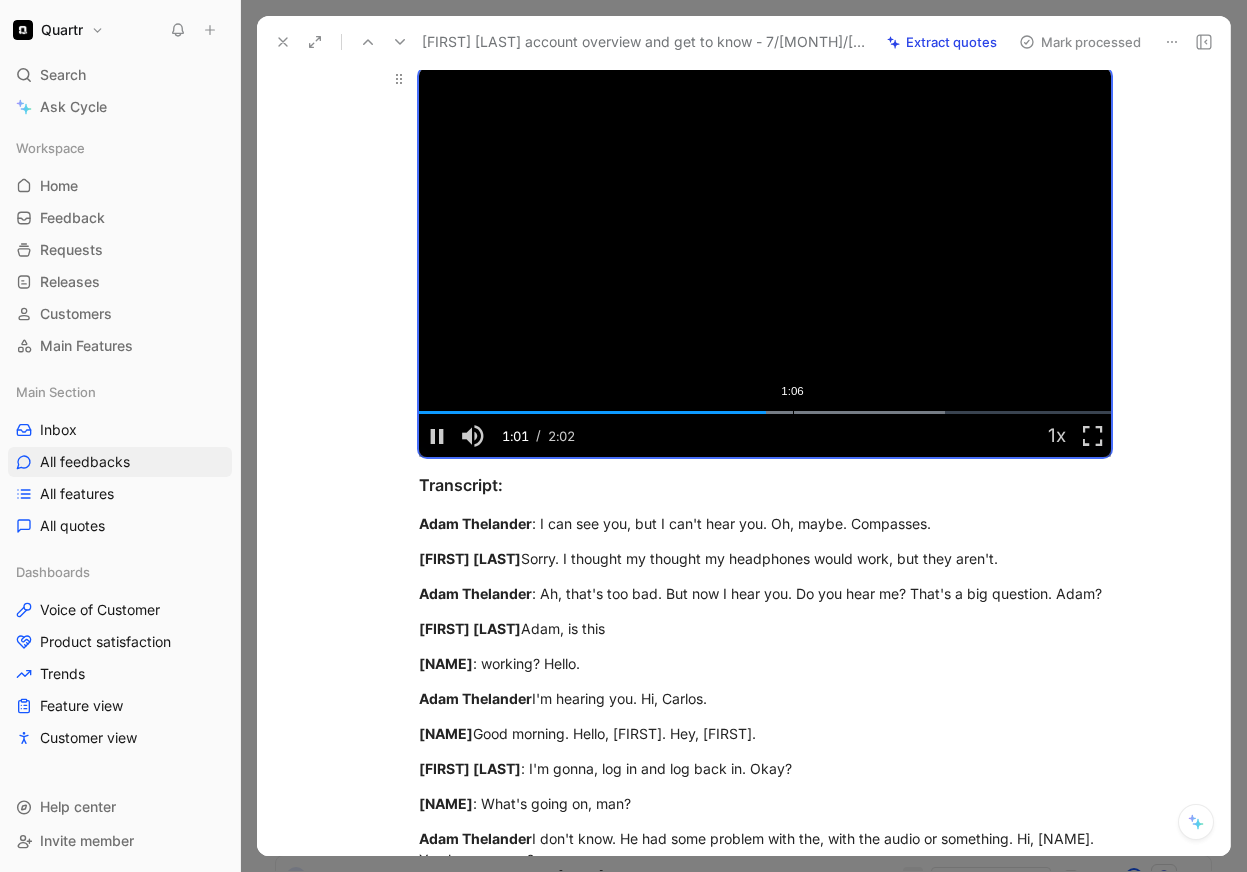 click on "Loaded :  76.12% 1:06 1:01" at bounding box center (765, 412) 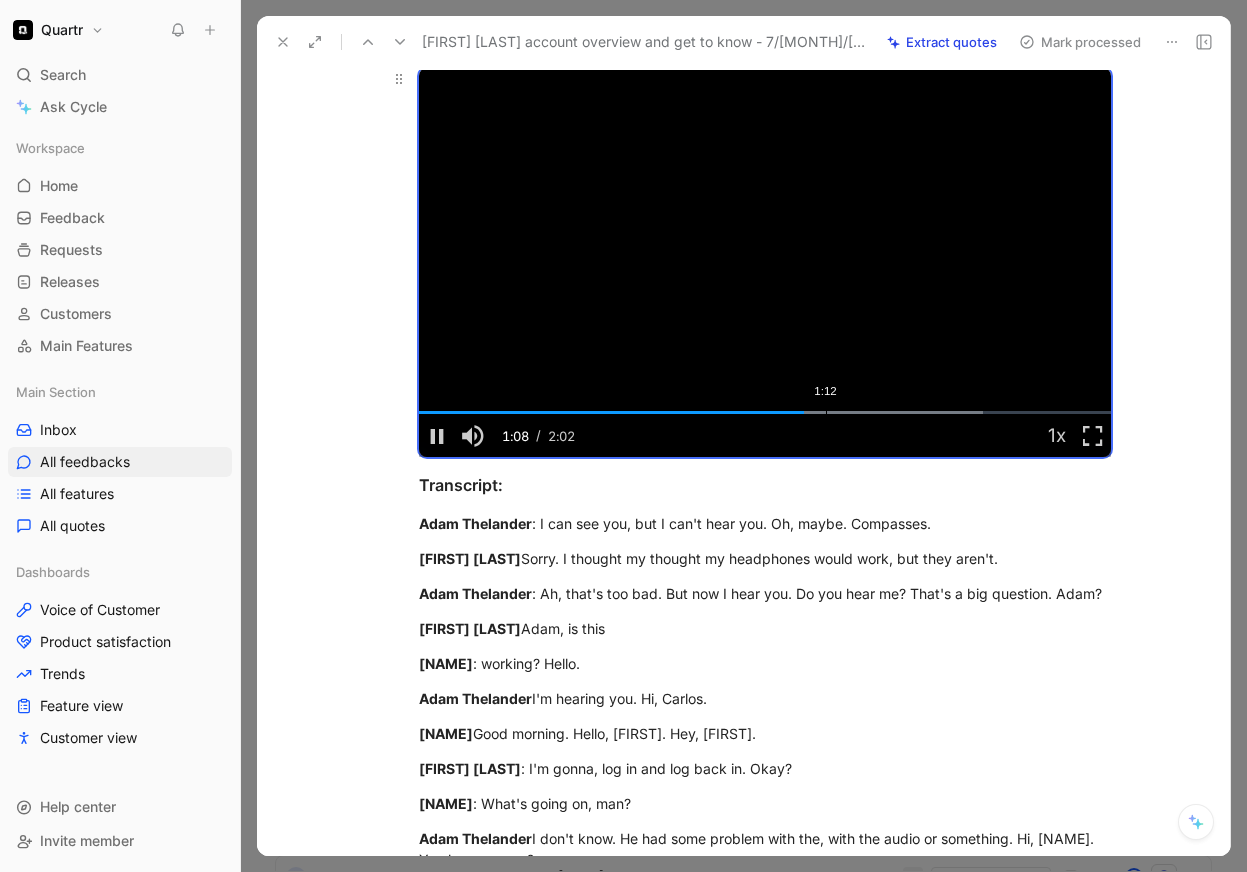 click on "1:12" at bounding box center [826, 412] 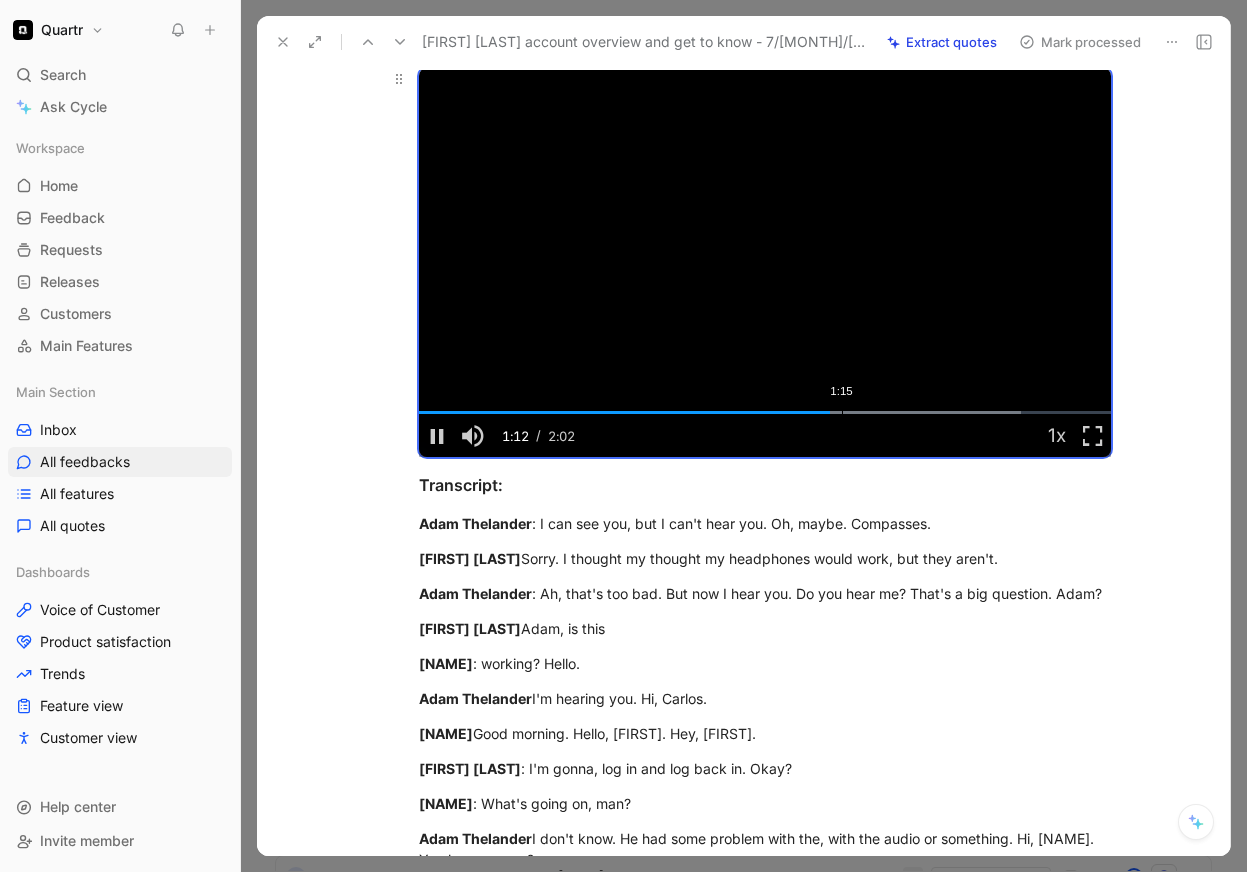 click on "Loaded :  87.03% 1:15 1:12" at bounding box center (765, 412) 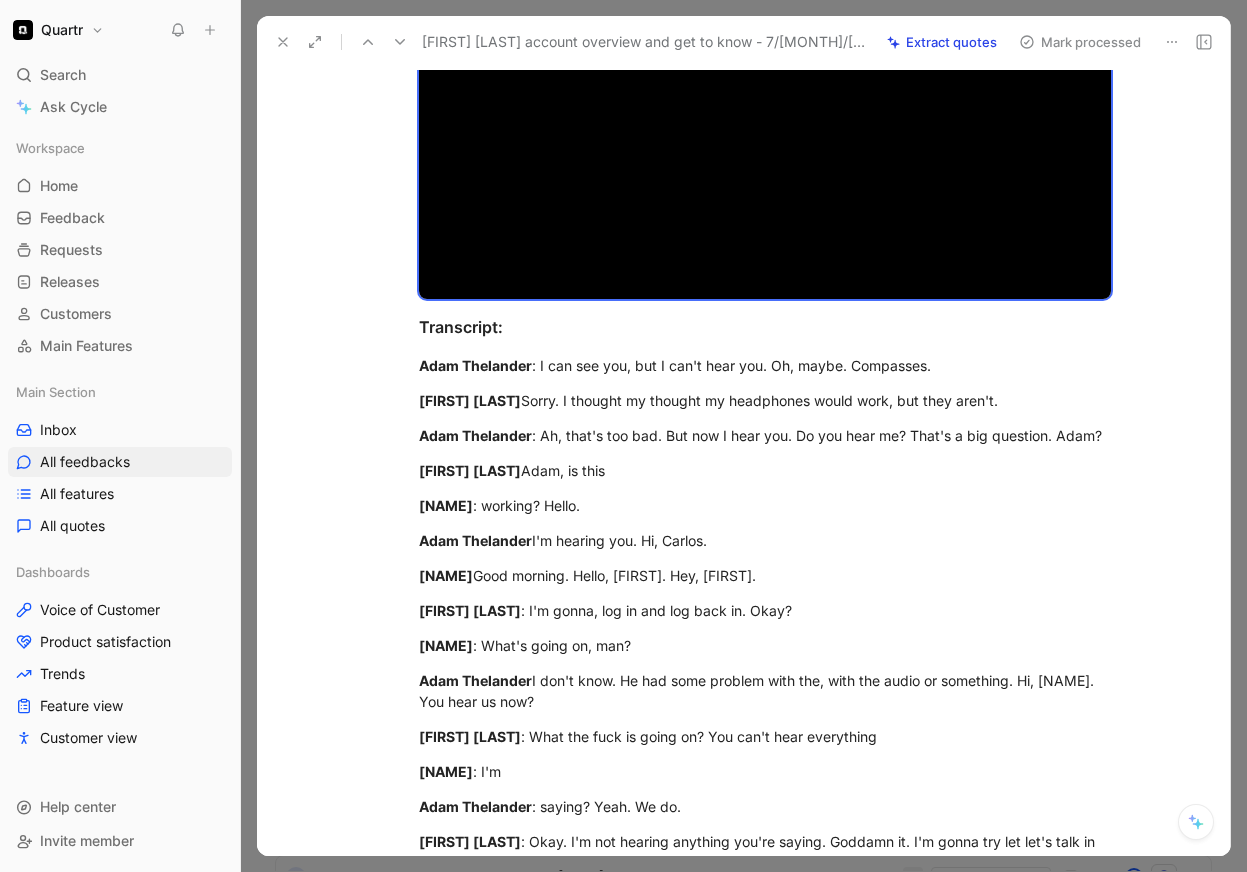 scroll, scrollTop: 0, scrollLeft: 0, axis: both 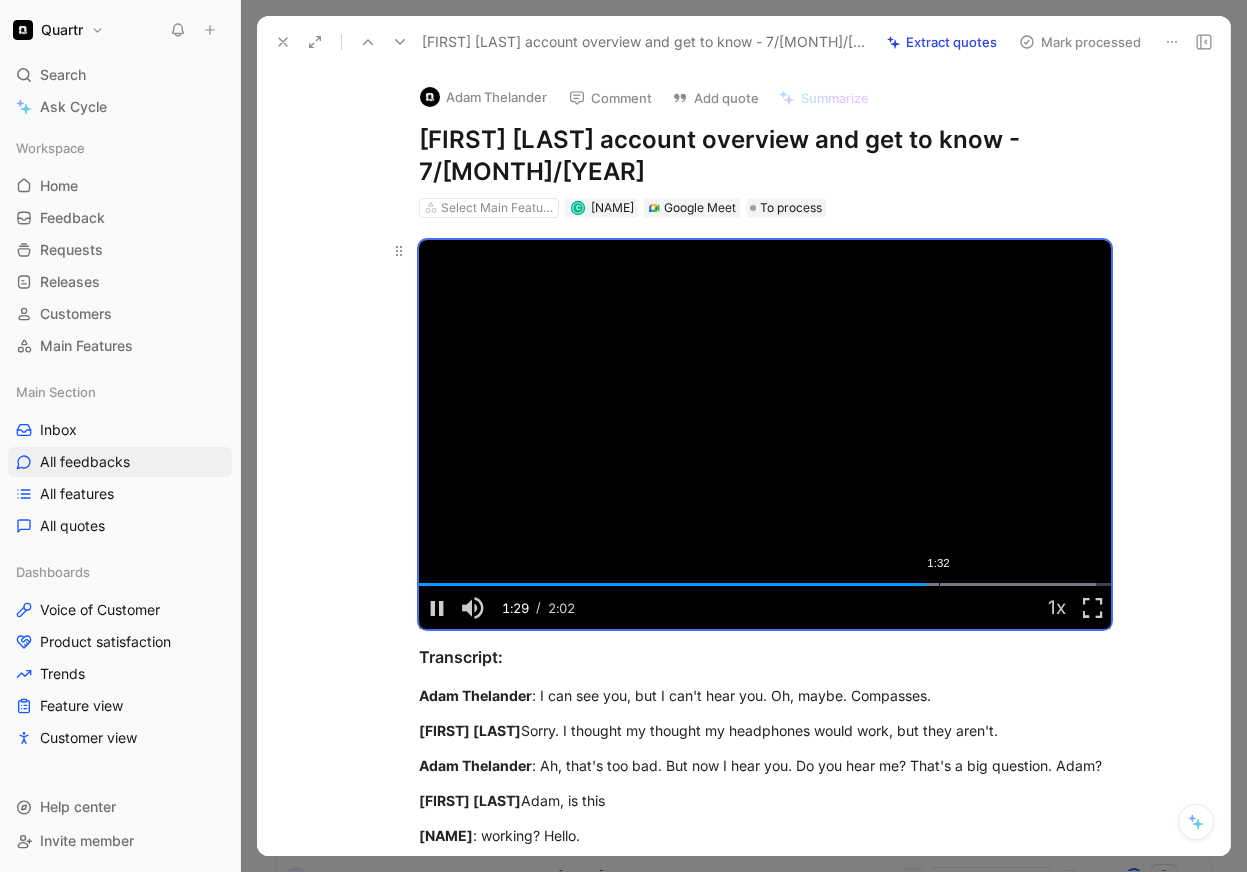 click on "1:32" at bounding box center (939, 584) 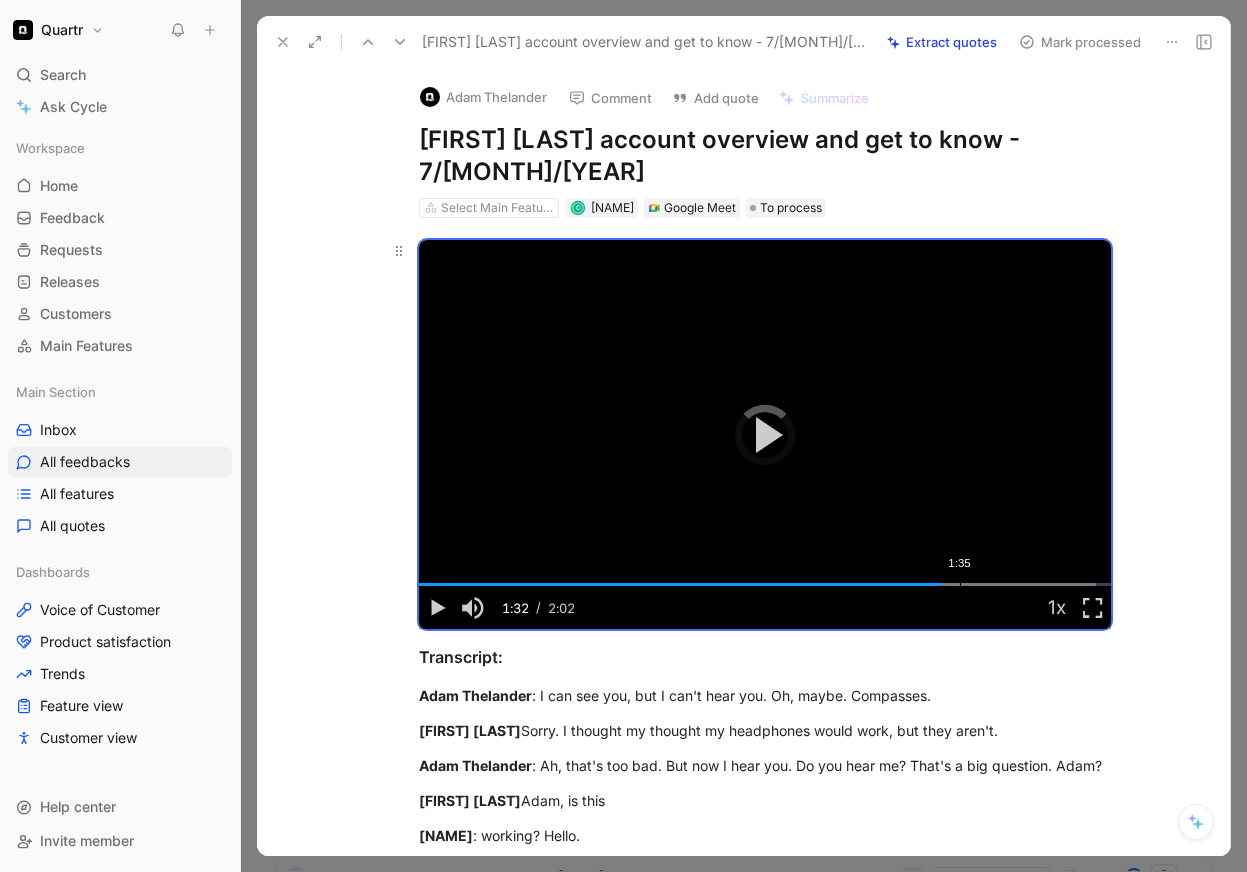 click on "1:35" at bounding box center (960, 584) 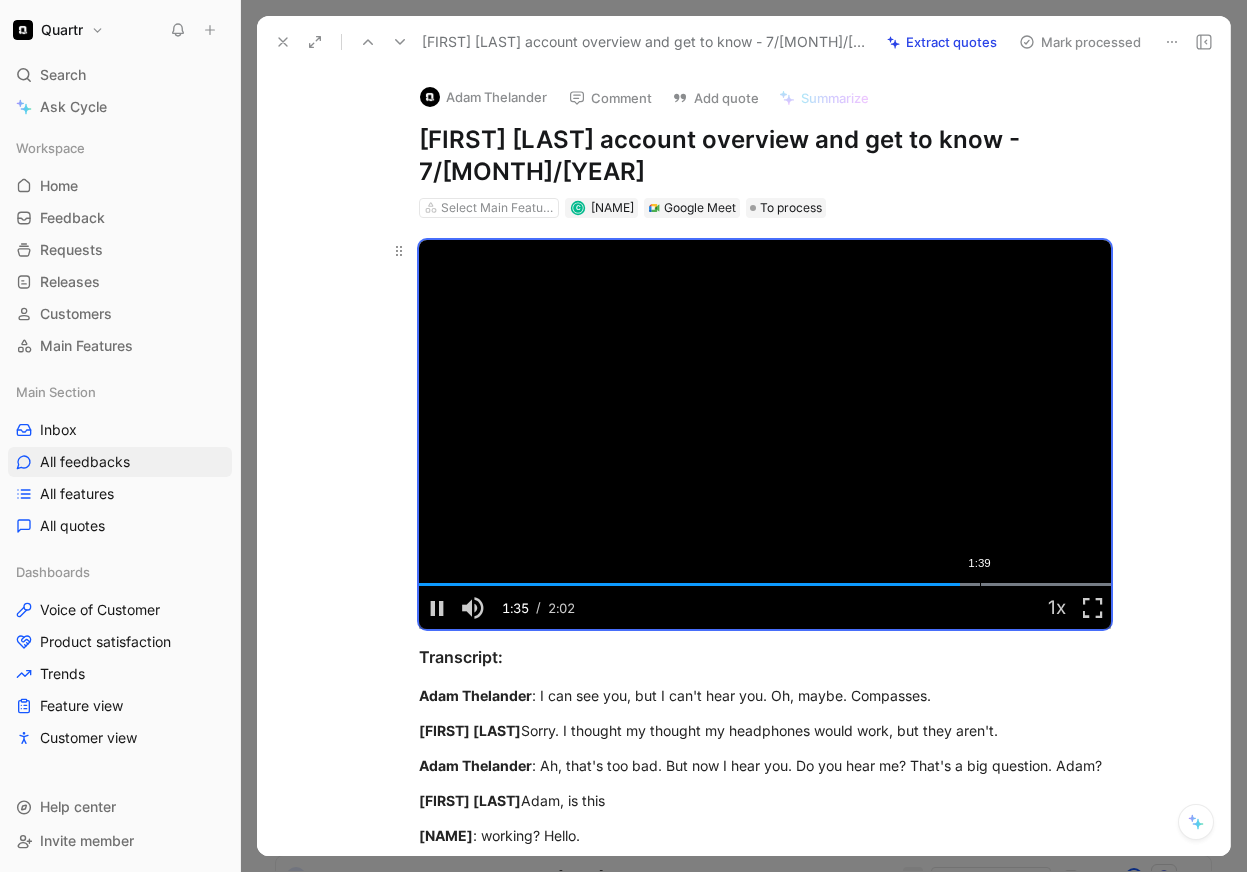 click on "Loaded :  100.00% 1:39 1:36" at bounding box center (765, 584) 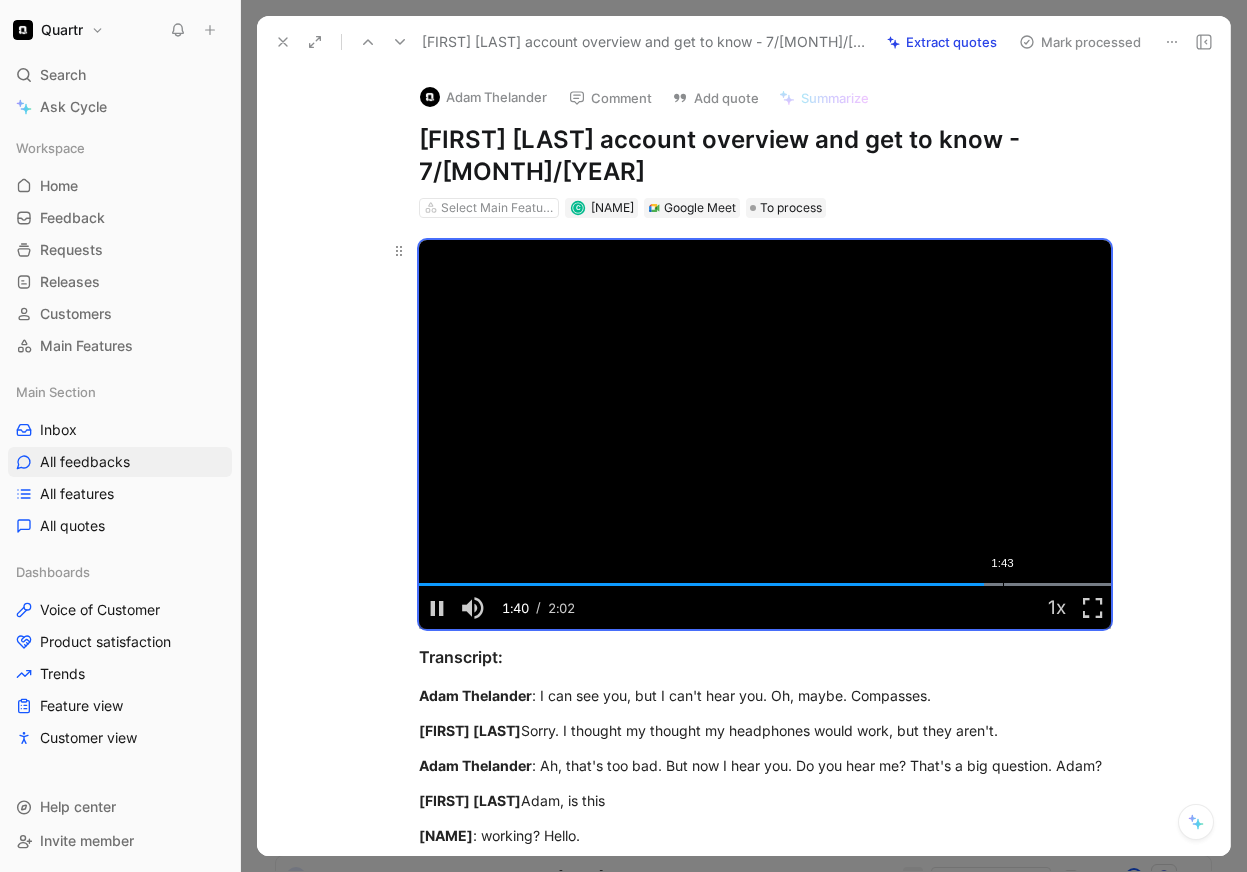 click on "1:43" at bounding box center (1003, 584) 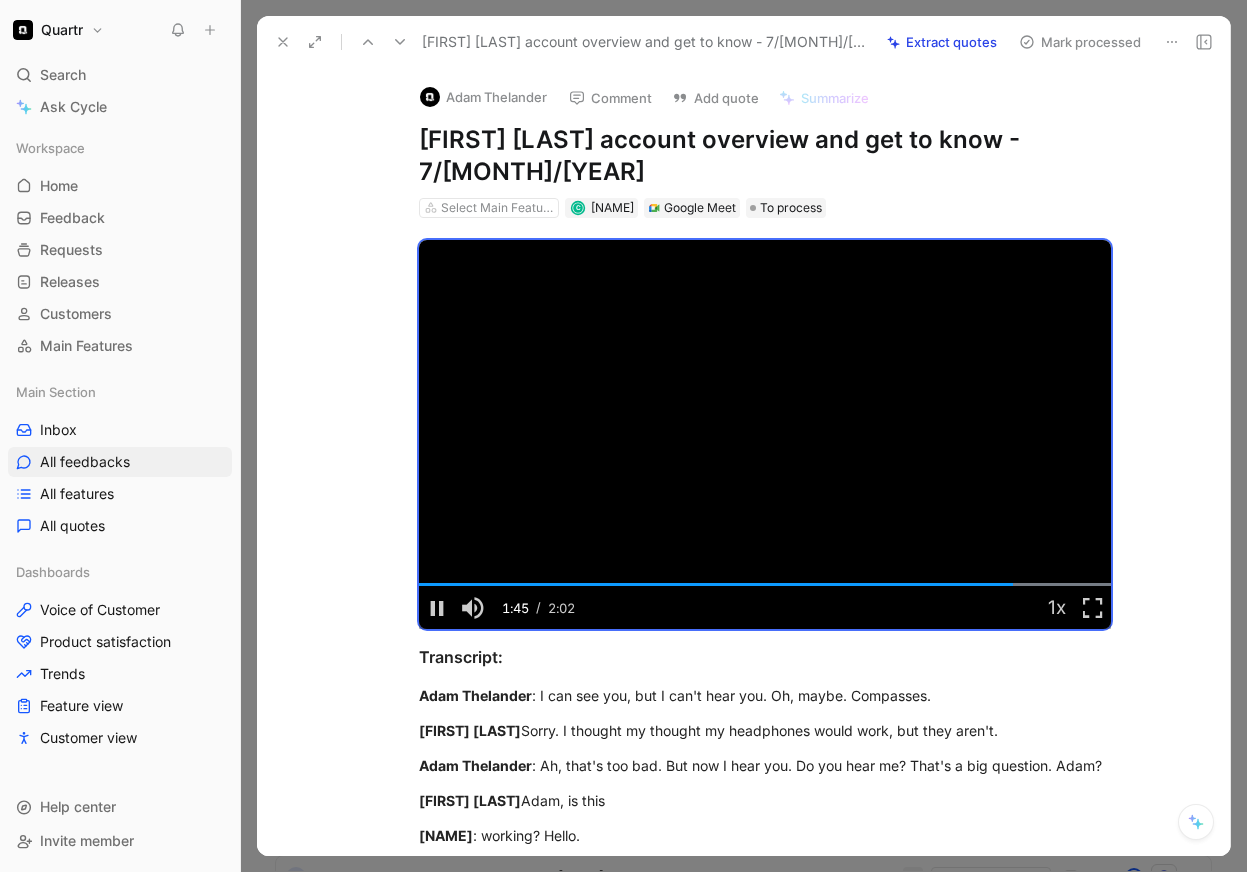 click 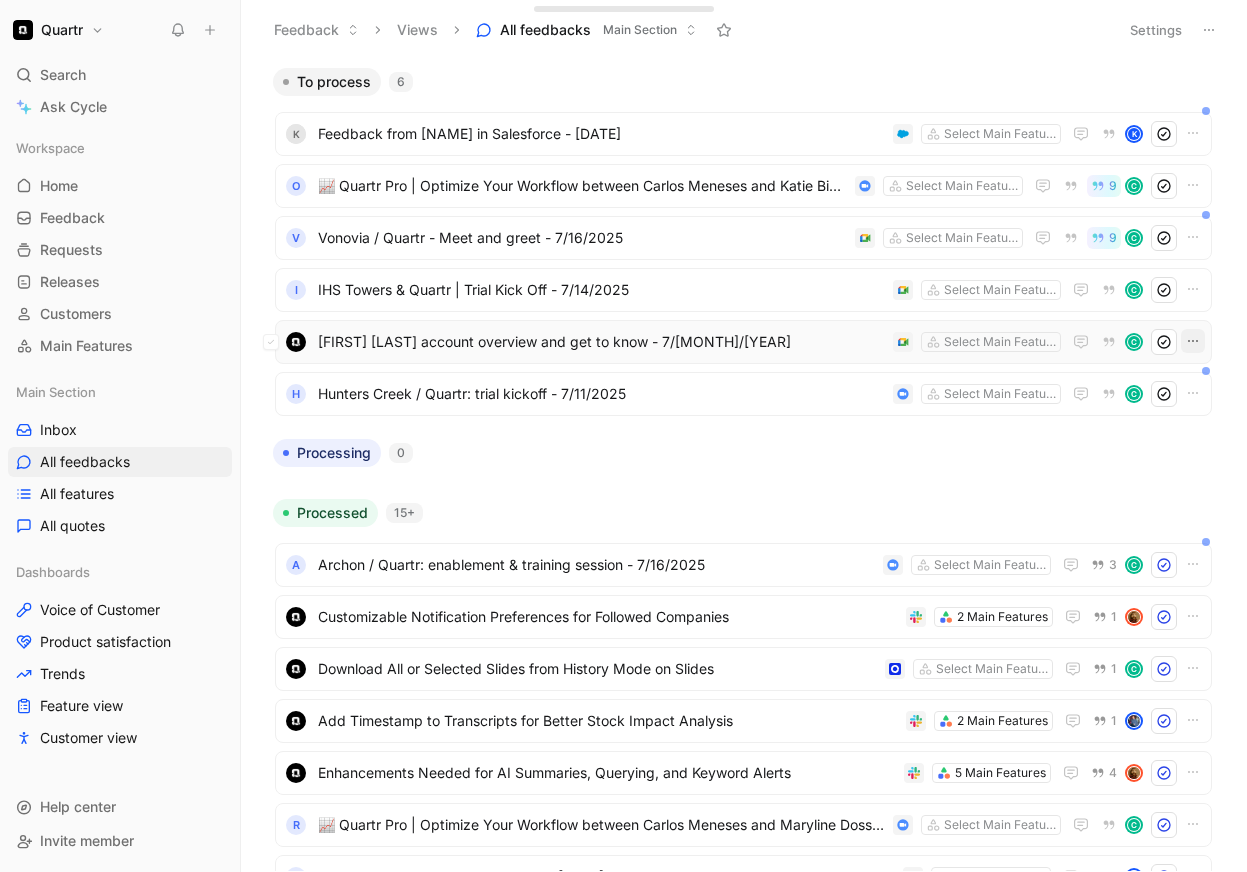 click 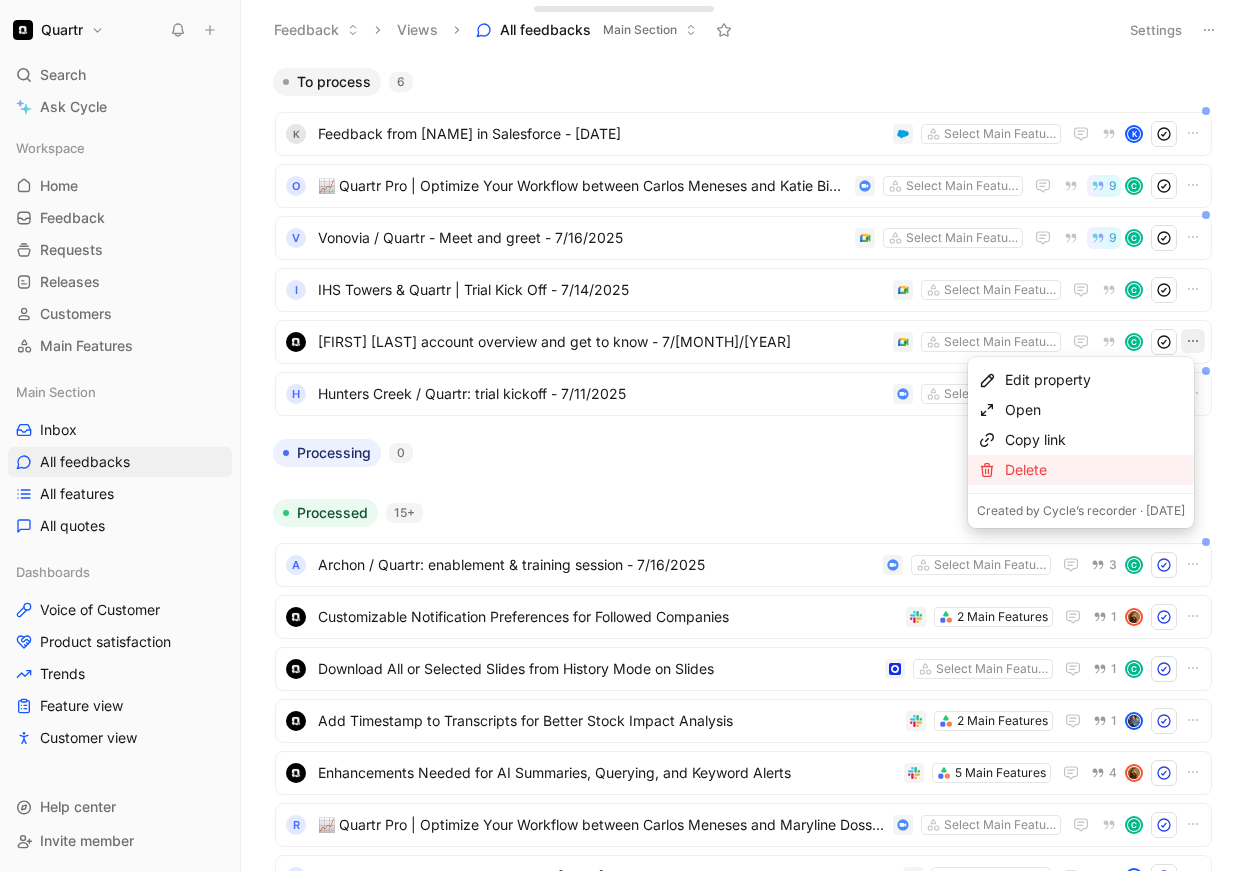 click on "Delete" at bounding box center (1095, 470) 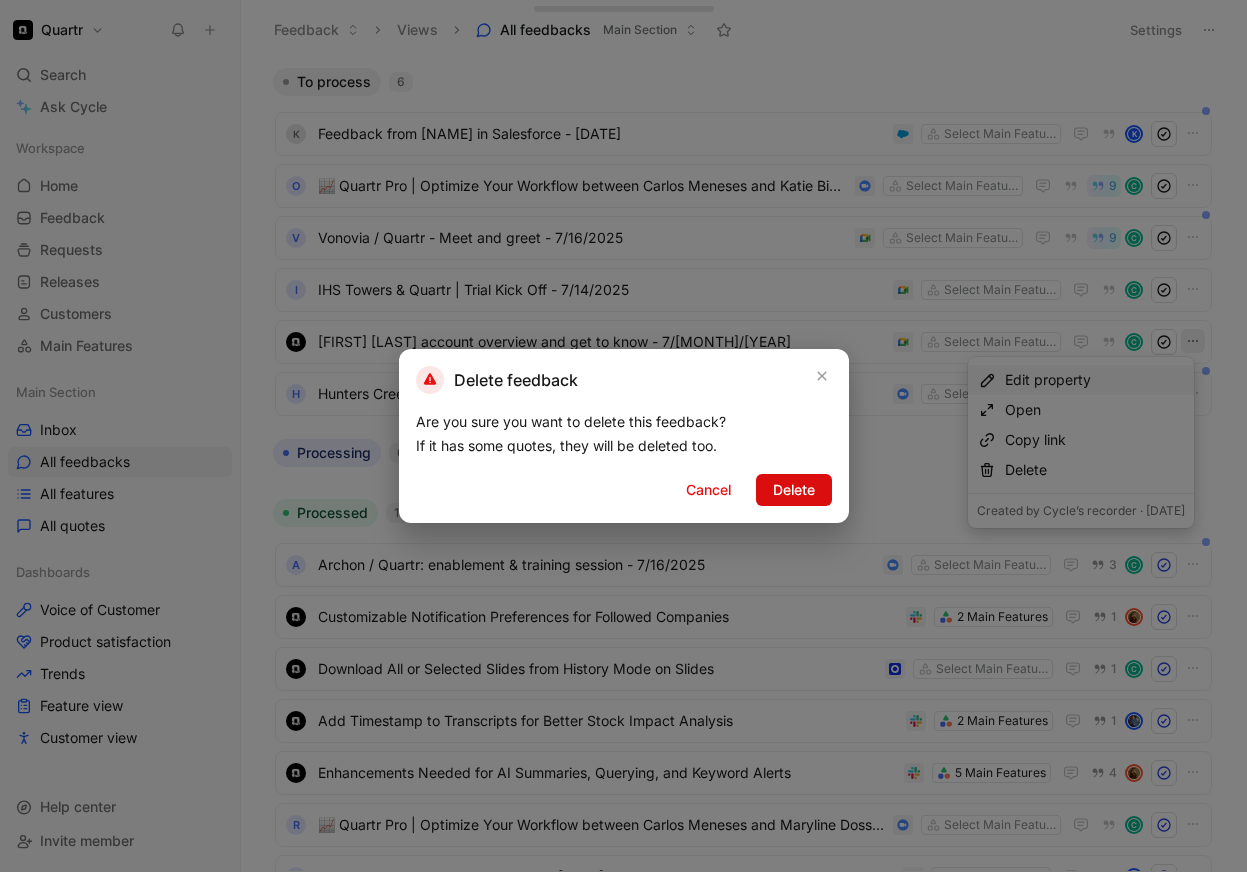 click on "Delete" at bounding box center [794, 490] 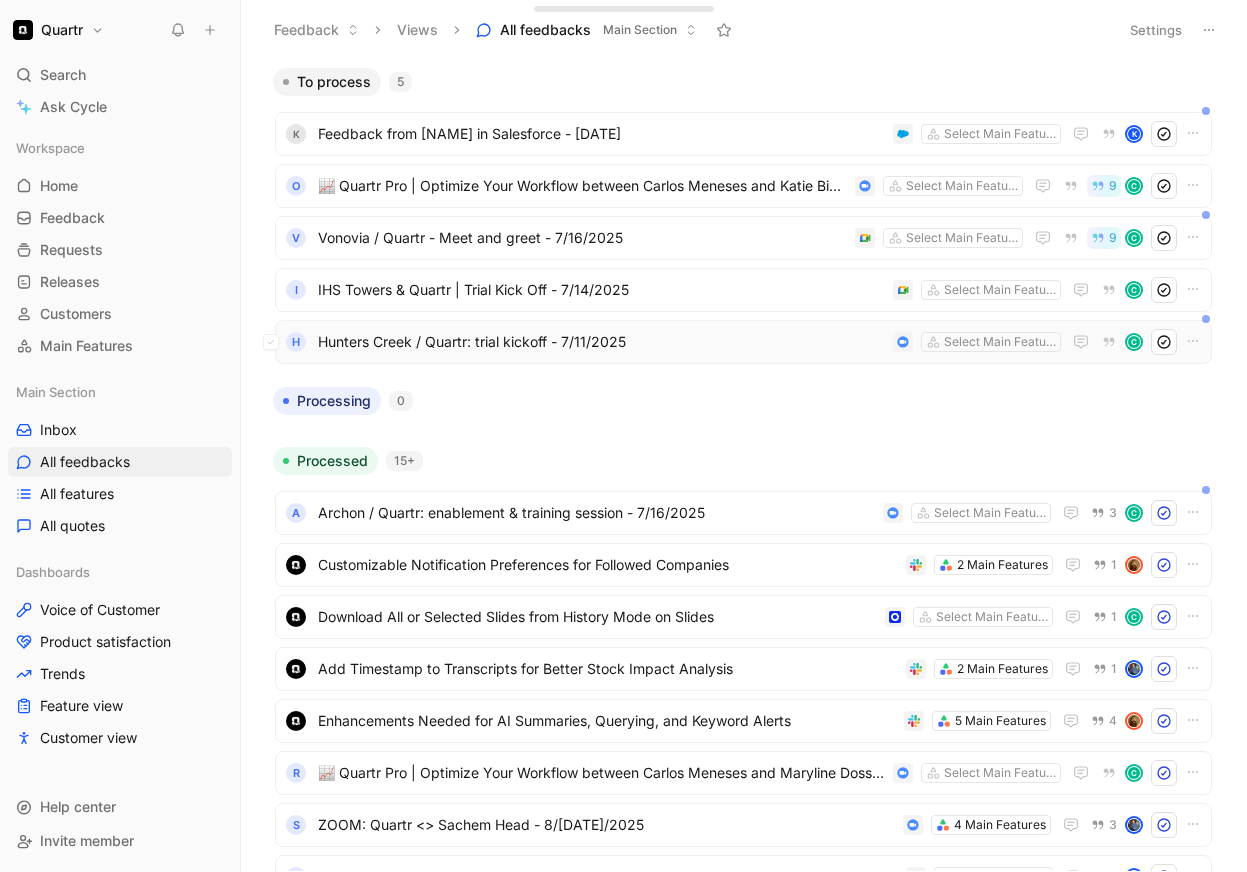 click on "Hunters Creek / Quartr: trial kickoff - 7/11/2025" at bounding box center [601, 342] 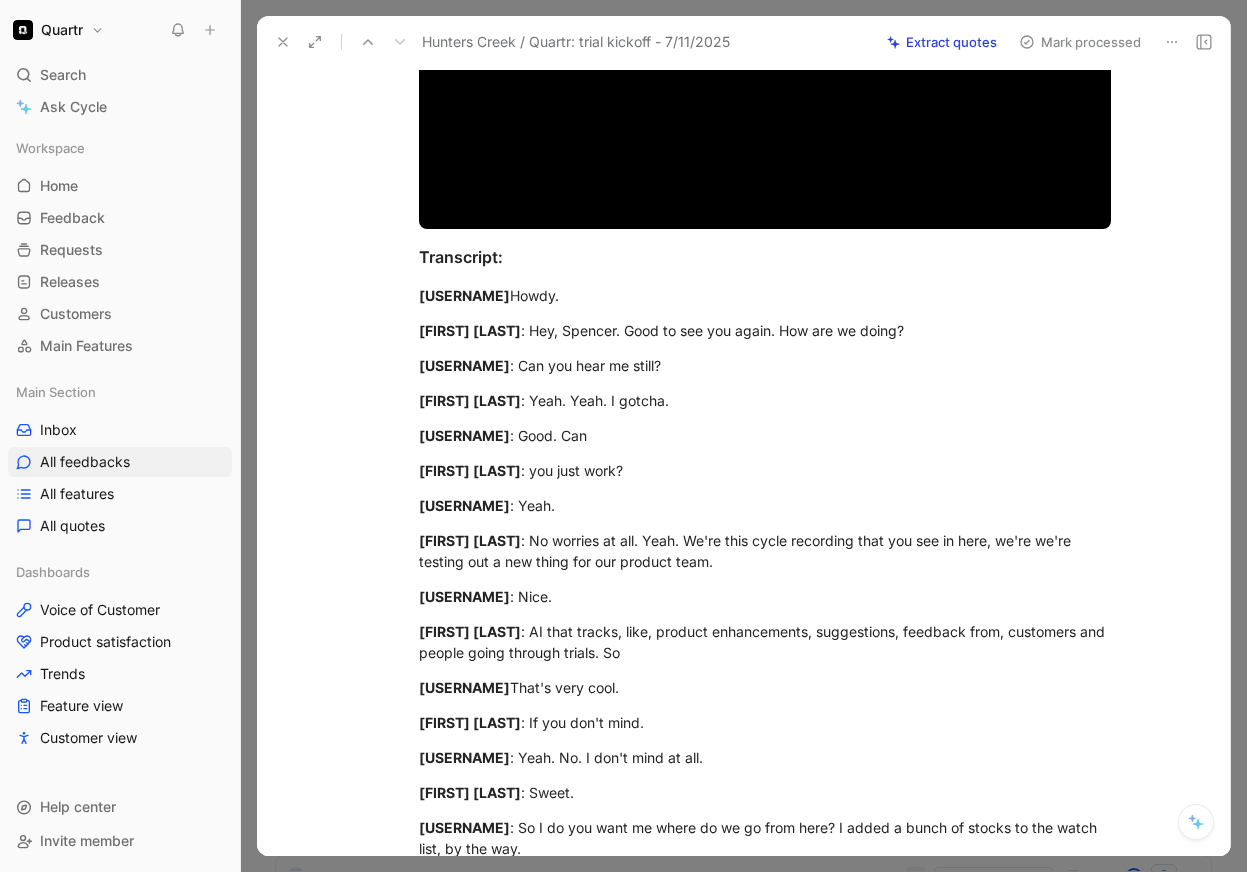 scroll, scrollTop: 0, scrollLeft: 0, axis: both 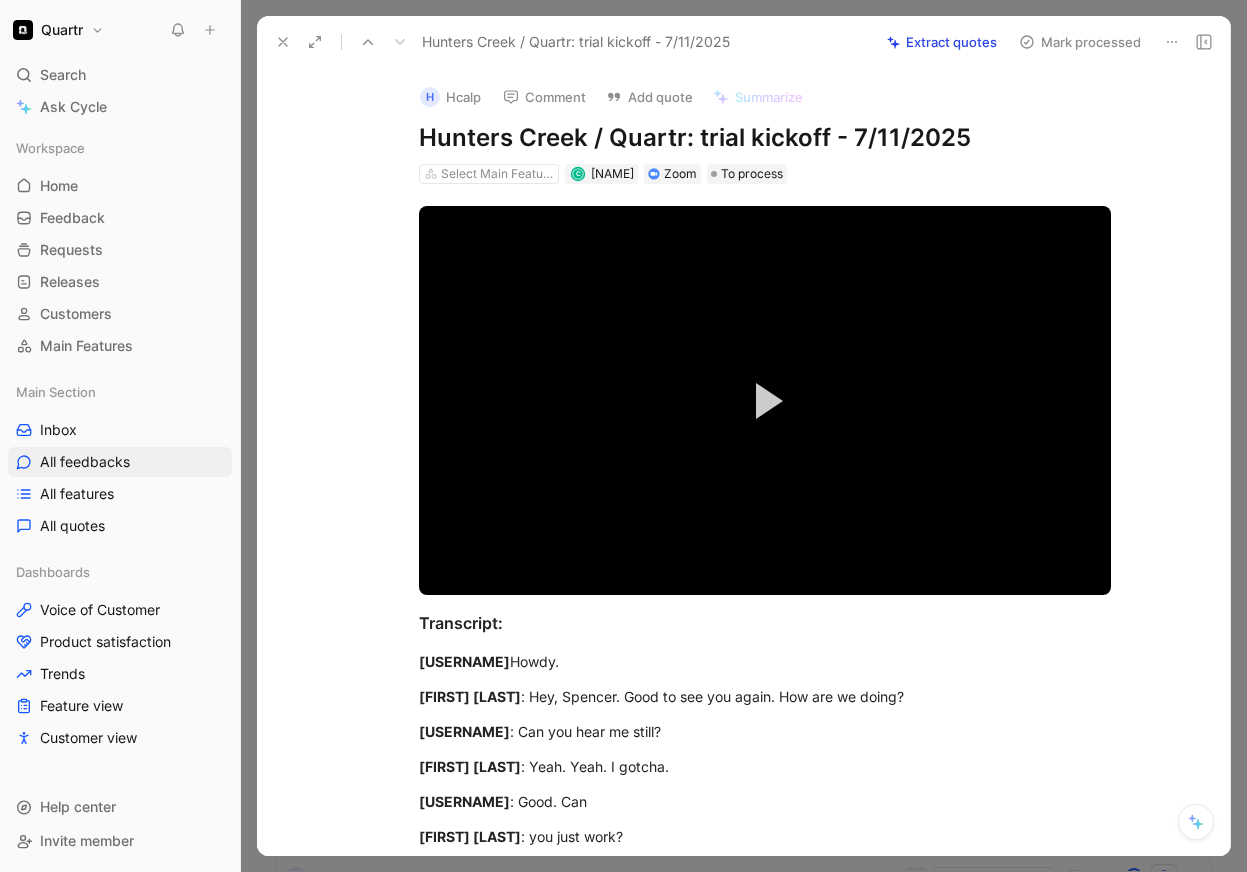 click on "Extract quotes" at bounding box center [942, 42] 